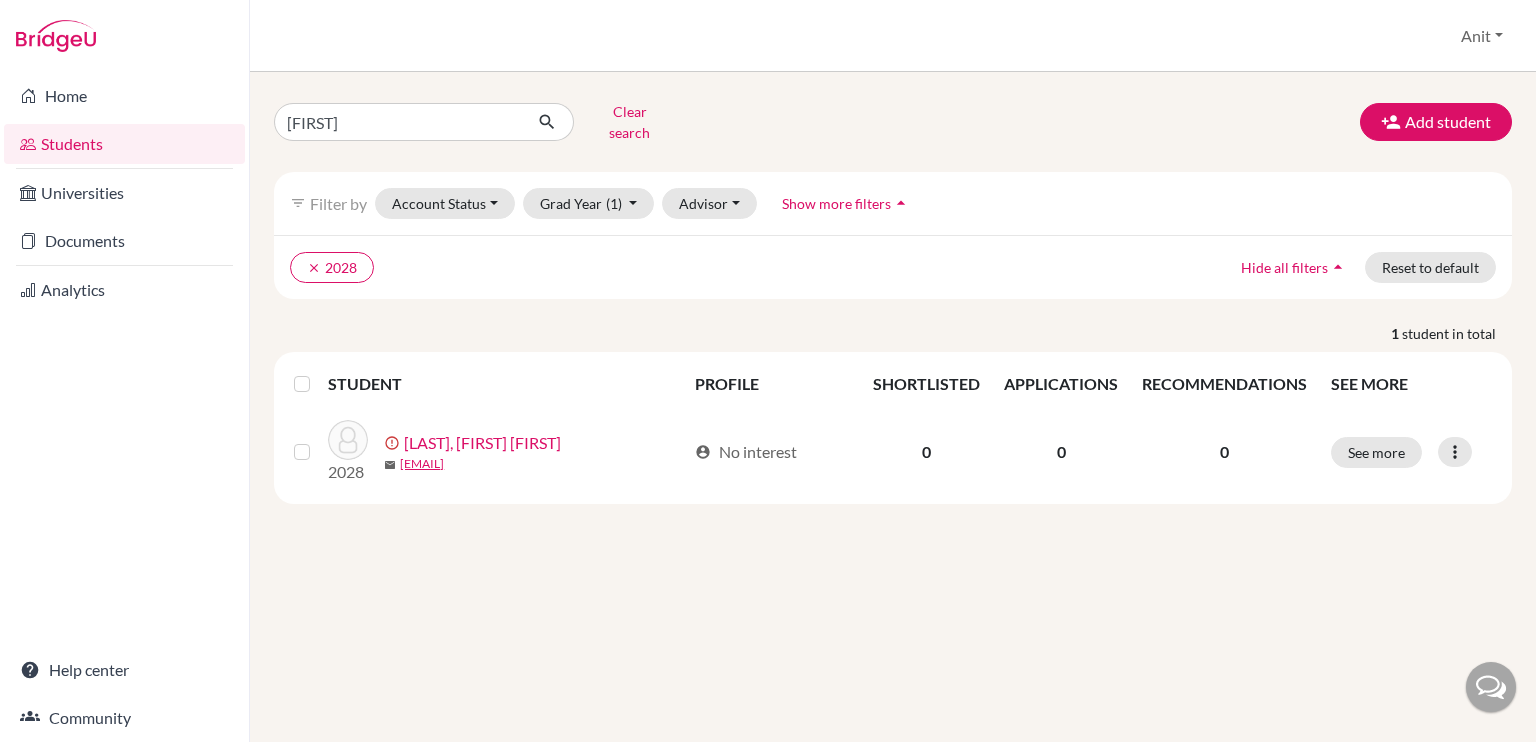 scroll, scrollTop: 0, scrollLeft: 0, axis: both 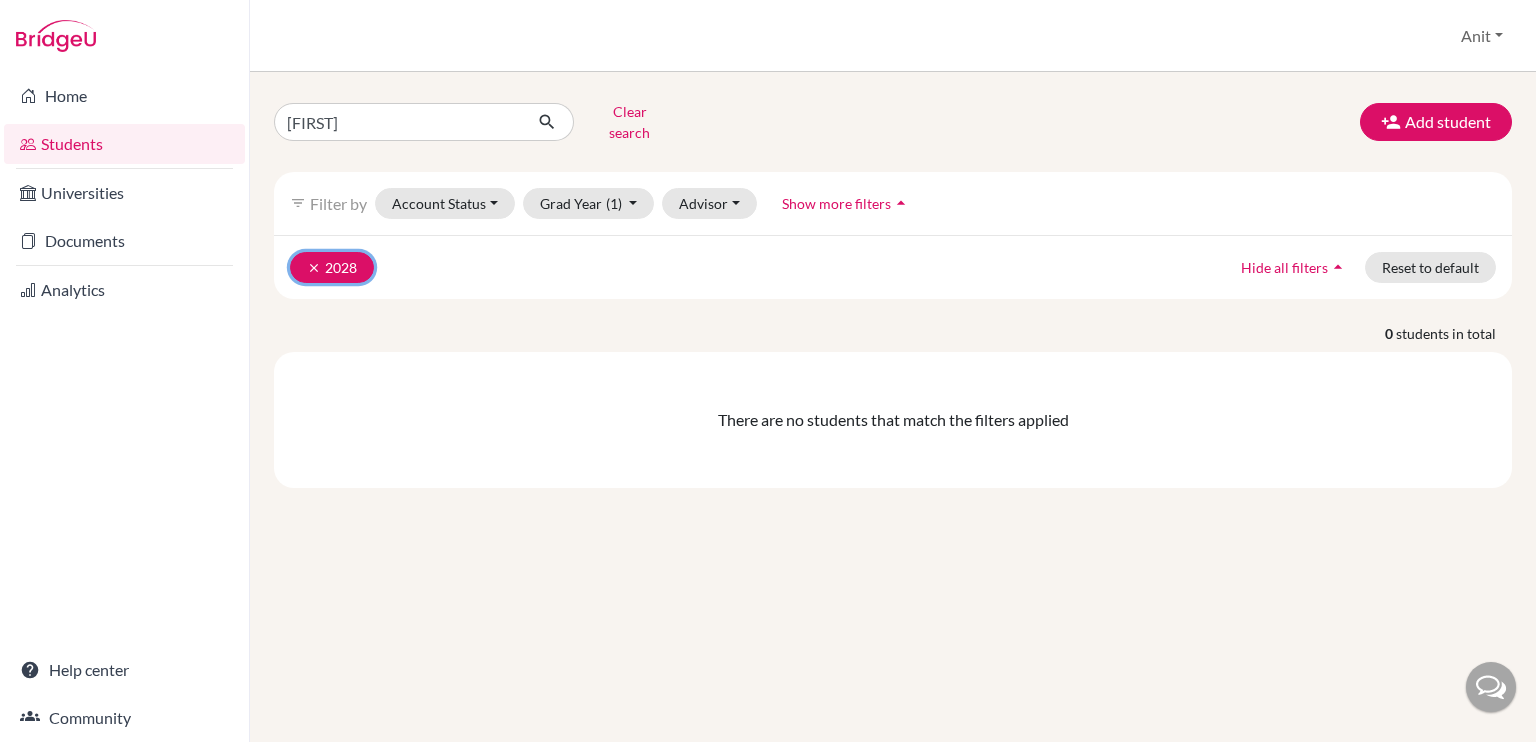 click on "clear" at bounding box center (314, 268) 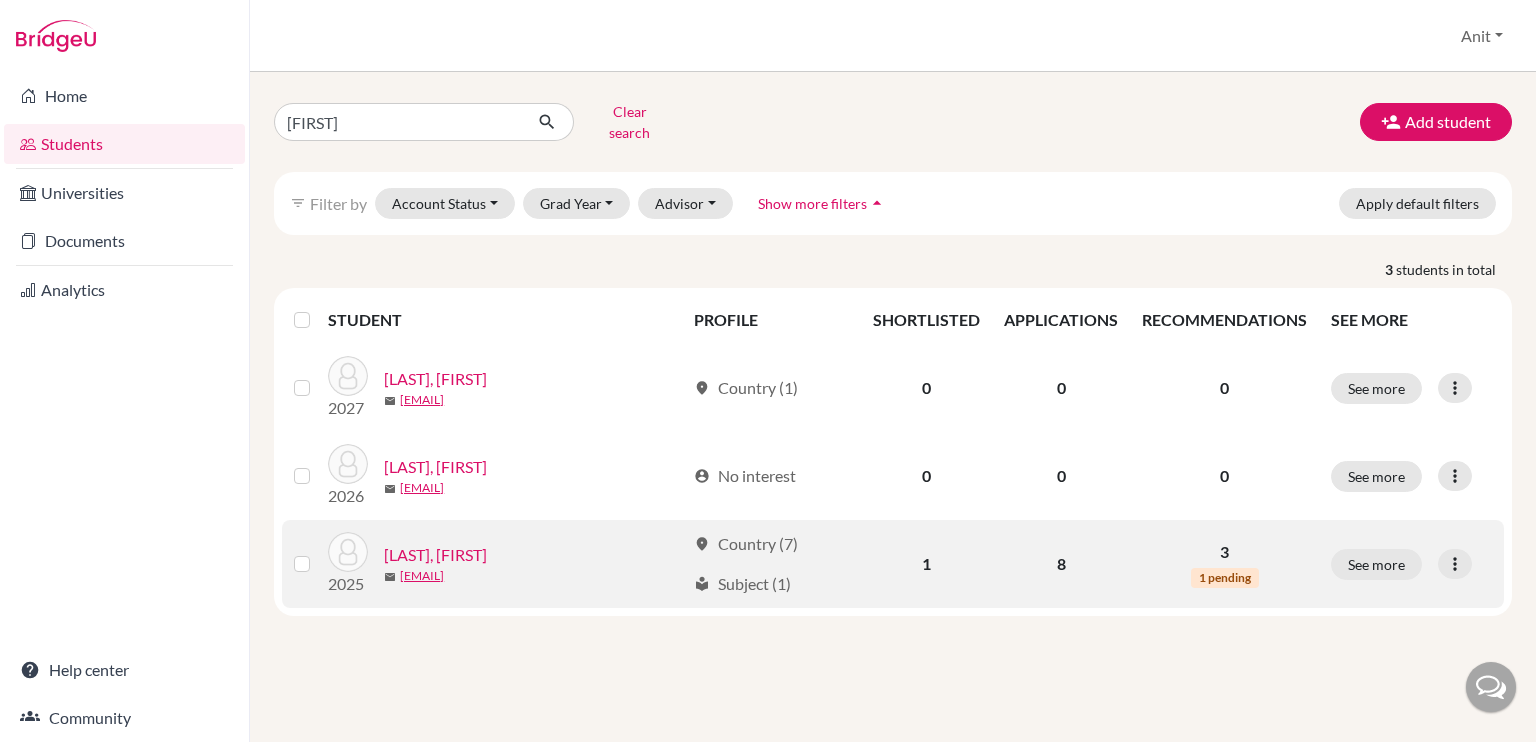 click on "[LAST], [FIRST] [INITIAL]" at bounding box center [435, 555] 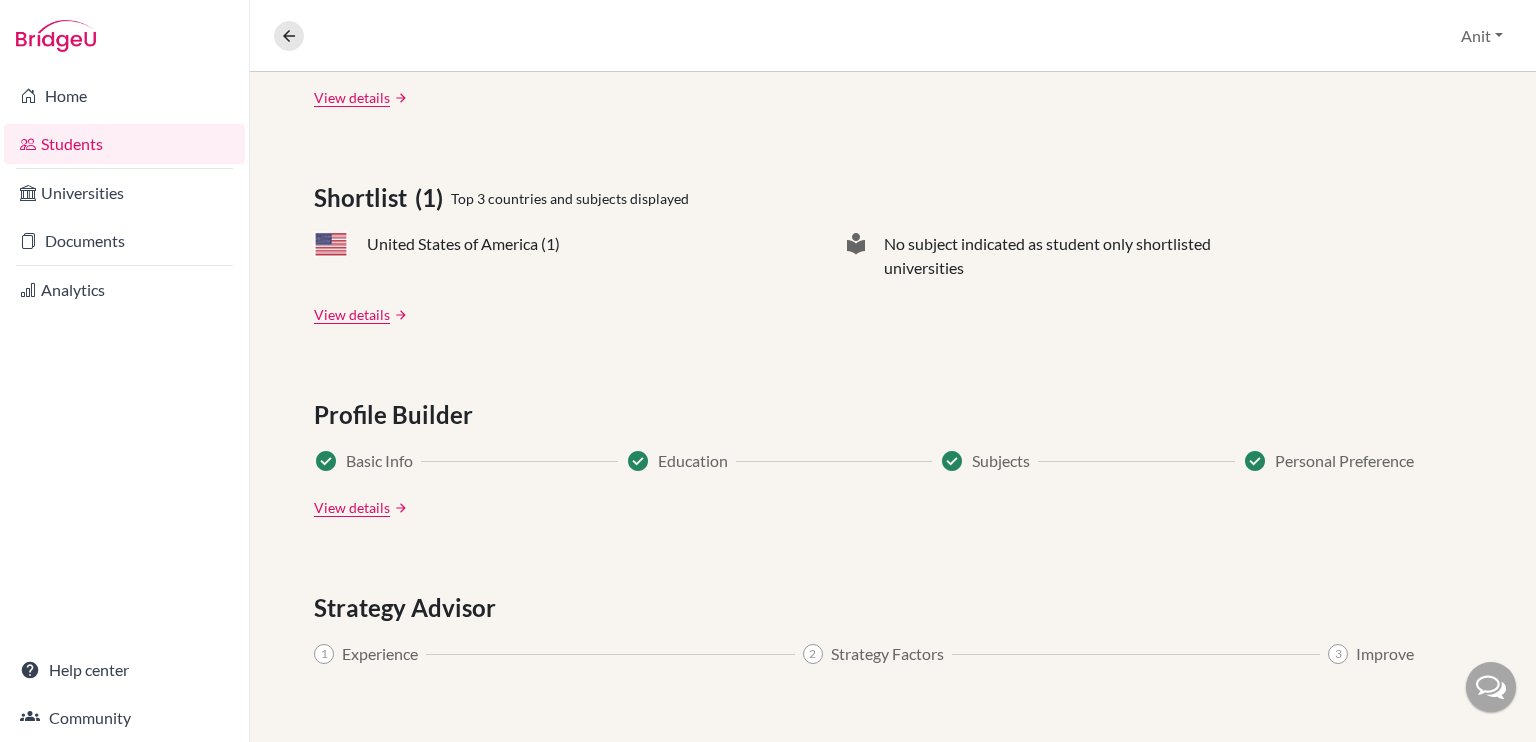 scroll, scrollTop: 780, scrollLeft: 0, axis: vertical 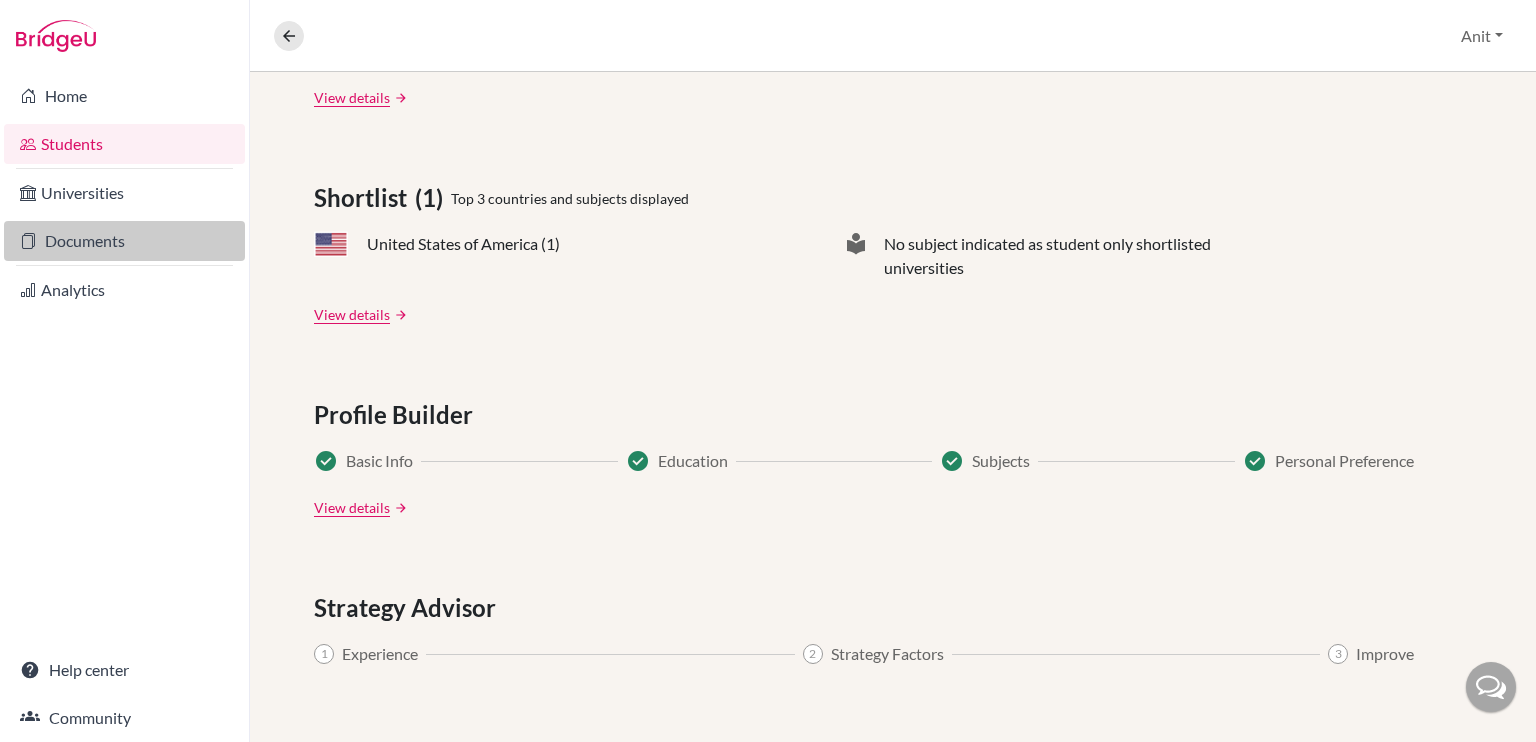 click on "Documents" at bounding box center [124, 241] 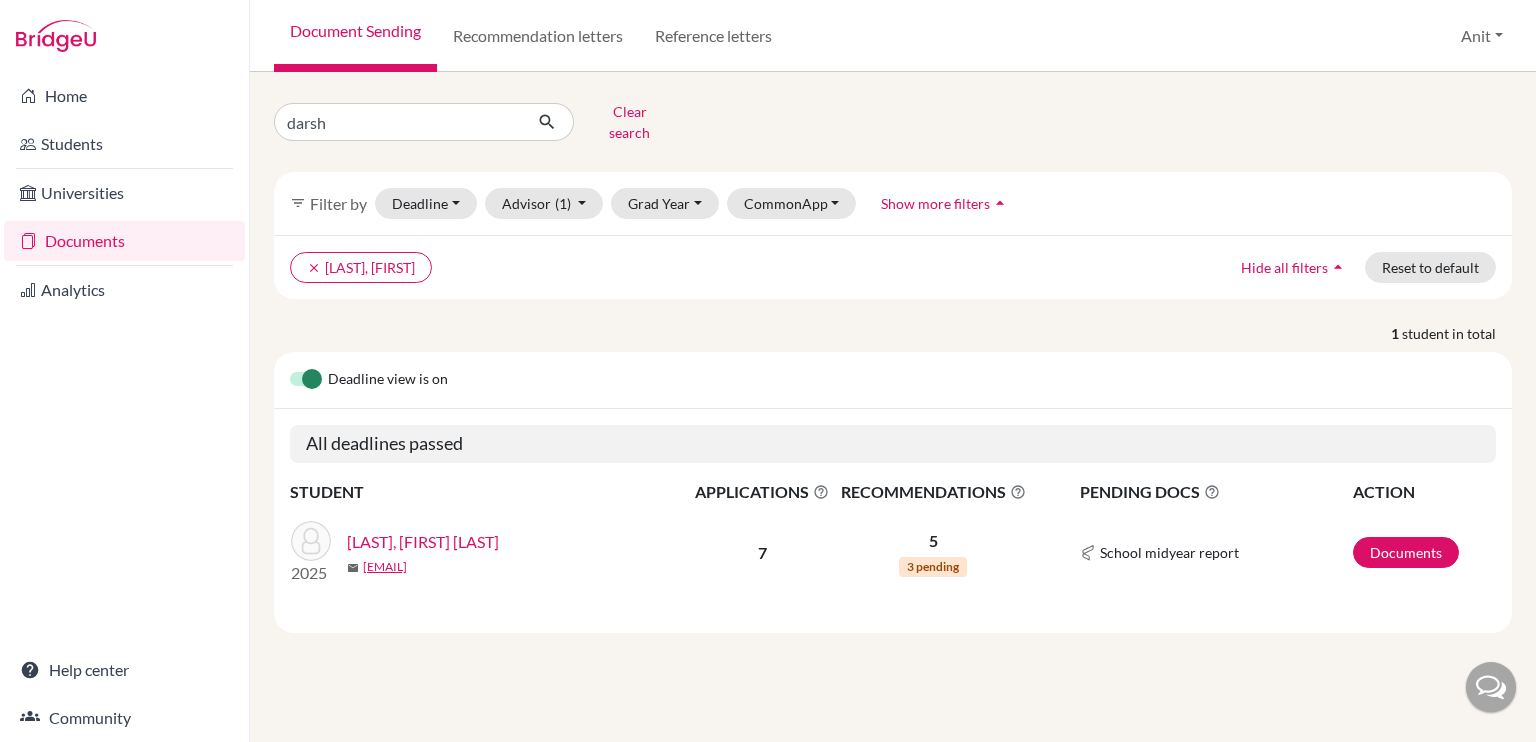 scroll, scrollTop: 0, scrollLeft: 0, axis: both 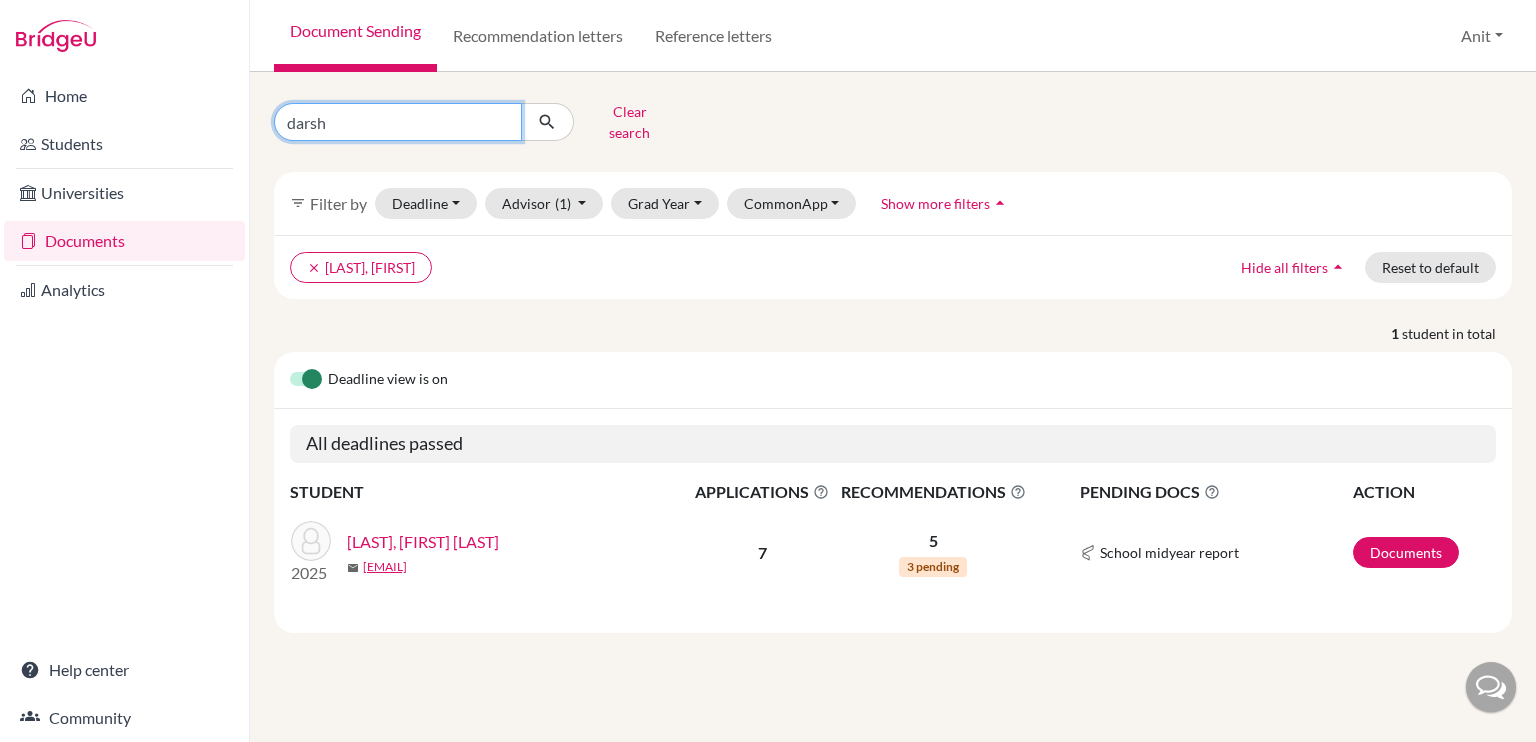 click on "darsh" at bounding box center [398, 122] 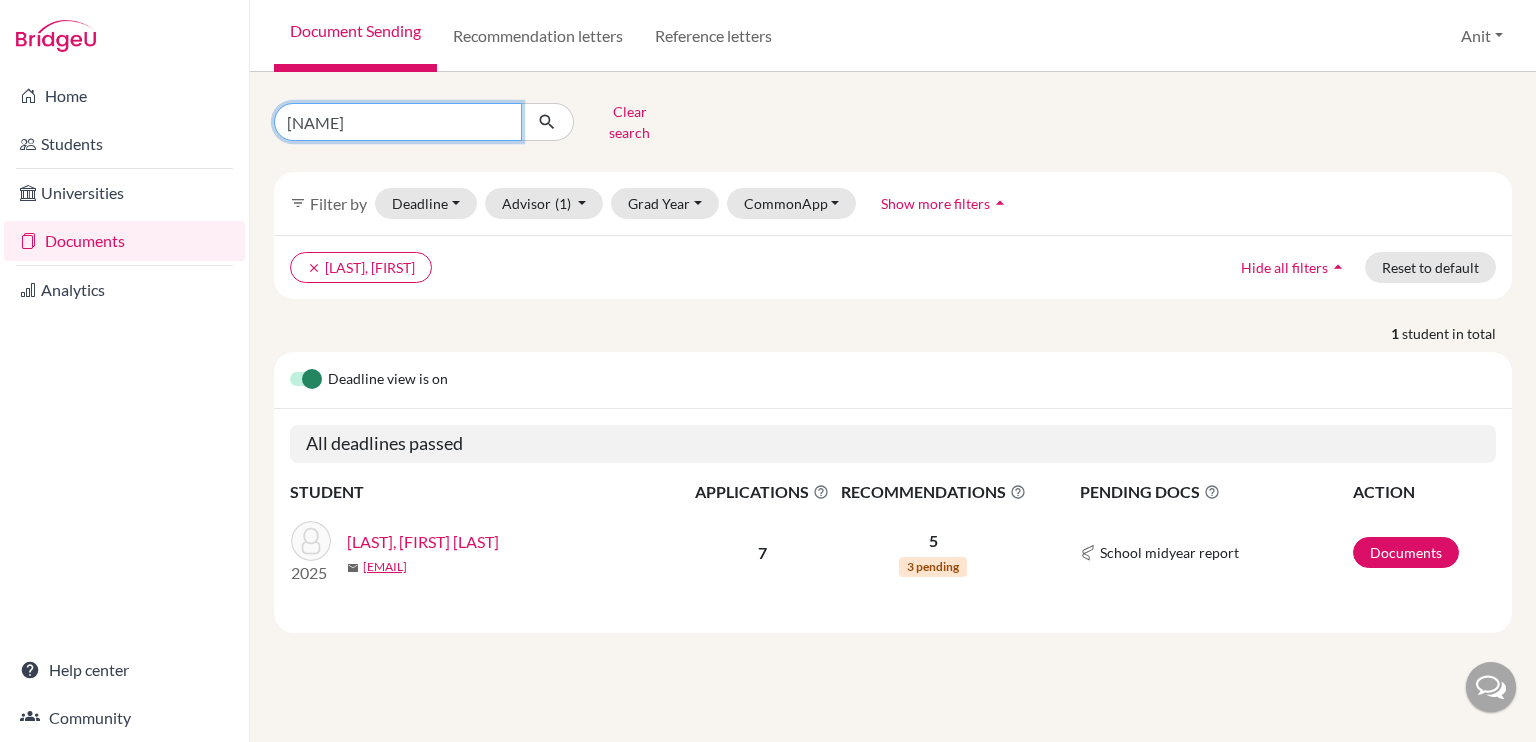 type on "[FIRST]" 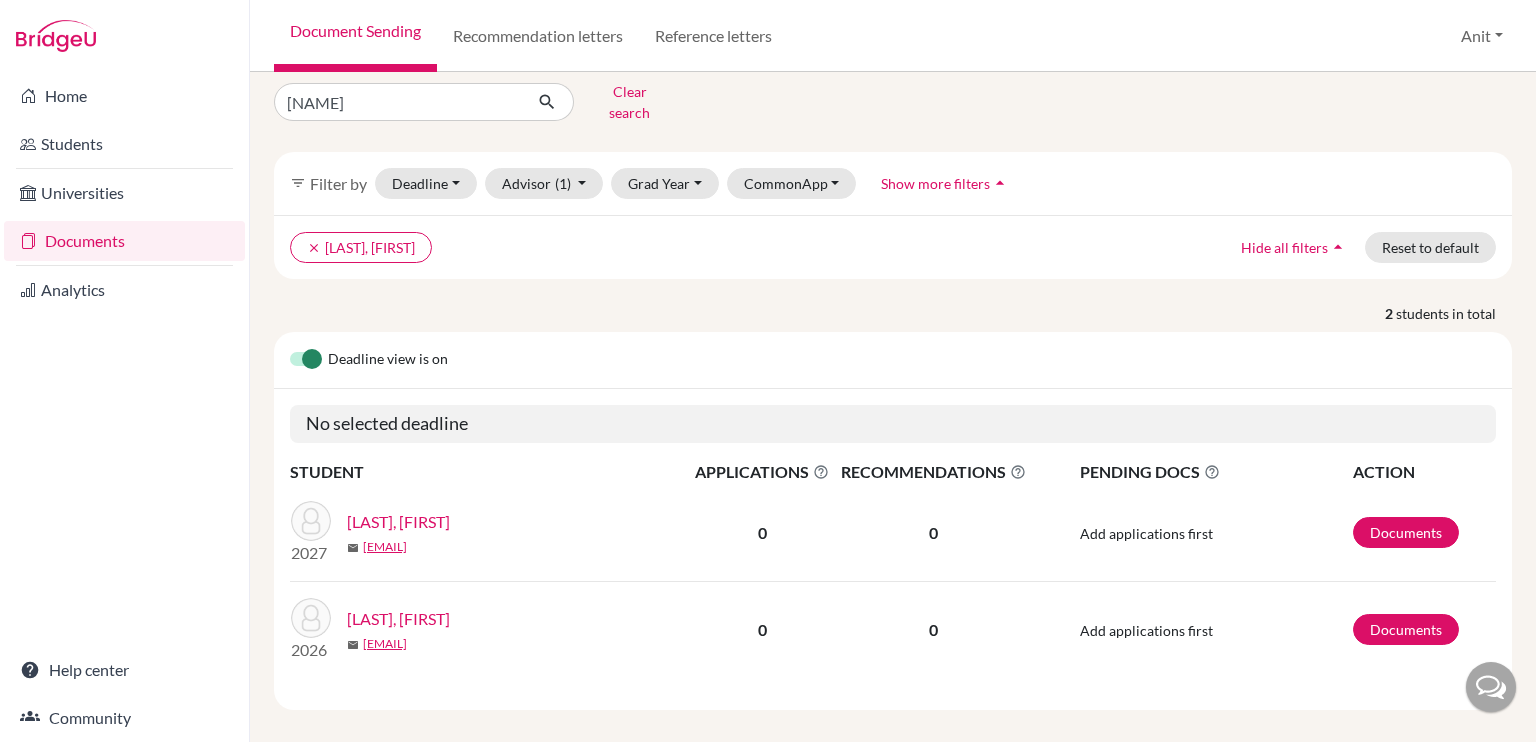 scroll, scrollTop: 0, scrollLeft: 0, axis: both 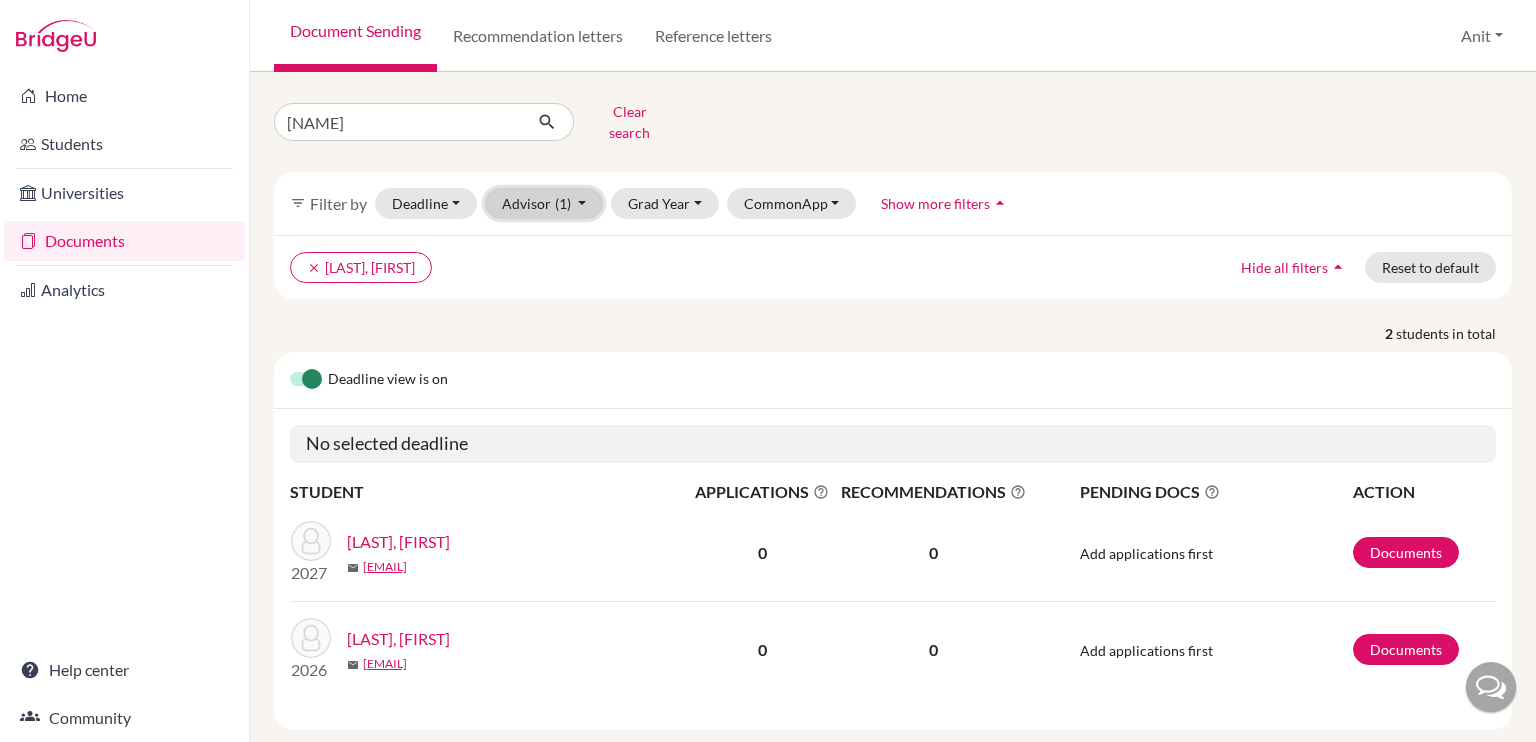 click on "Advisor (1)" at bounding box center [544, 203] 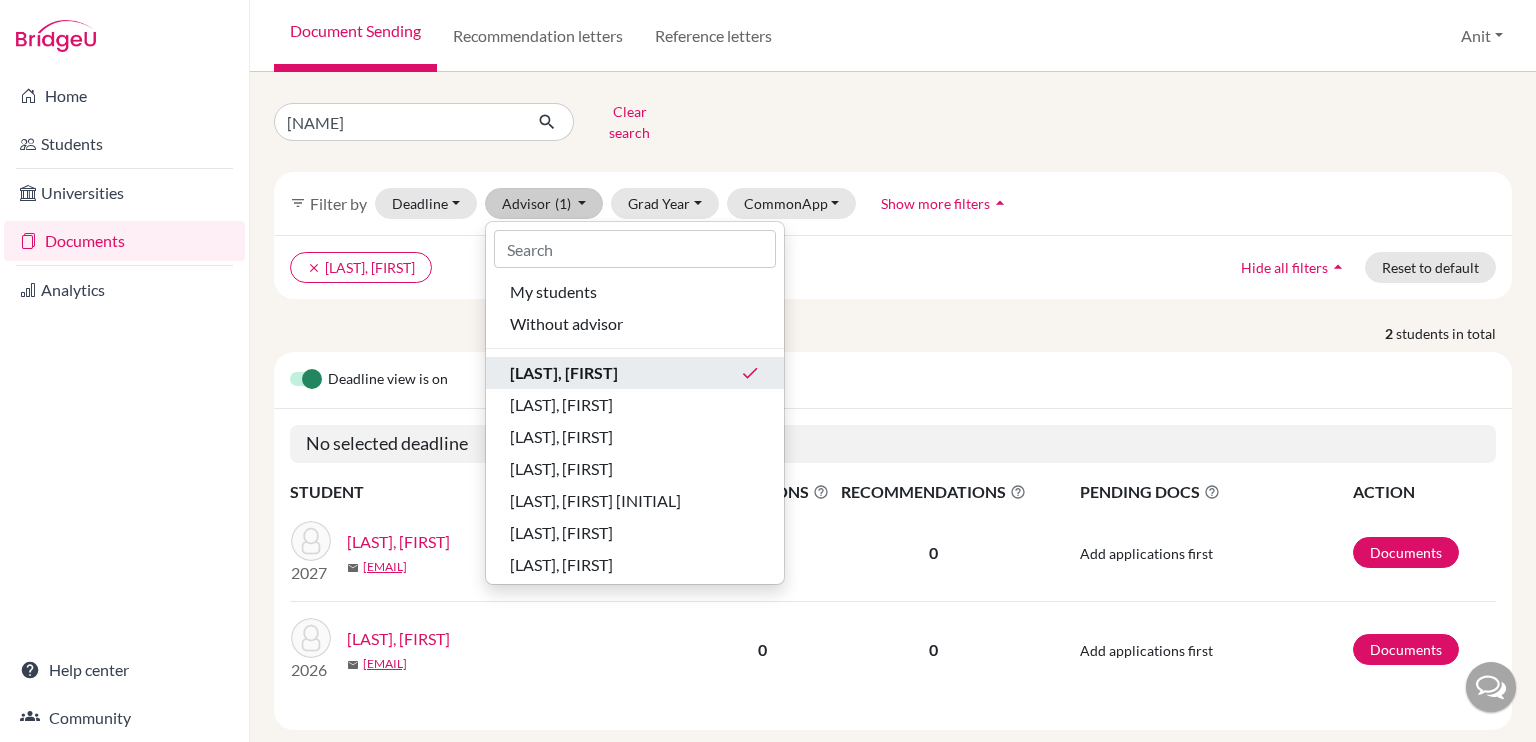 click on "Aggarwal, Deepali done" at bounding box center [635, 373] 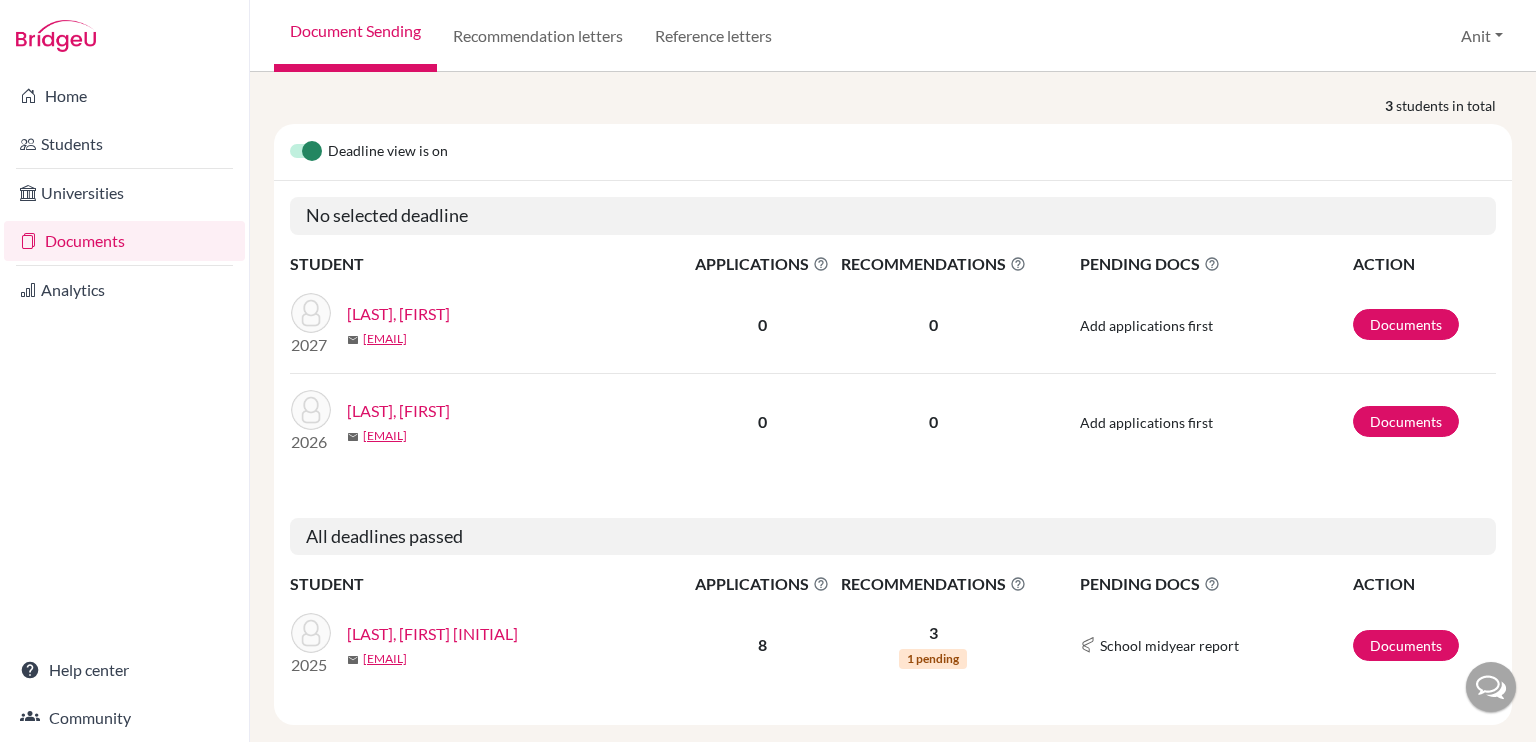 scroll, scrollTop: 180, scrollLeft: 0, axis: vertical 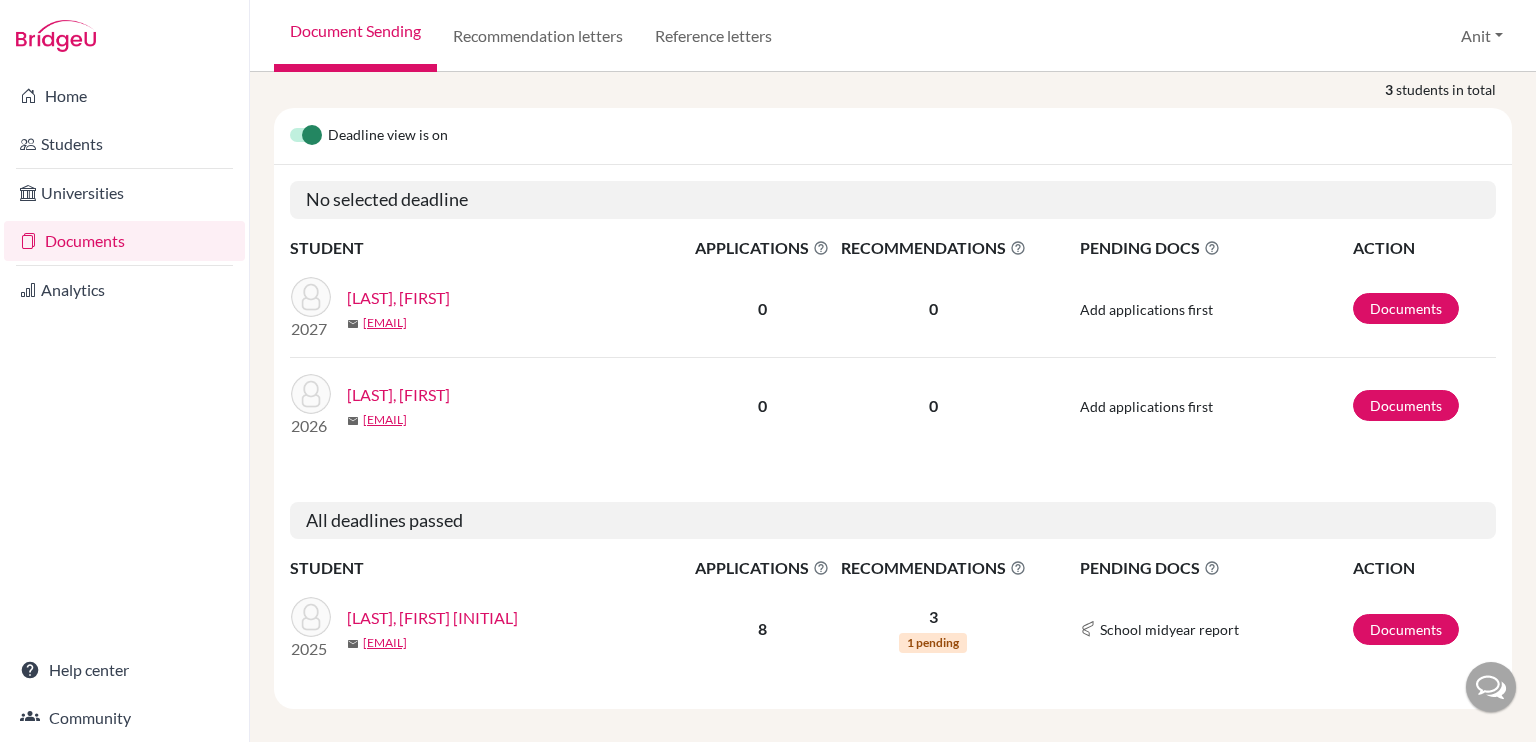 click on "Vinayak, Daksh" at bounding box center (432, 618) 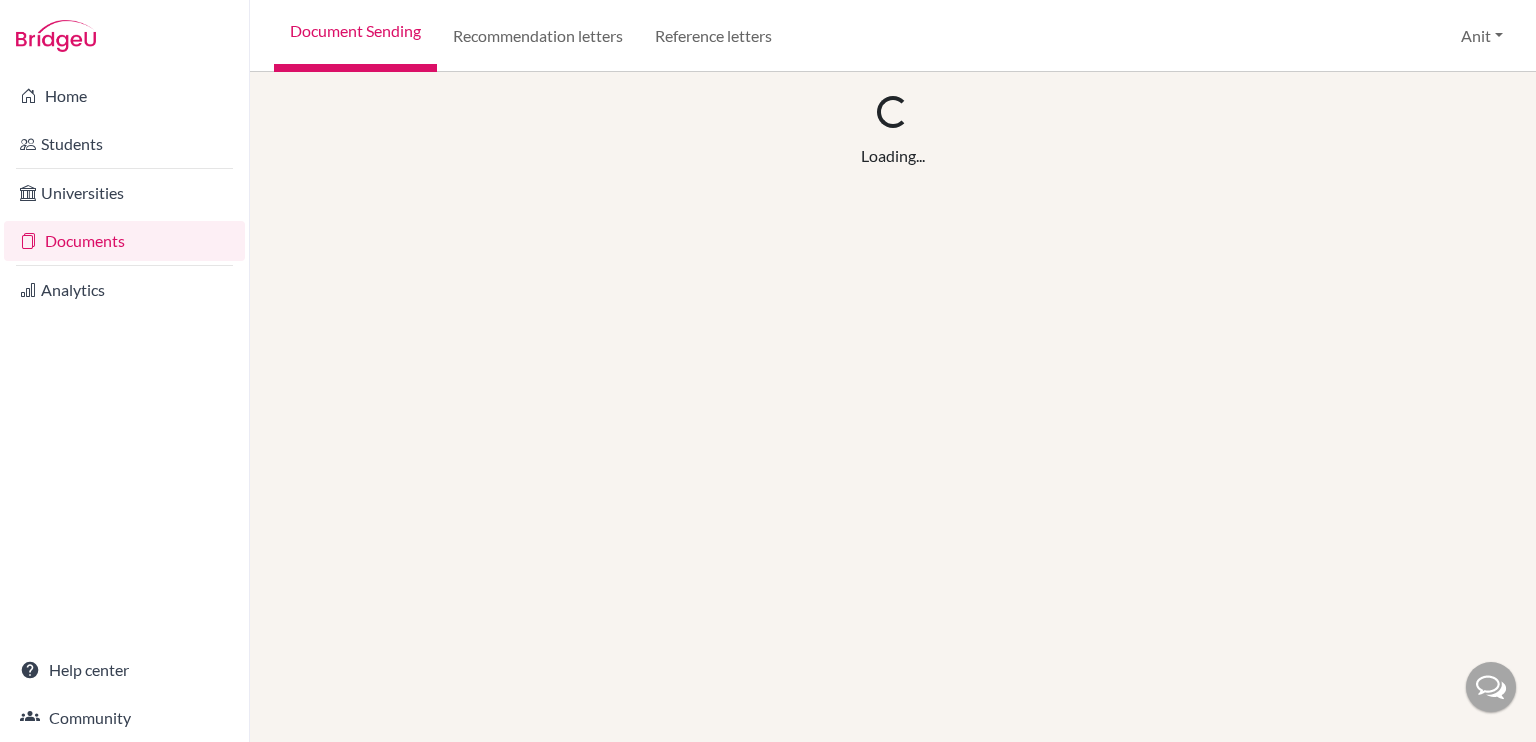 scroll, scrollTop: 0, scrollLeft: 0, axis: both 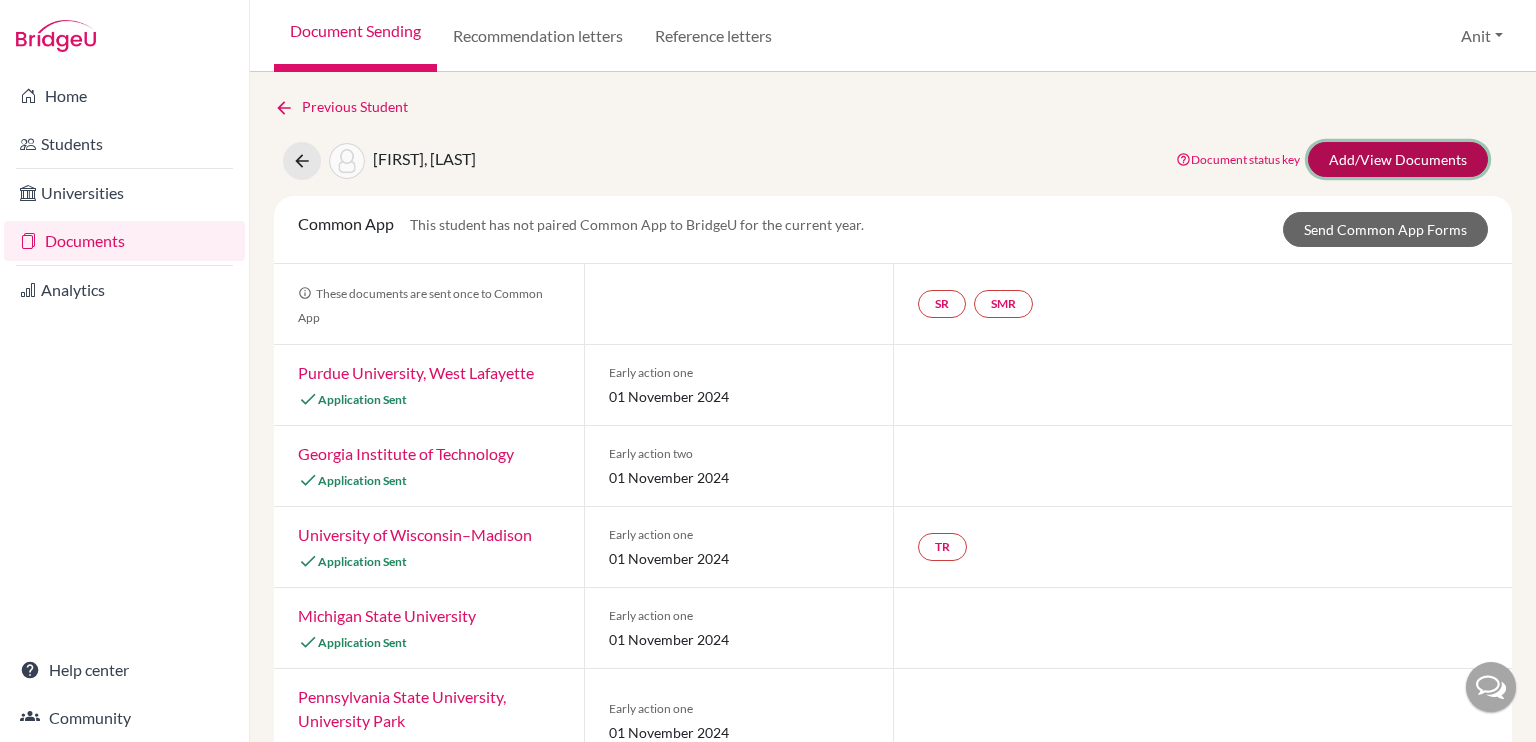 click on "Add/View Documents" at bounding box center [1398, 159] 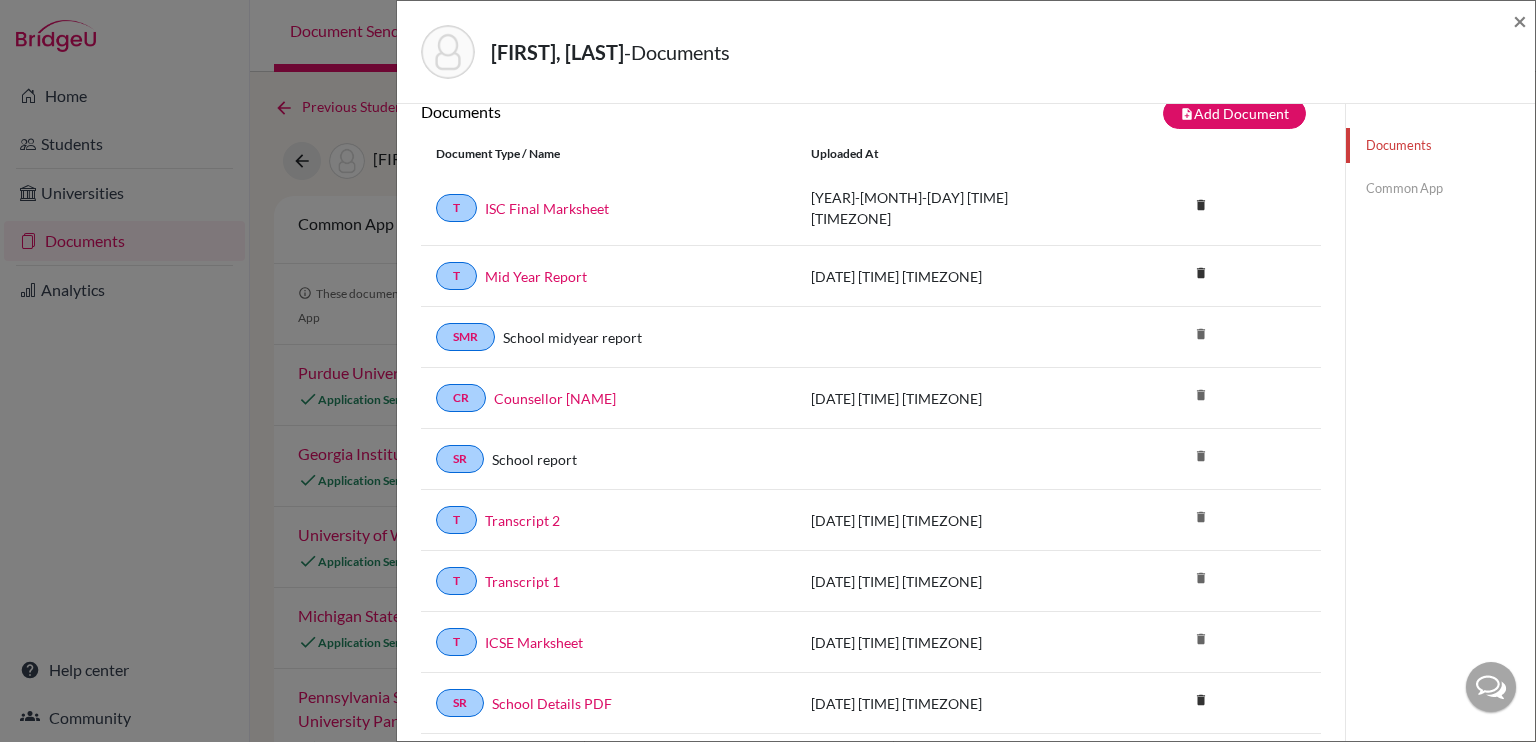 scroll, scrollTop: 28, scrollLeft: 0, axis: vertical 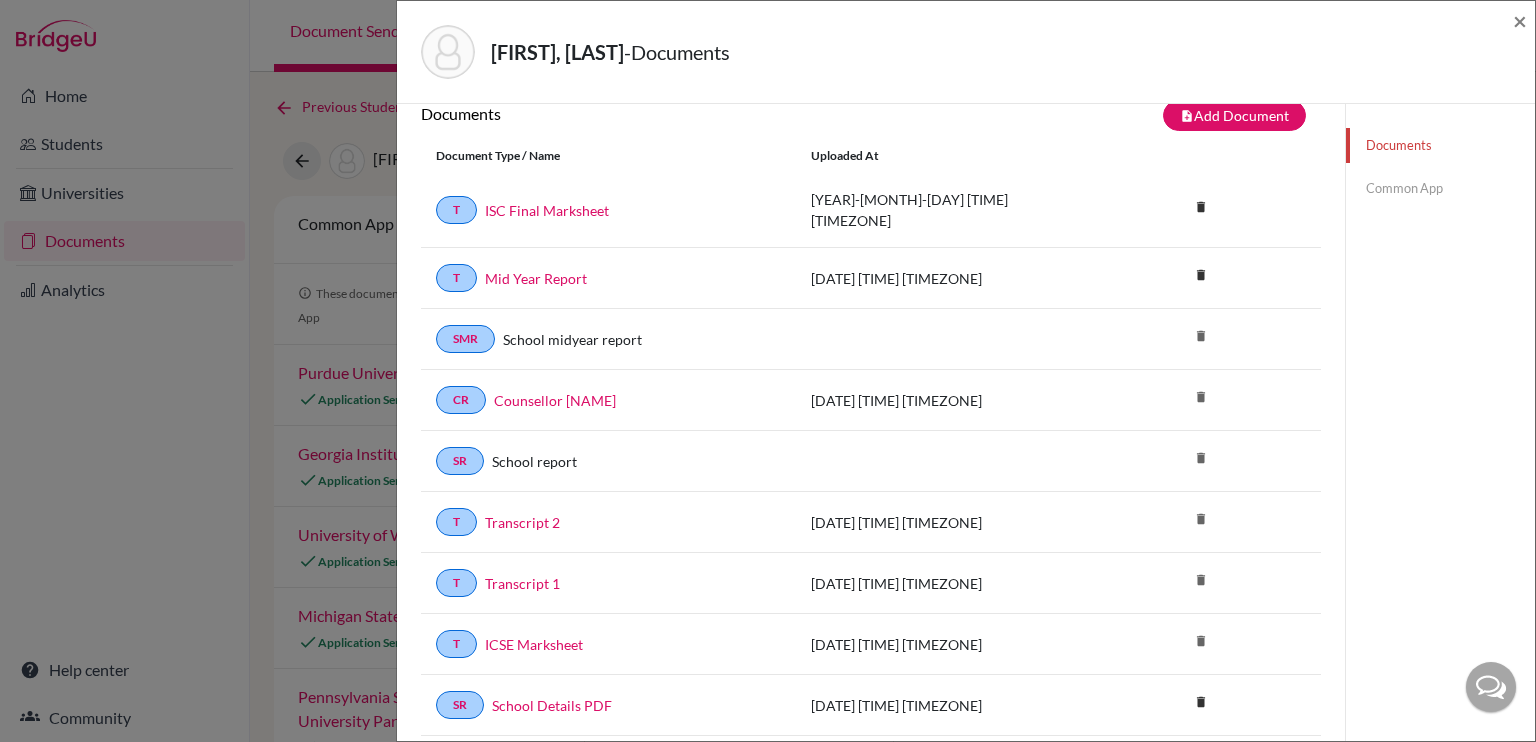 click on "Common App" 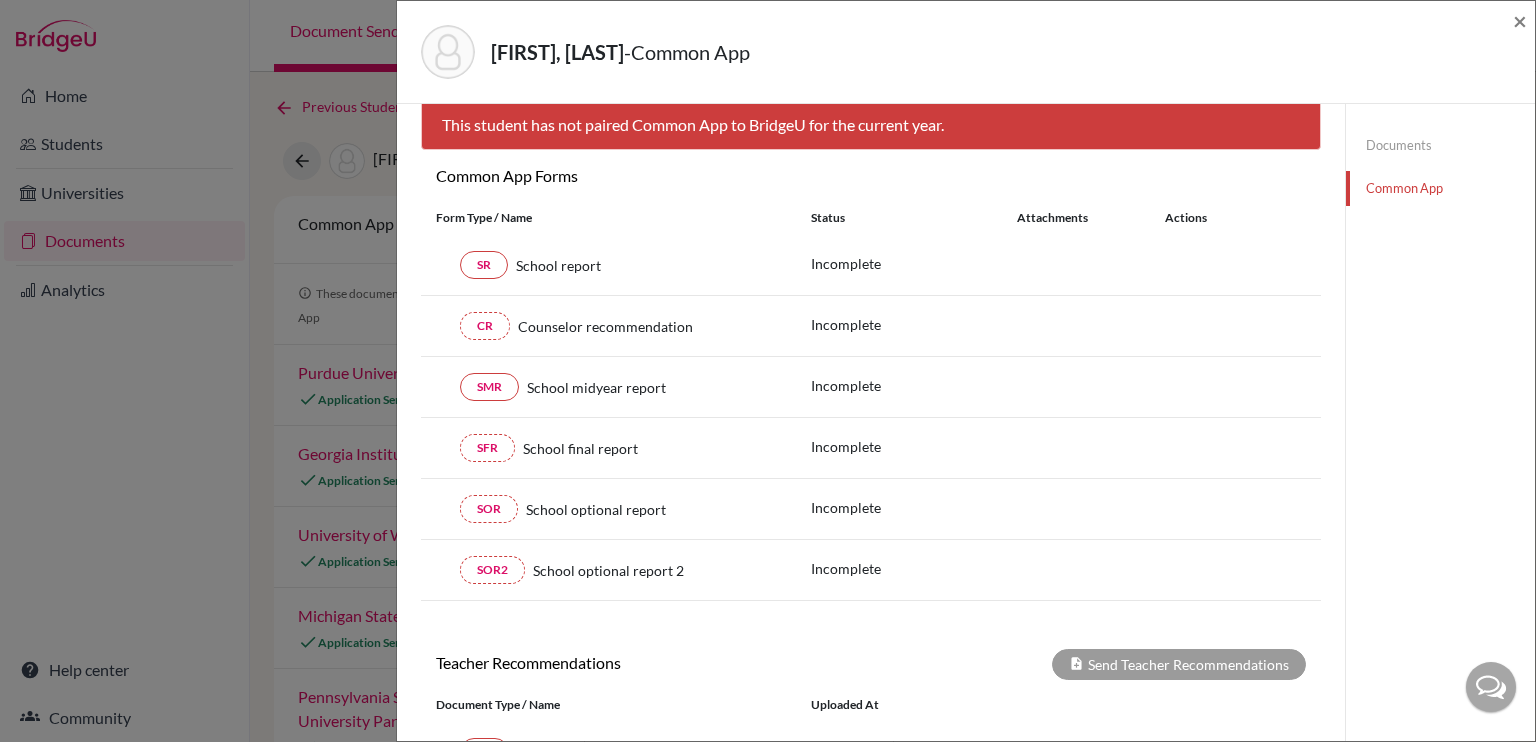 click on "Documents" 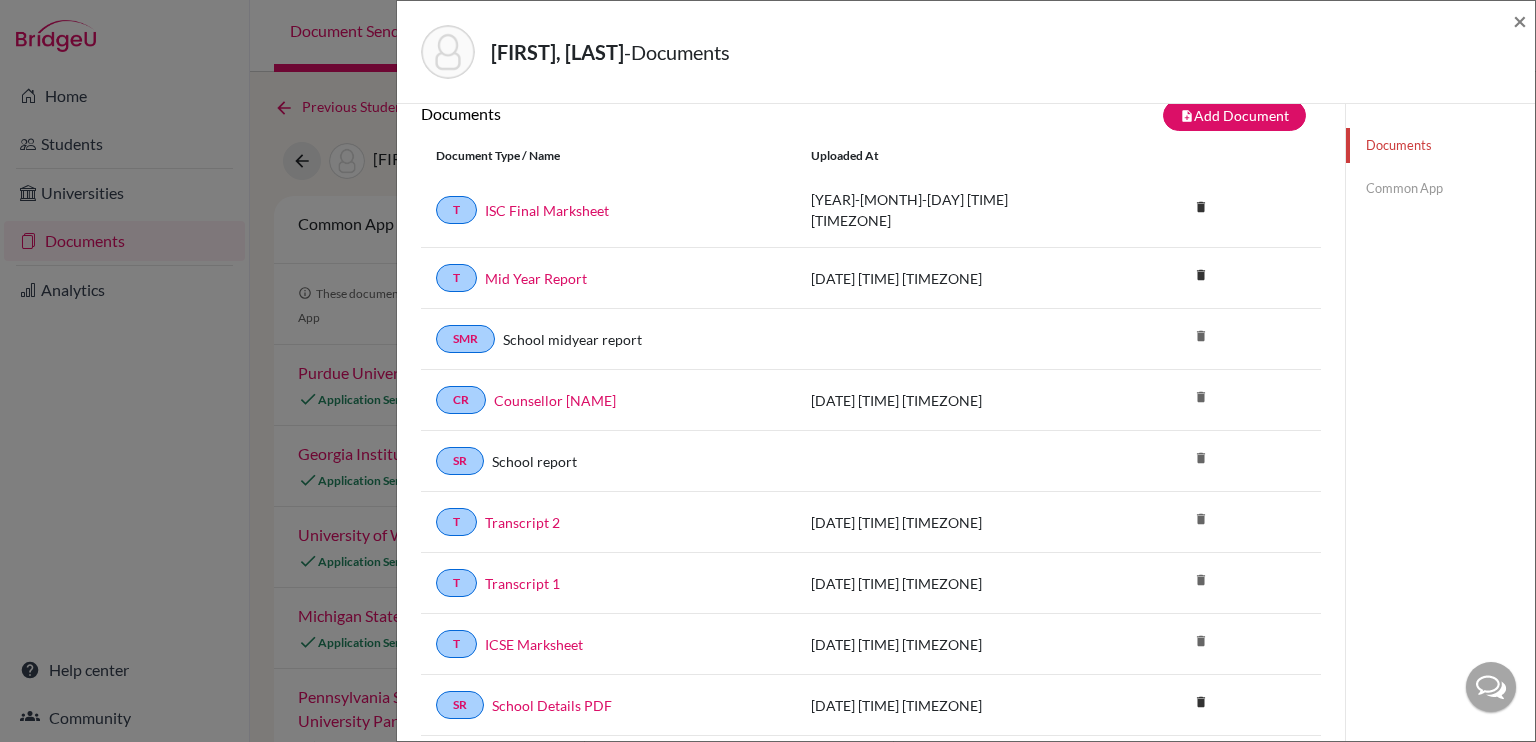 click on "Common App" 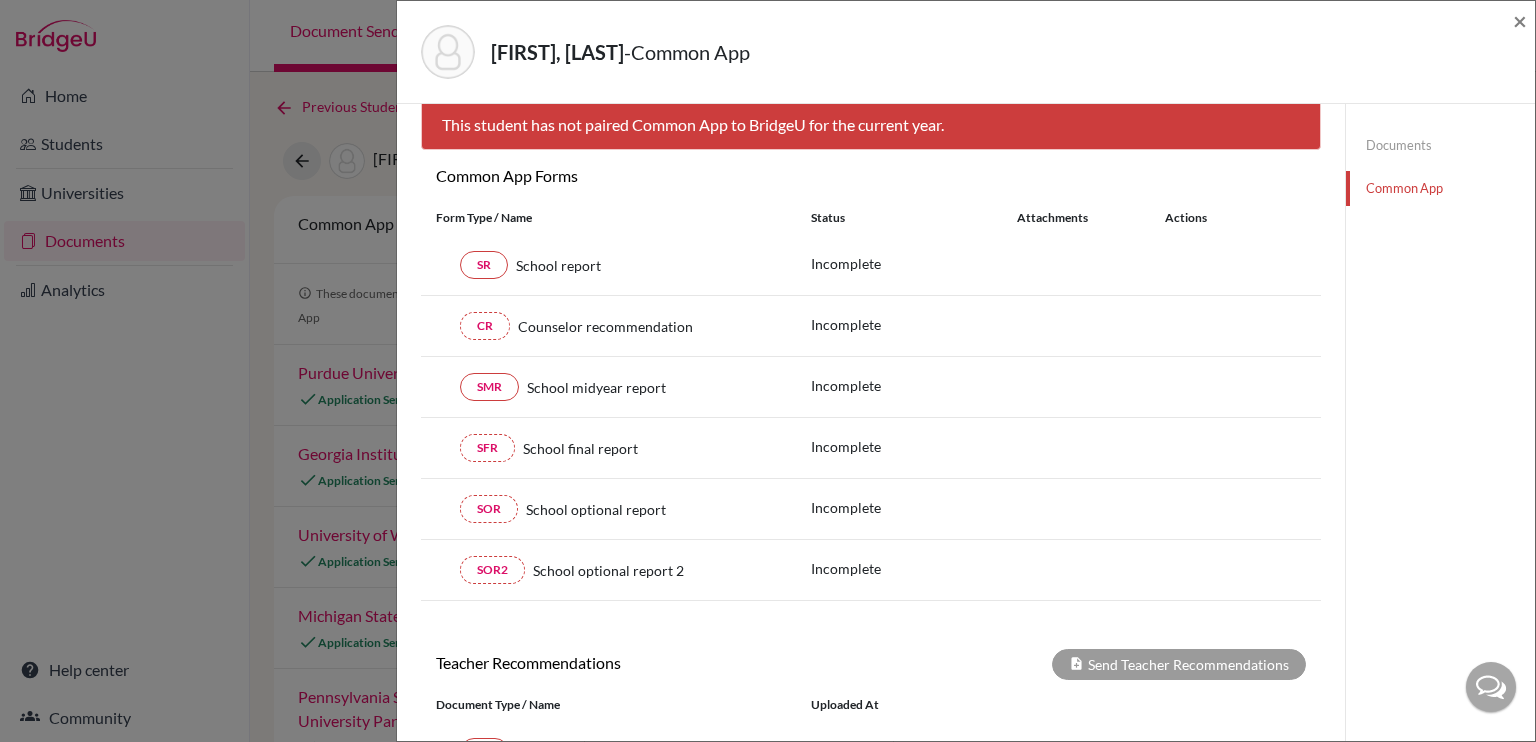 click on "Documents" 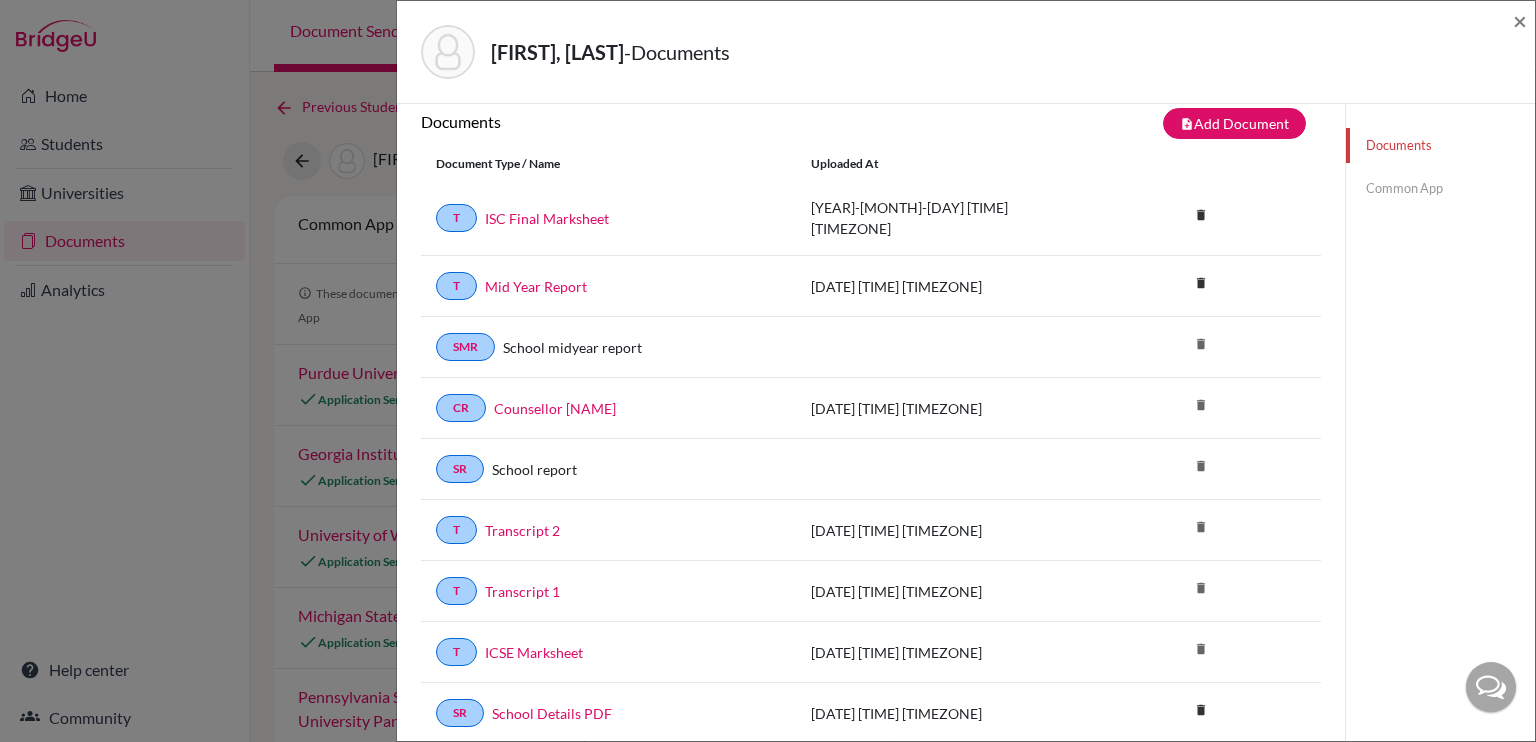 scroll, scrollTop: 0, scrollLeft: 0, axis: both 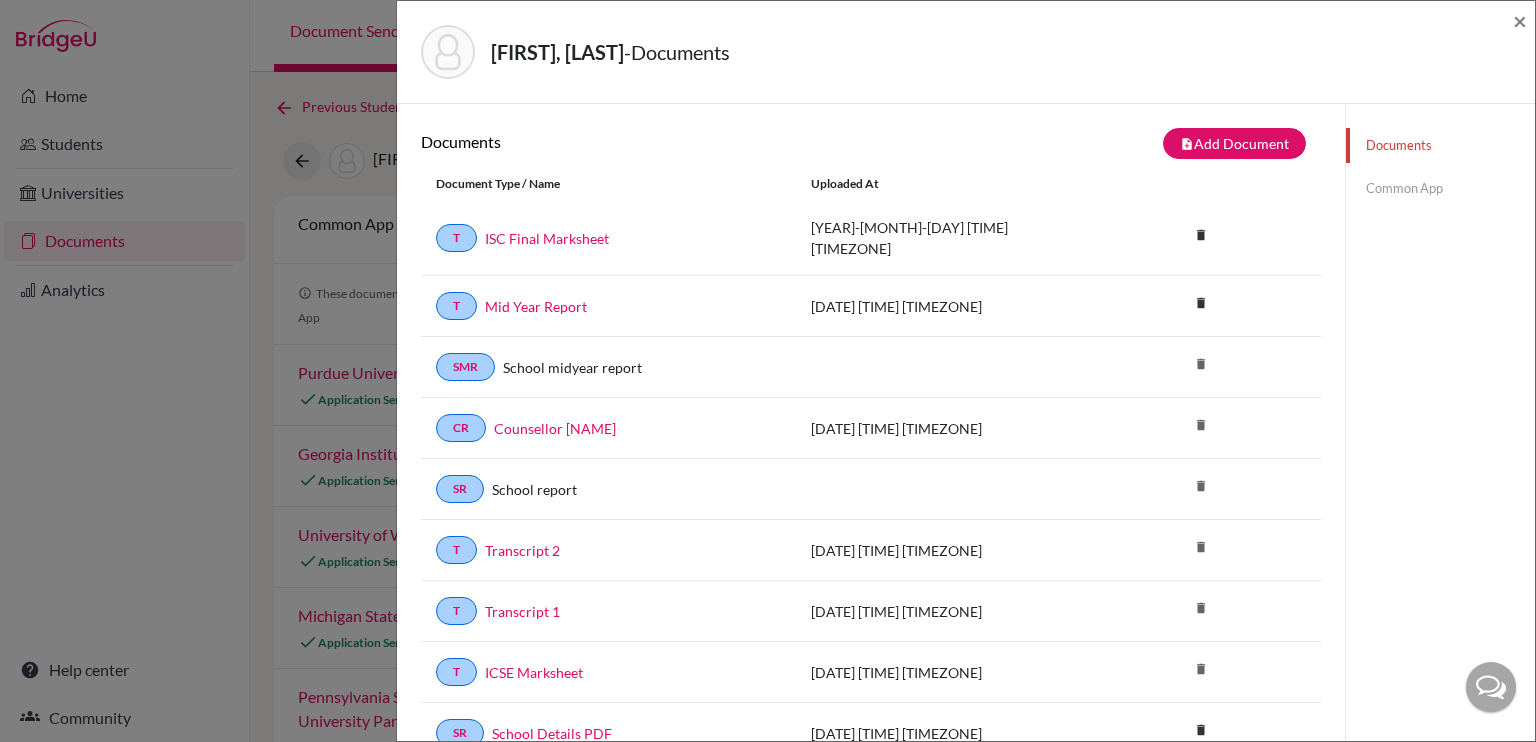 click on "Common App" 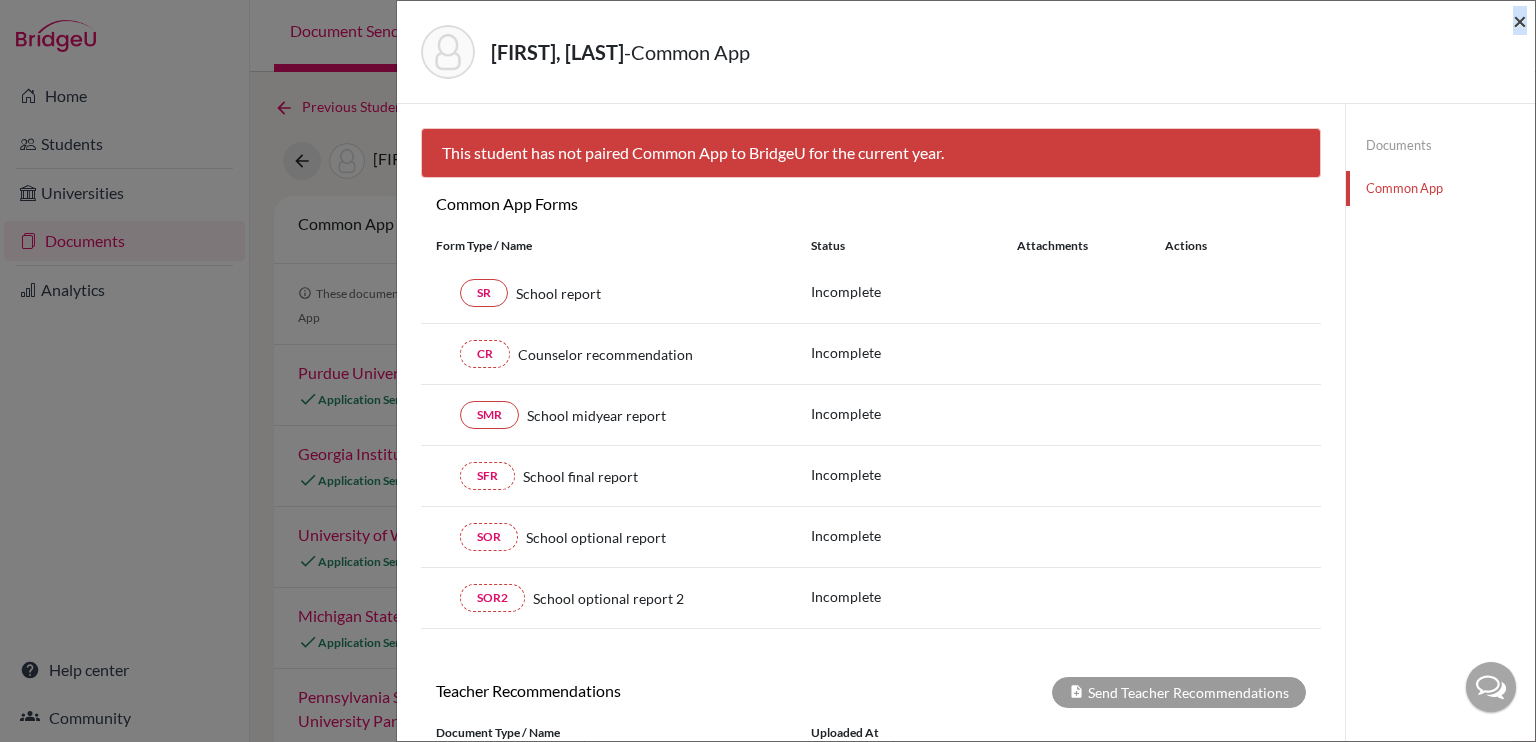 click on "Vinayak, Daksh  -  Common App ×" at bounding box center [966, 52] 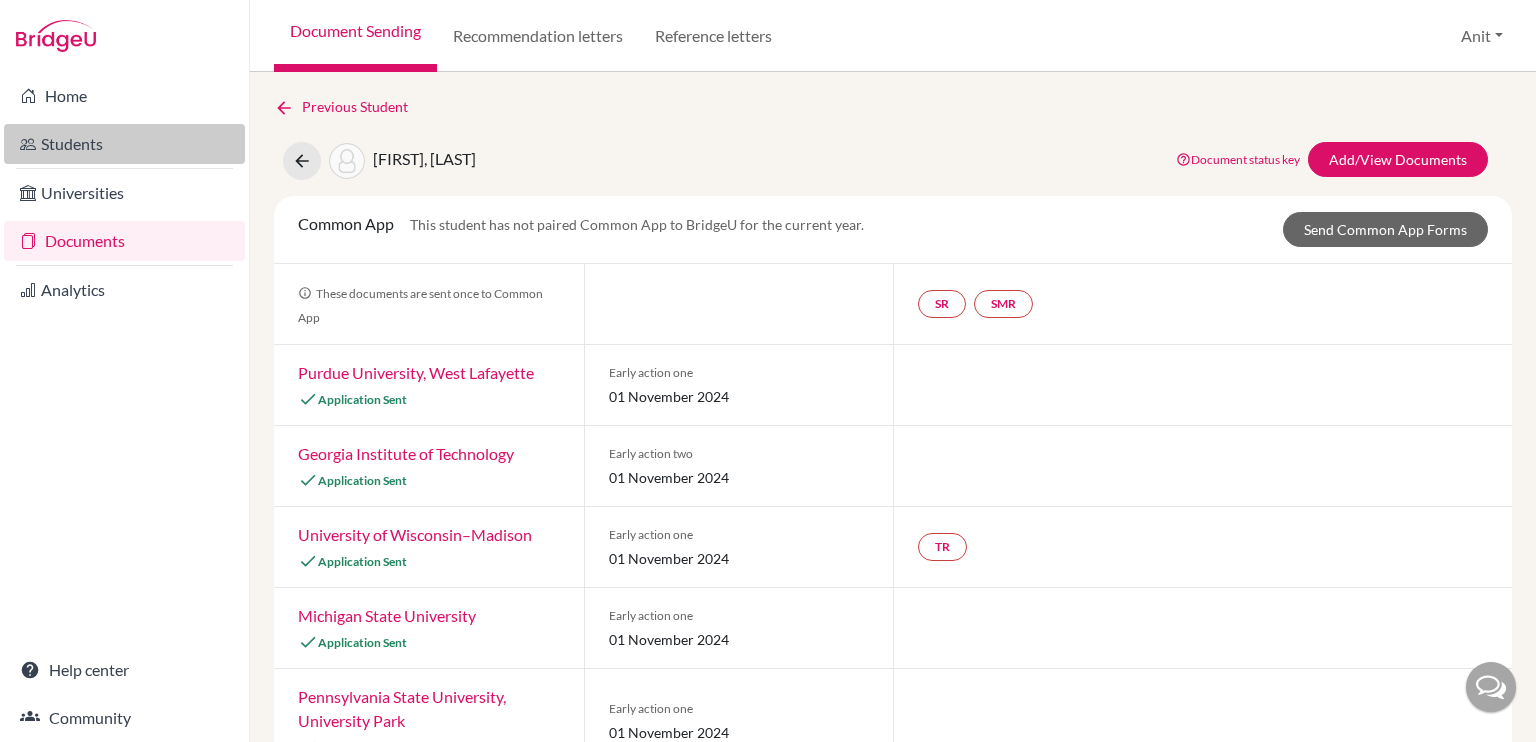 click on "Students" at bounding box center [124, 144] 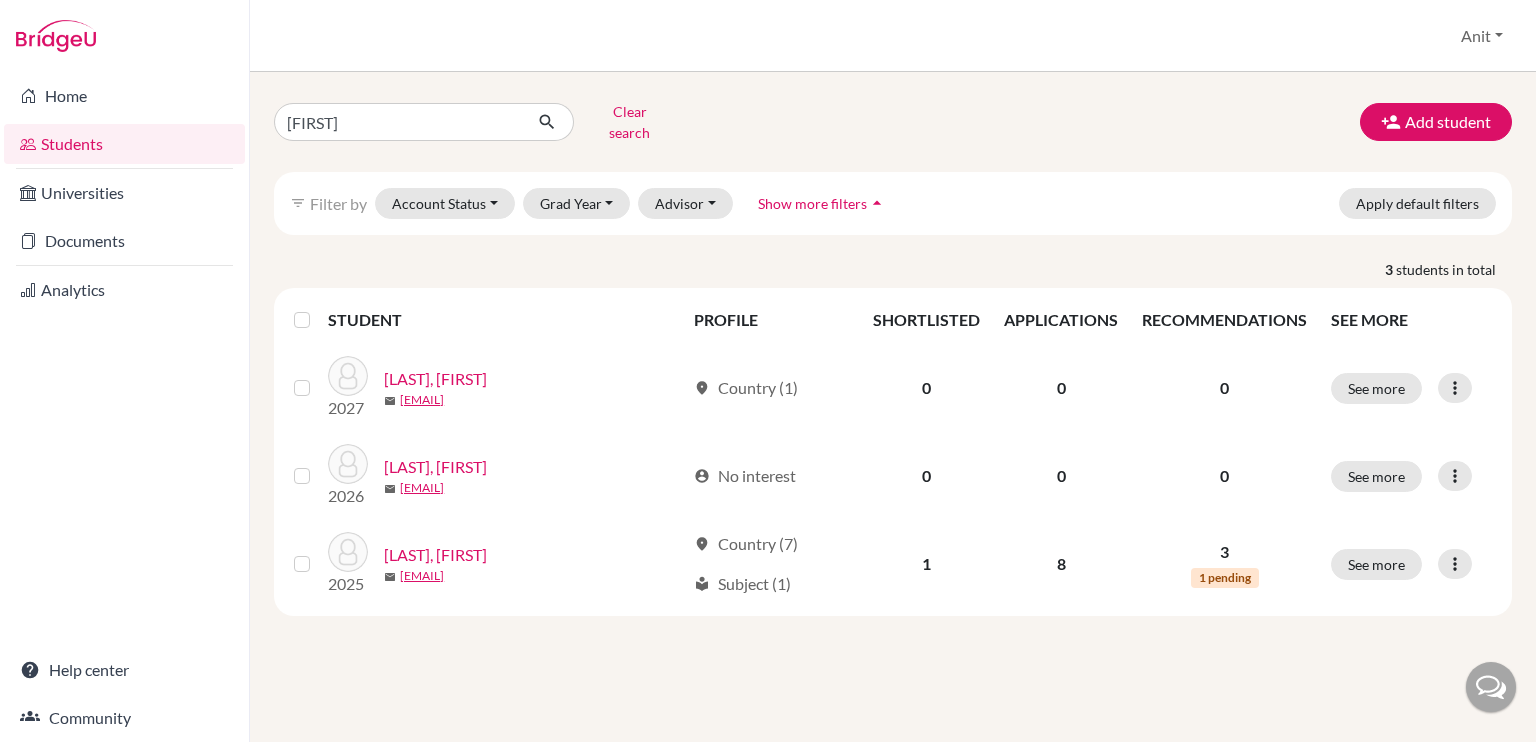 scroll, scrollTop: 0, scrollLeft: 0, axis: both 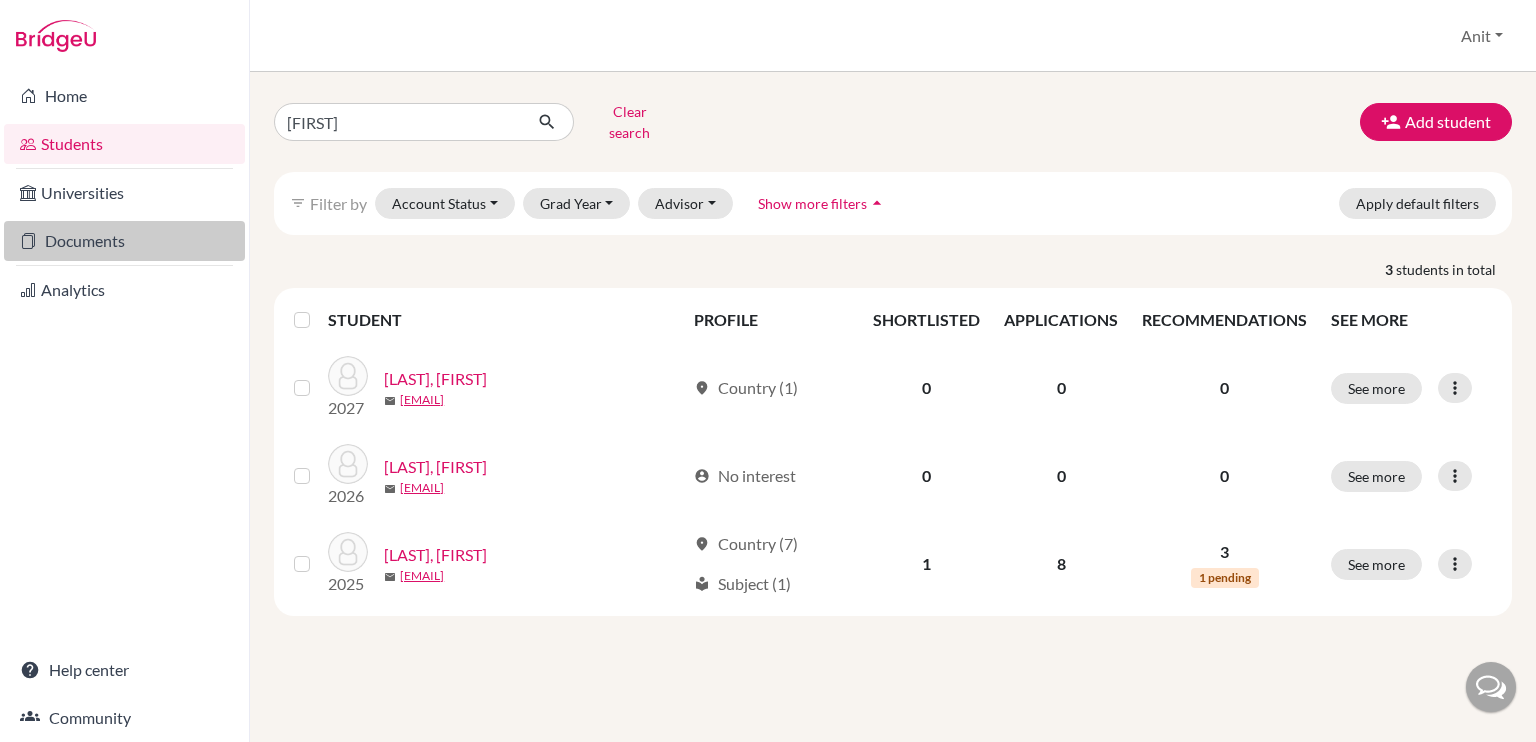 click on "Documents" at bounding box center (124, 241) 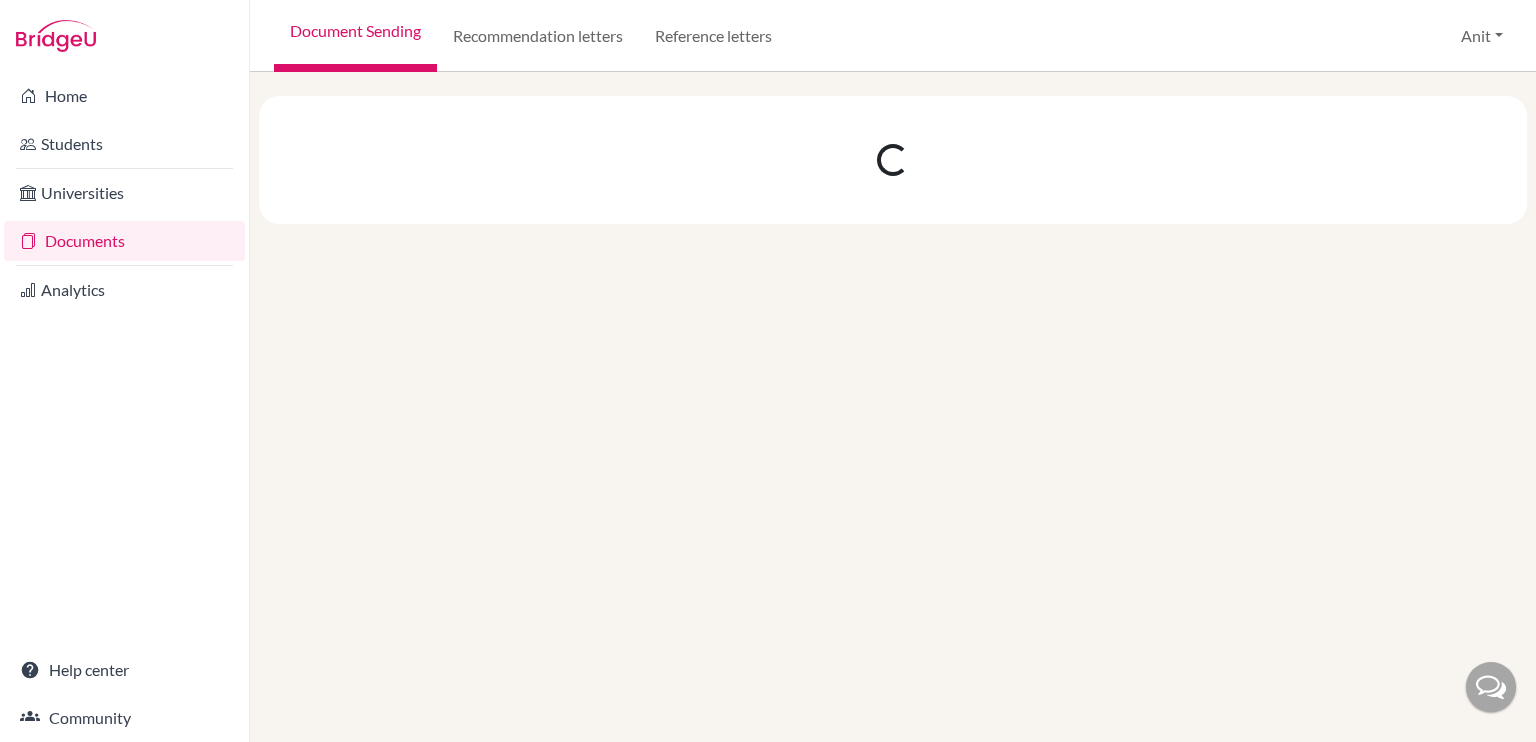 scroll, scrollTop: 0, scrollLeft: 0, axis: both 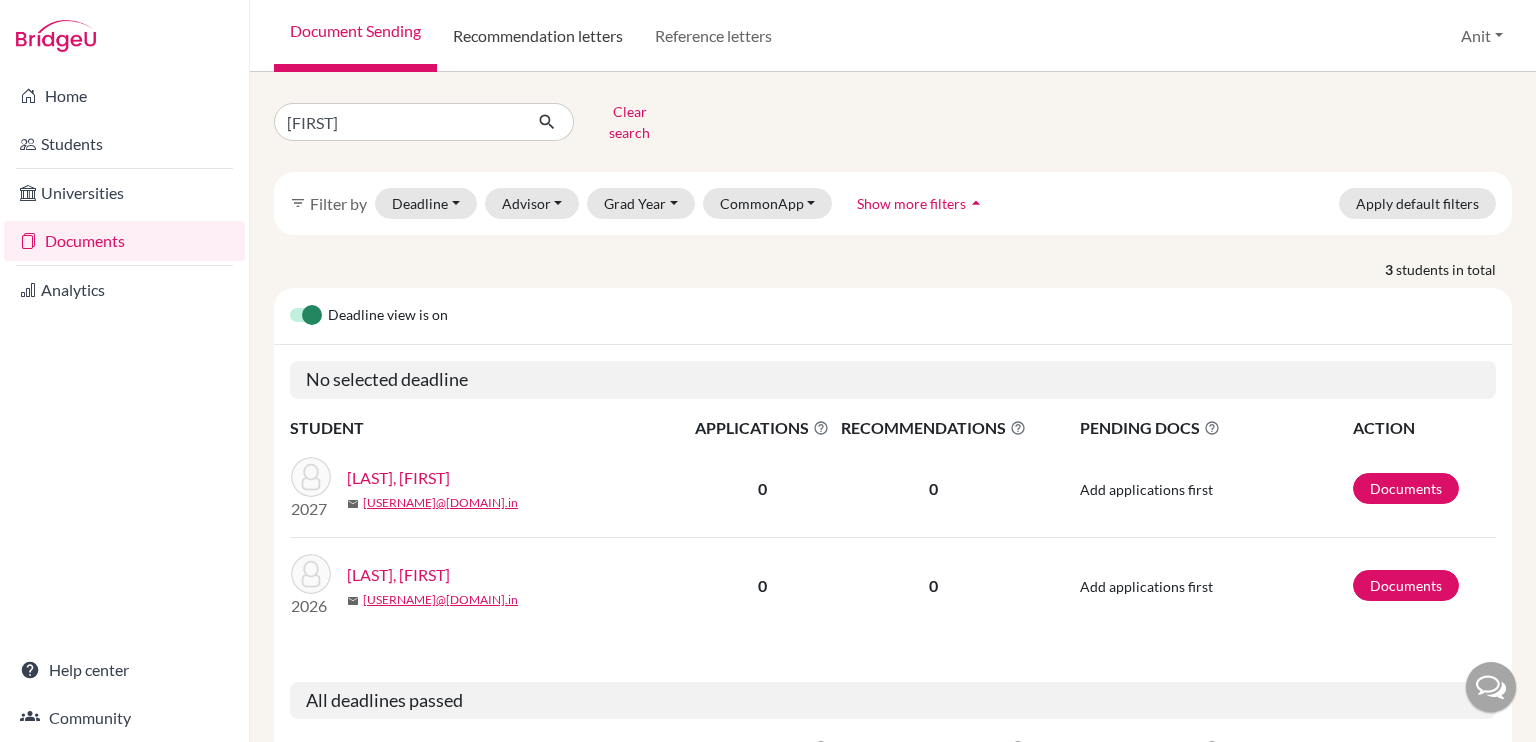 click on "Recommendation letters" at bounding box center [538, 36] 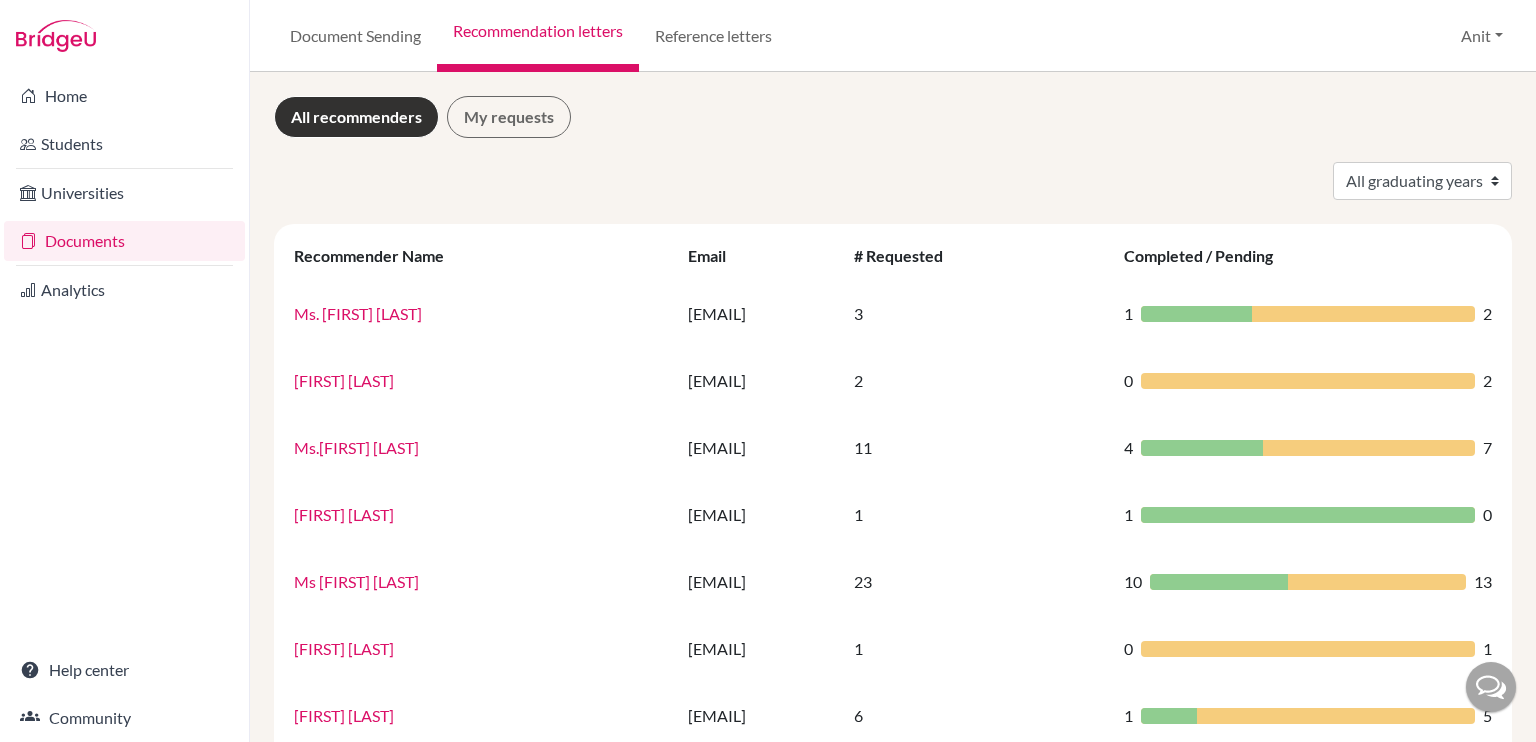 scroll, scrollTop: 0, scrollLeft: 0, axis: both 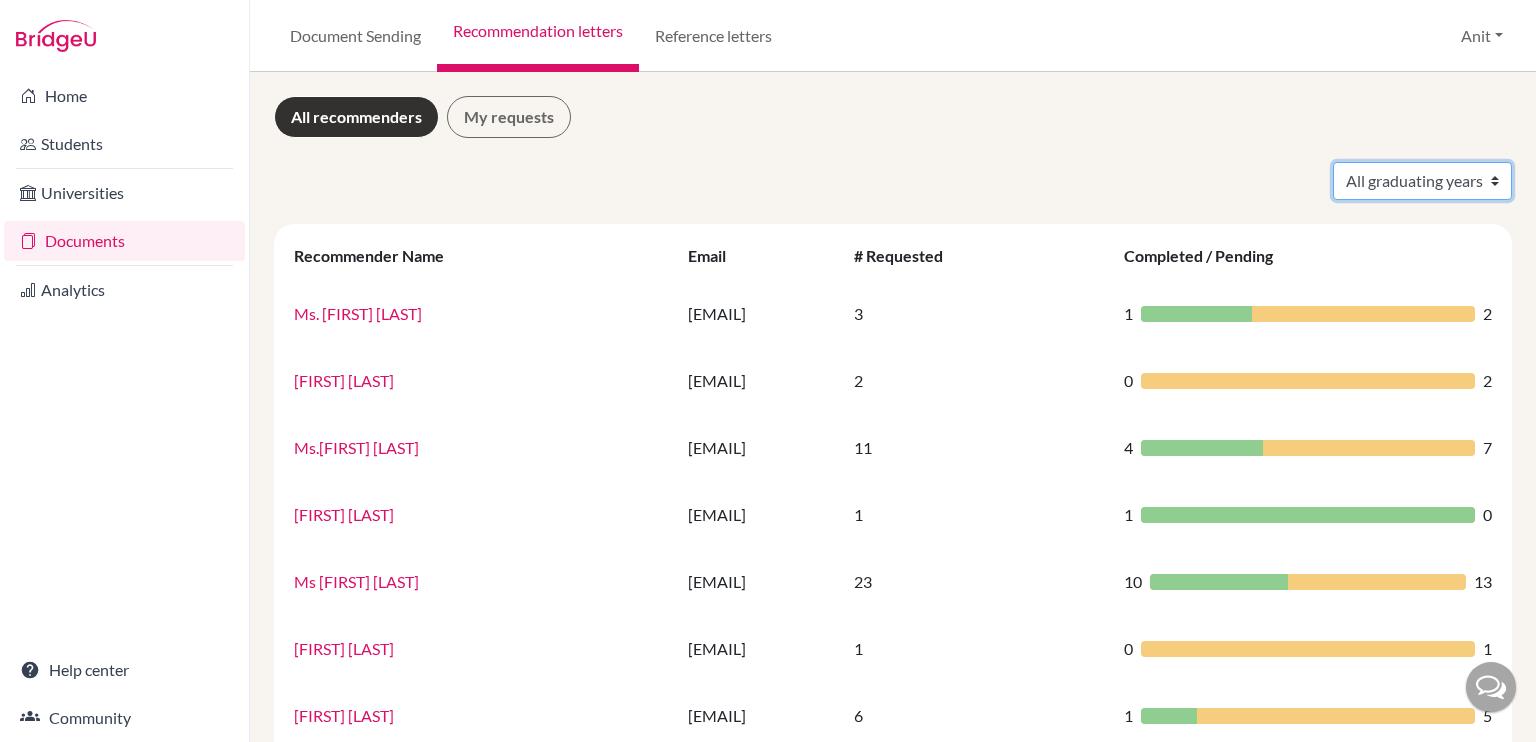 click on "All graduating years 2020 2021 2022 2023 2024 2025 2026 2027 2028" at bounding box center [1422, 181] 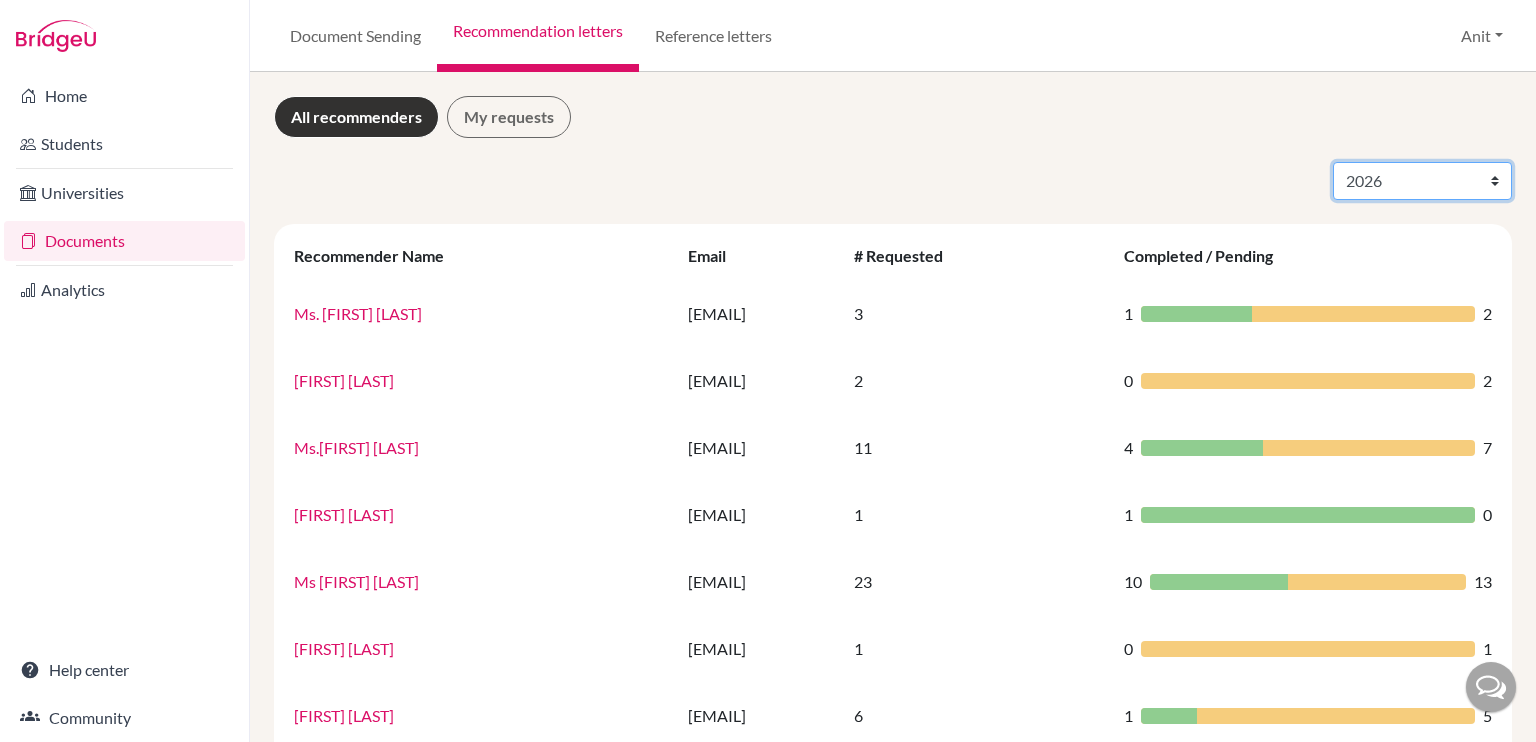 click on "All graduating years 2020 2021 2022 2023 2024 2025 2026 2027 2028" at bounding box center [1422, 181] 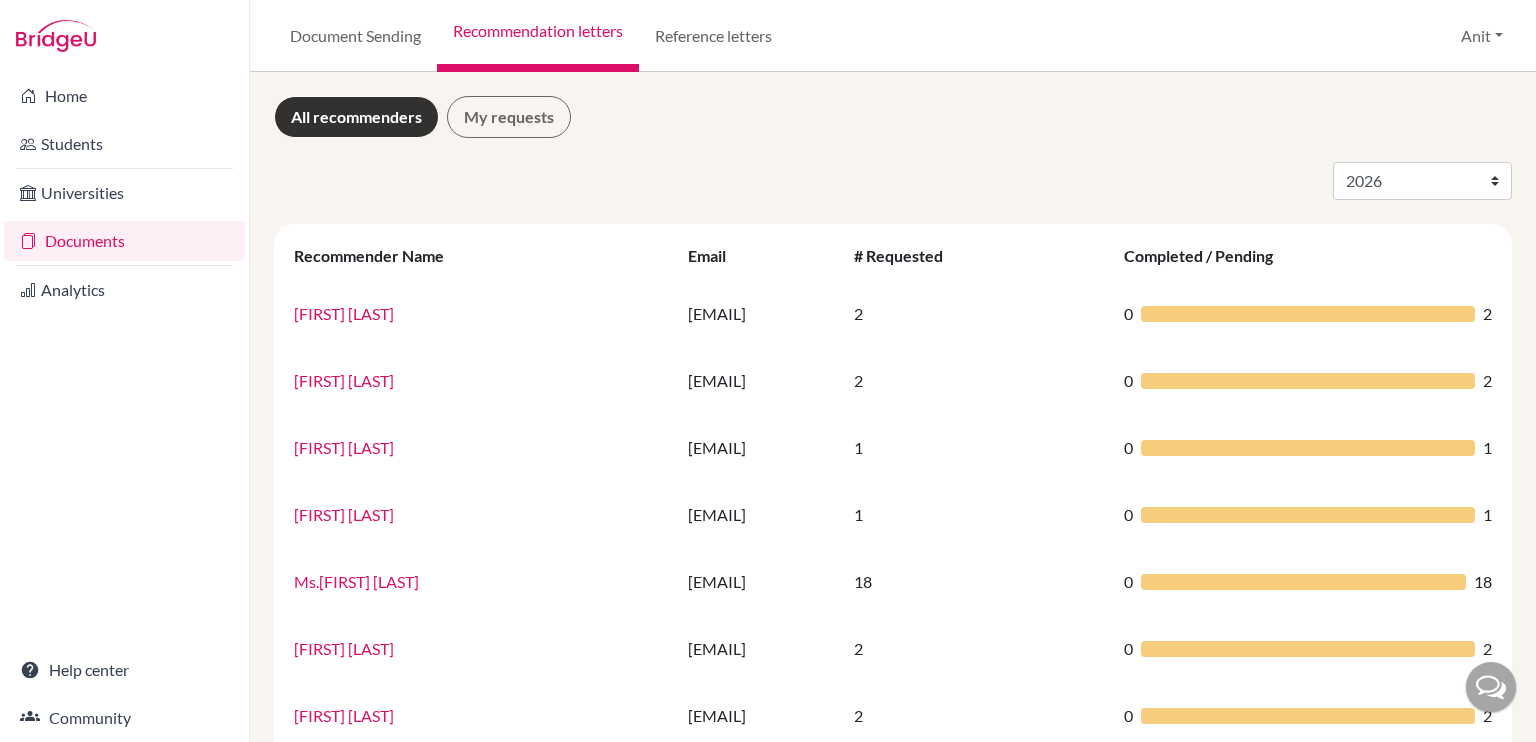 select on "2026" 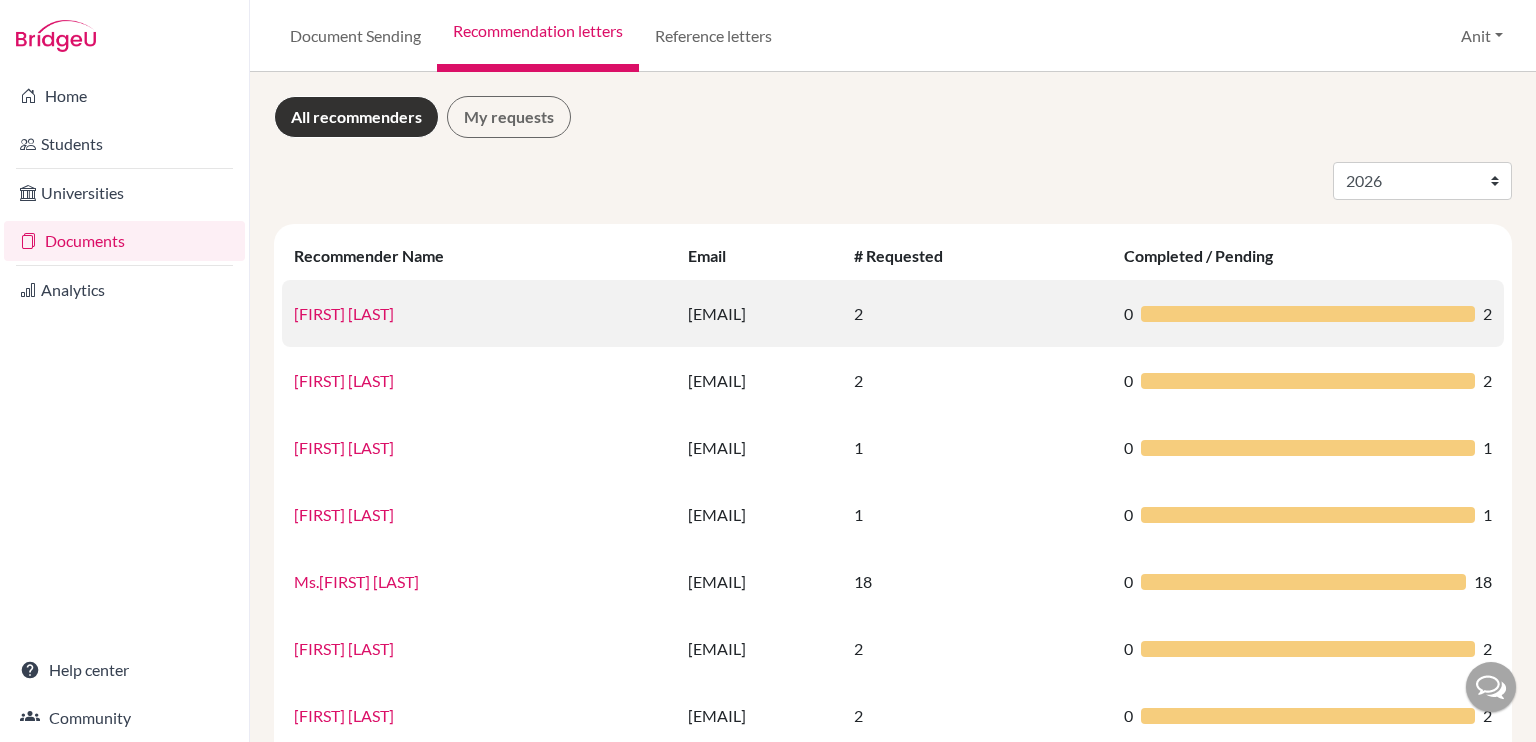 click on "[FIRST] [LAST]" at bounding box center (344, 313) 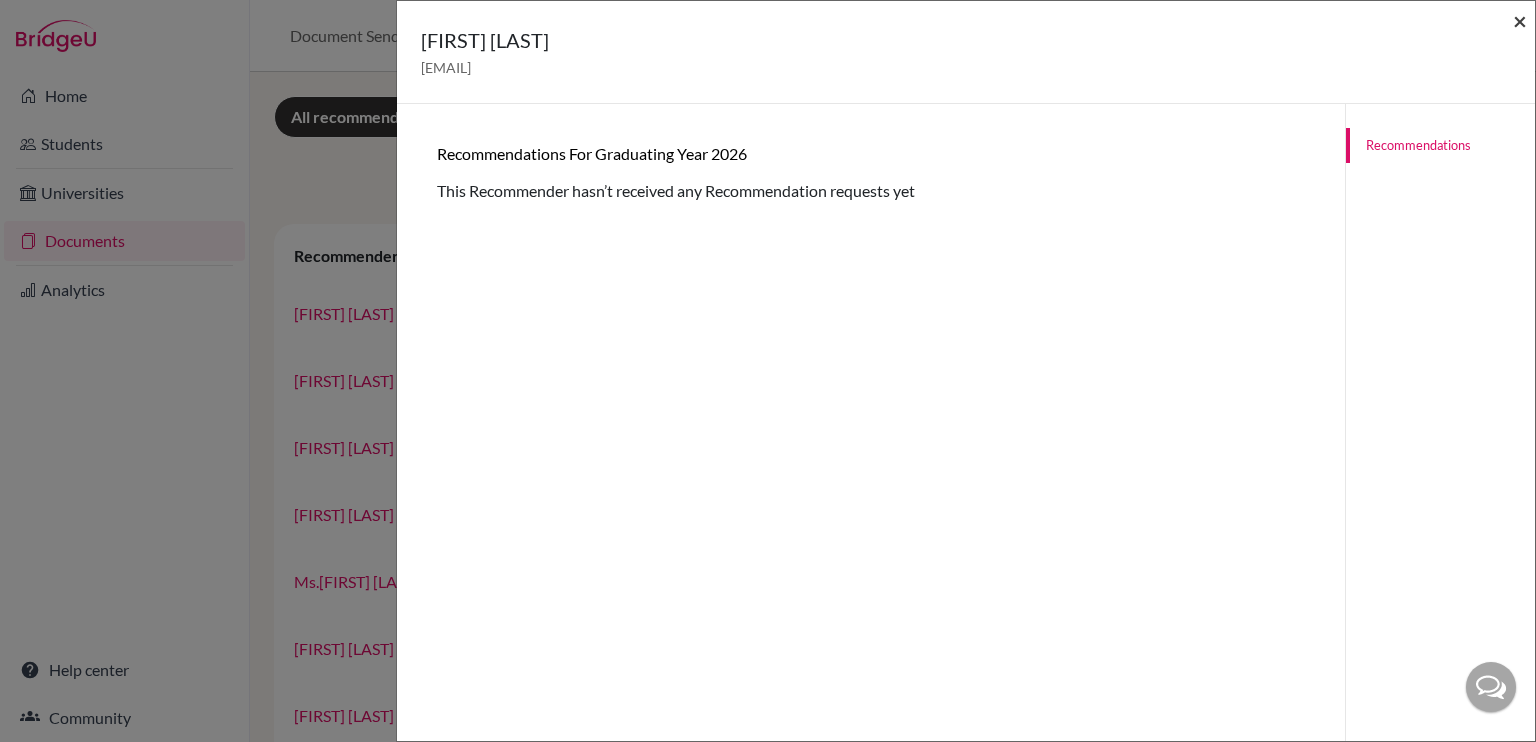 click on "×" at bounding box center [1520, 20] 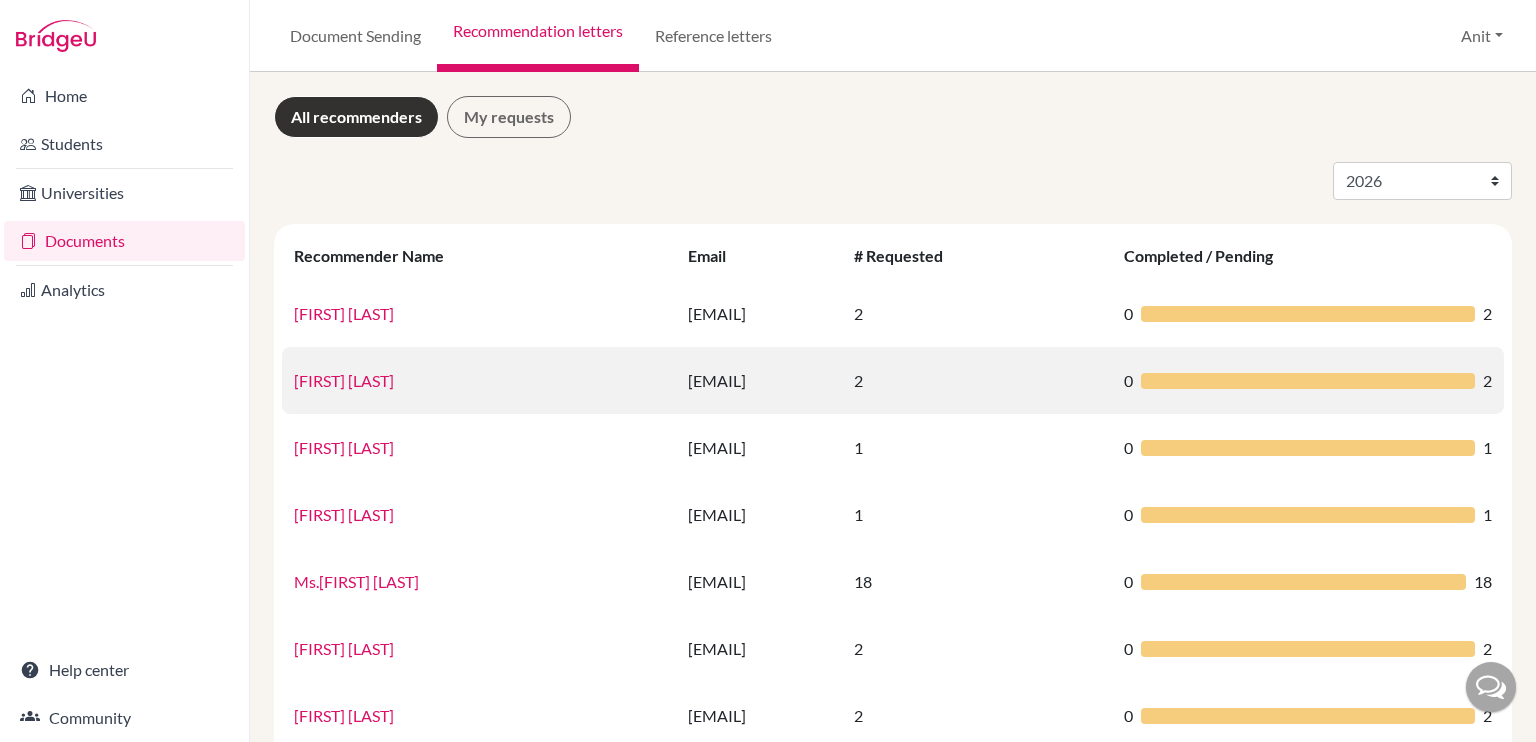 click on "[FIRST] [LAST]" at bounding box center [344, 380] 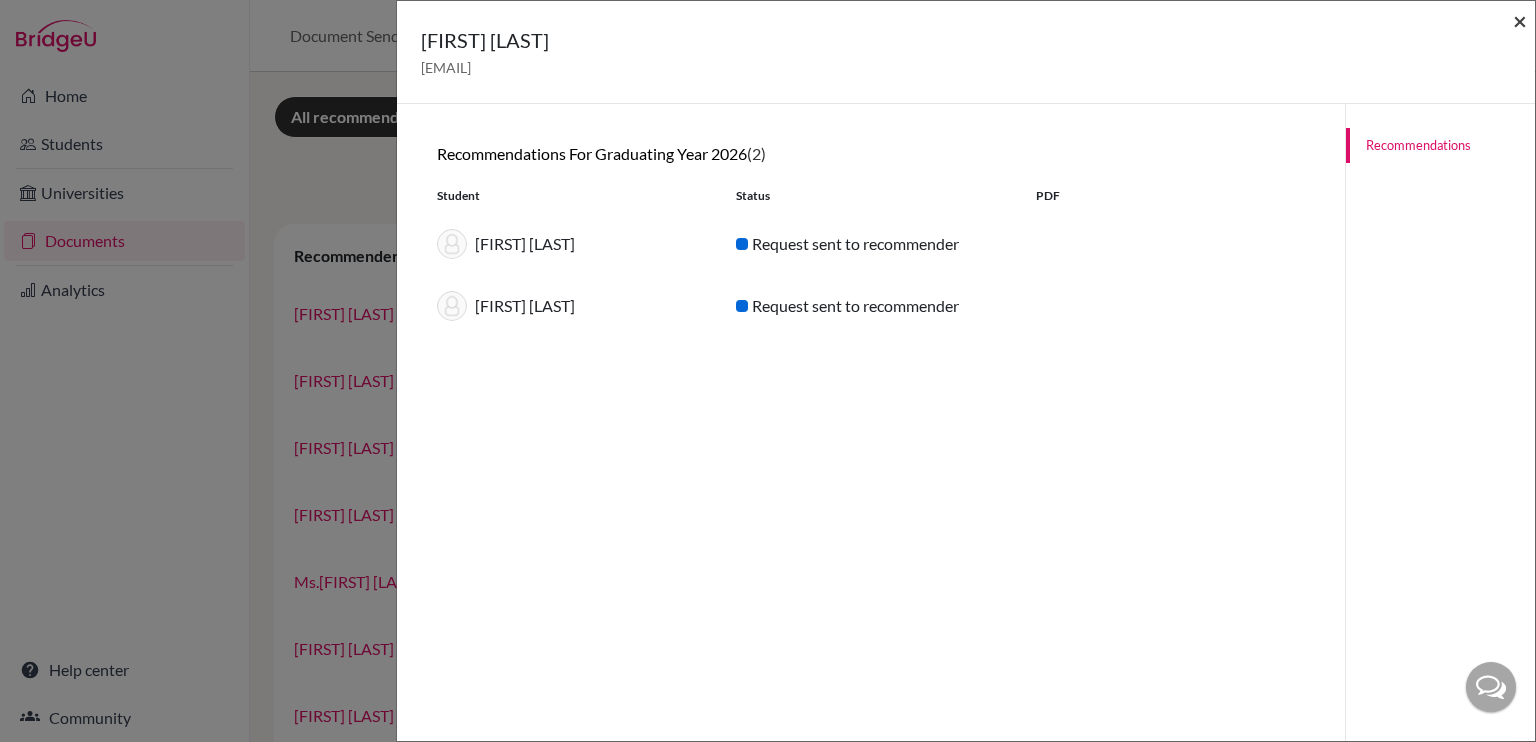 click on "×" at bounding box center [1520, 20] 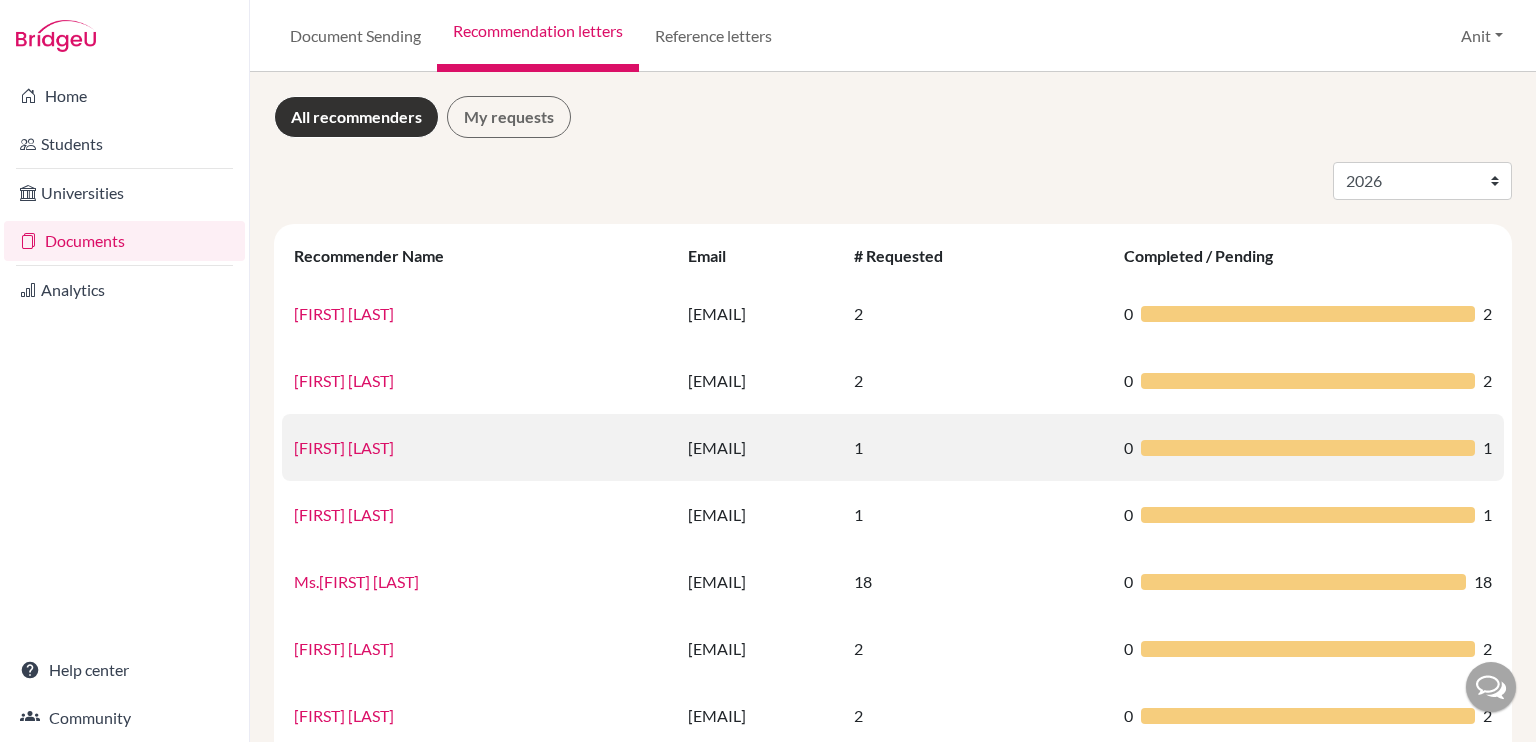 click on "[FIRST] [LAST]" at bounding box center [344, 447] 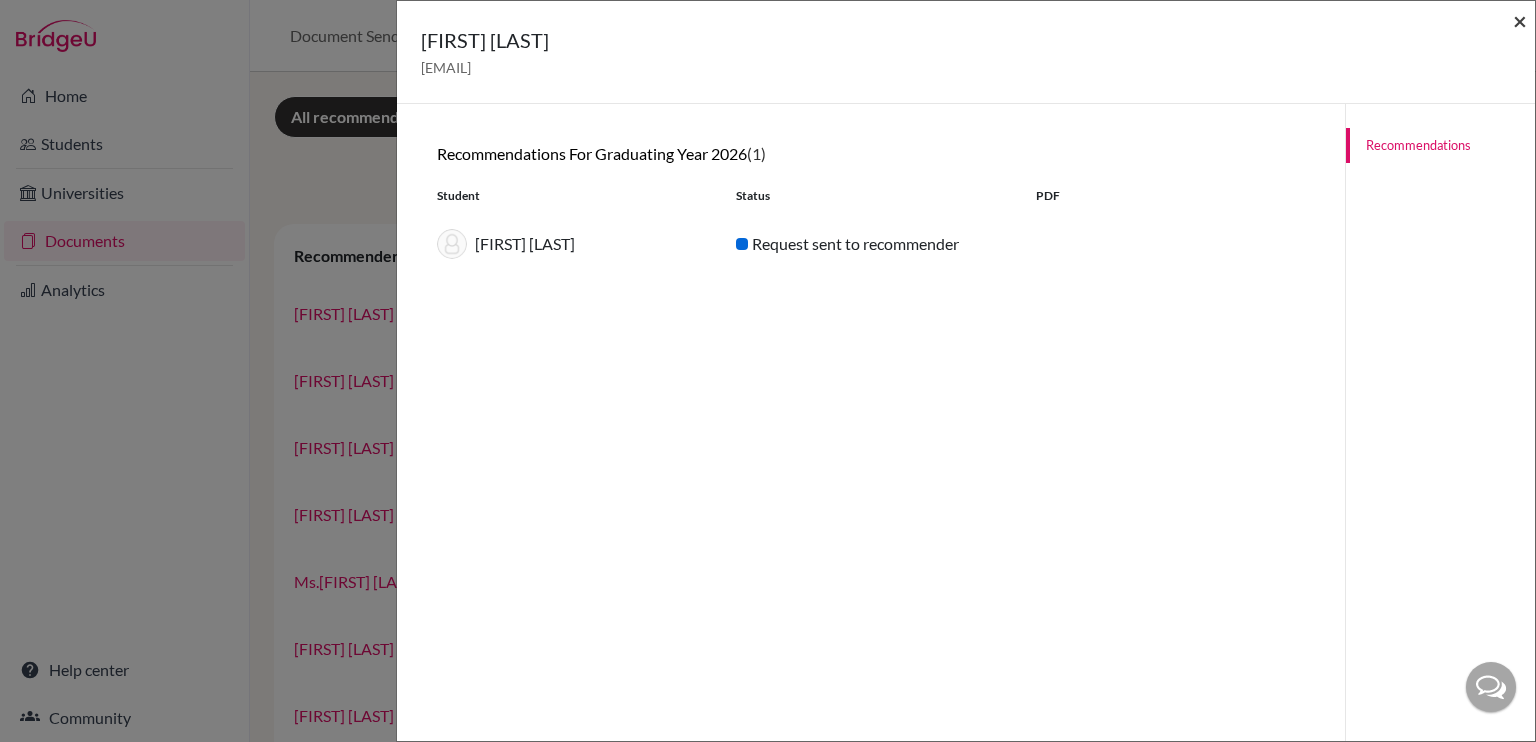 click on "×" at bounding box center (1520, 20) 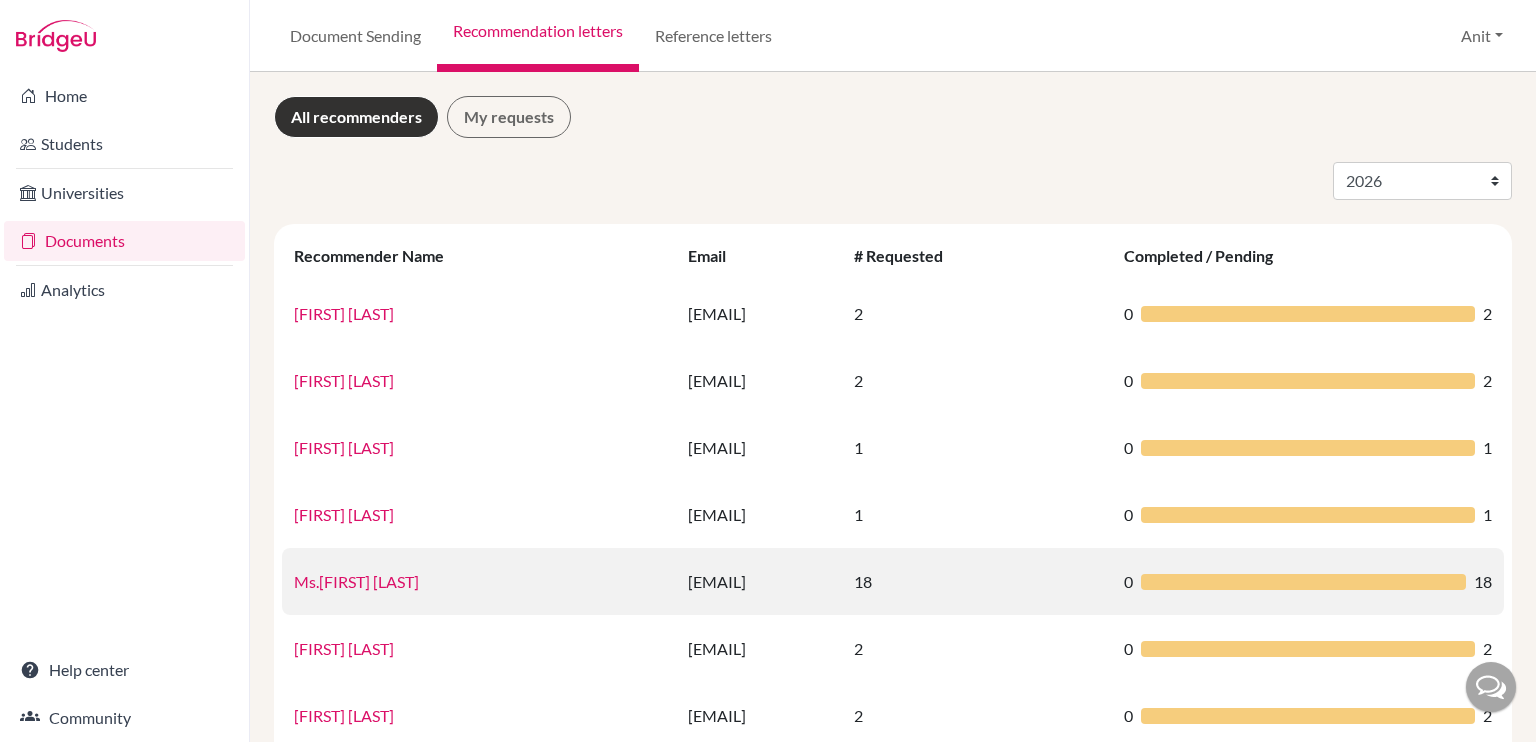click on "Ms.[FIRST] [LAST]" at bounding box center [356, 581] 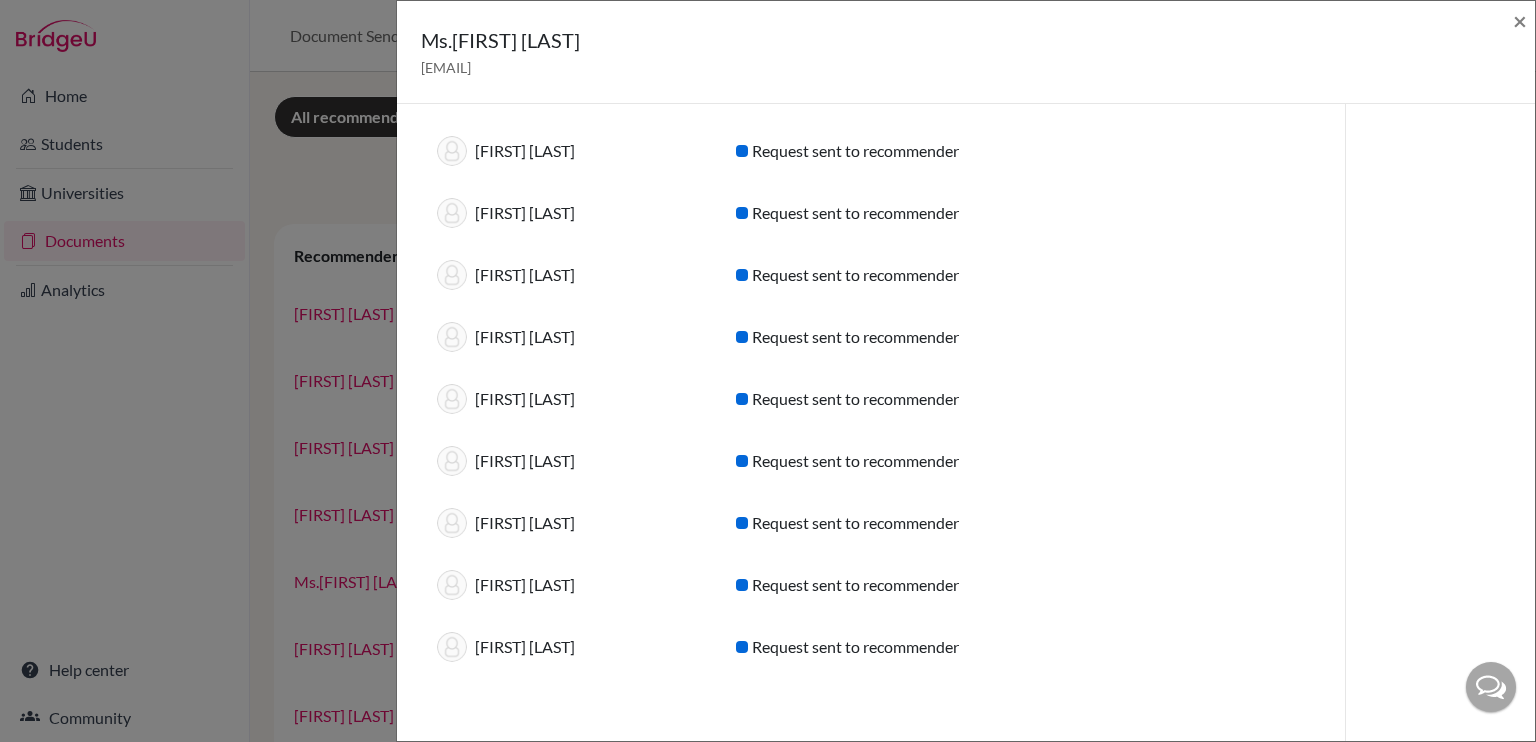 scroll, scrollTop: 0, scrollLeft: 0, axis: both 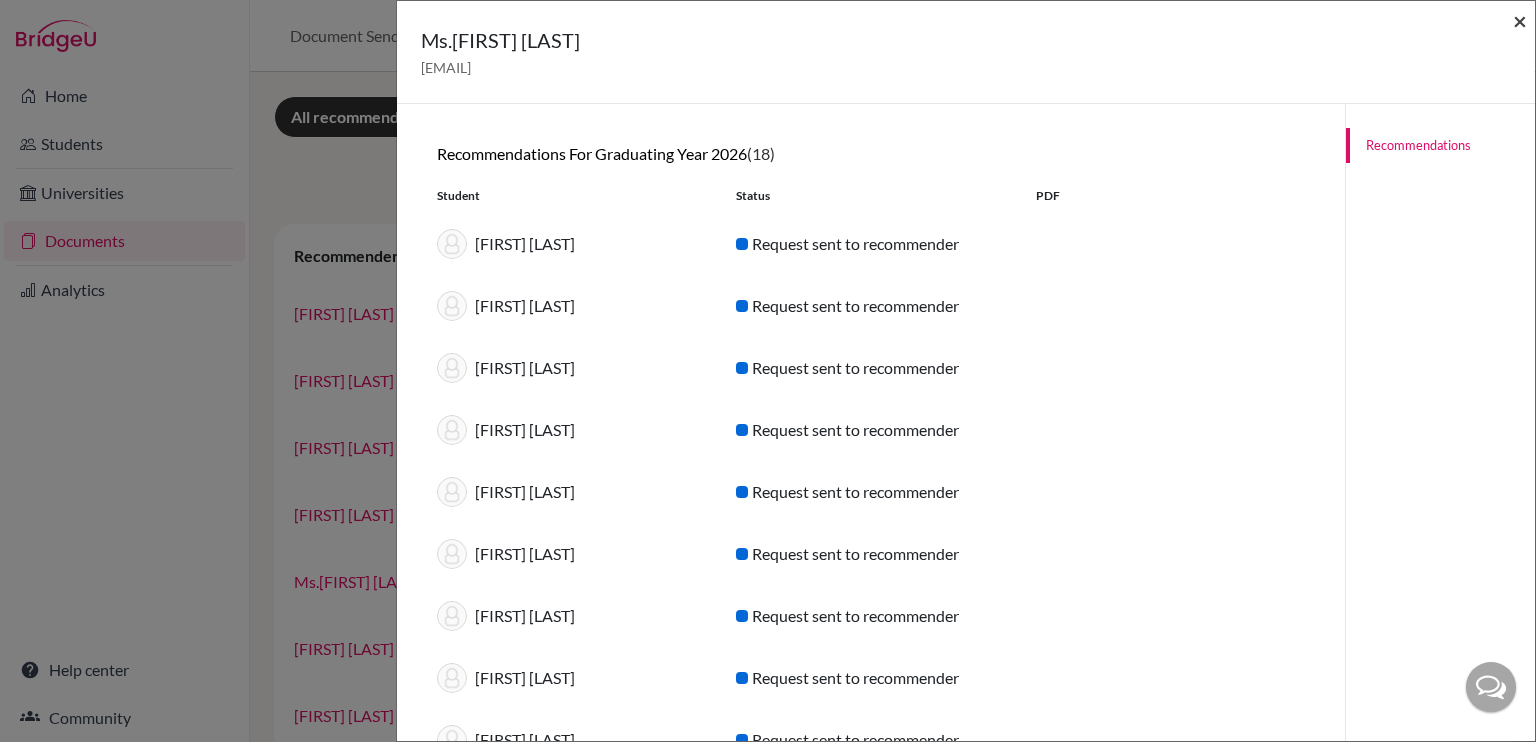 click on "×" at bounding box center (1520, 20) 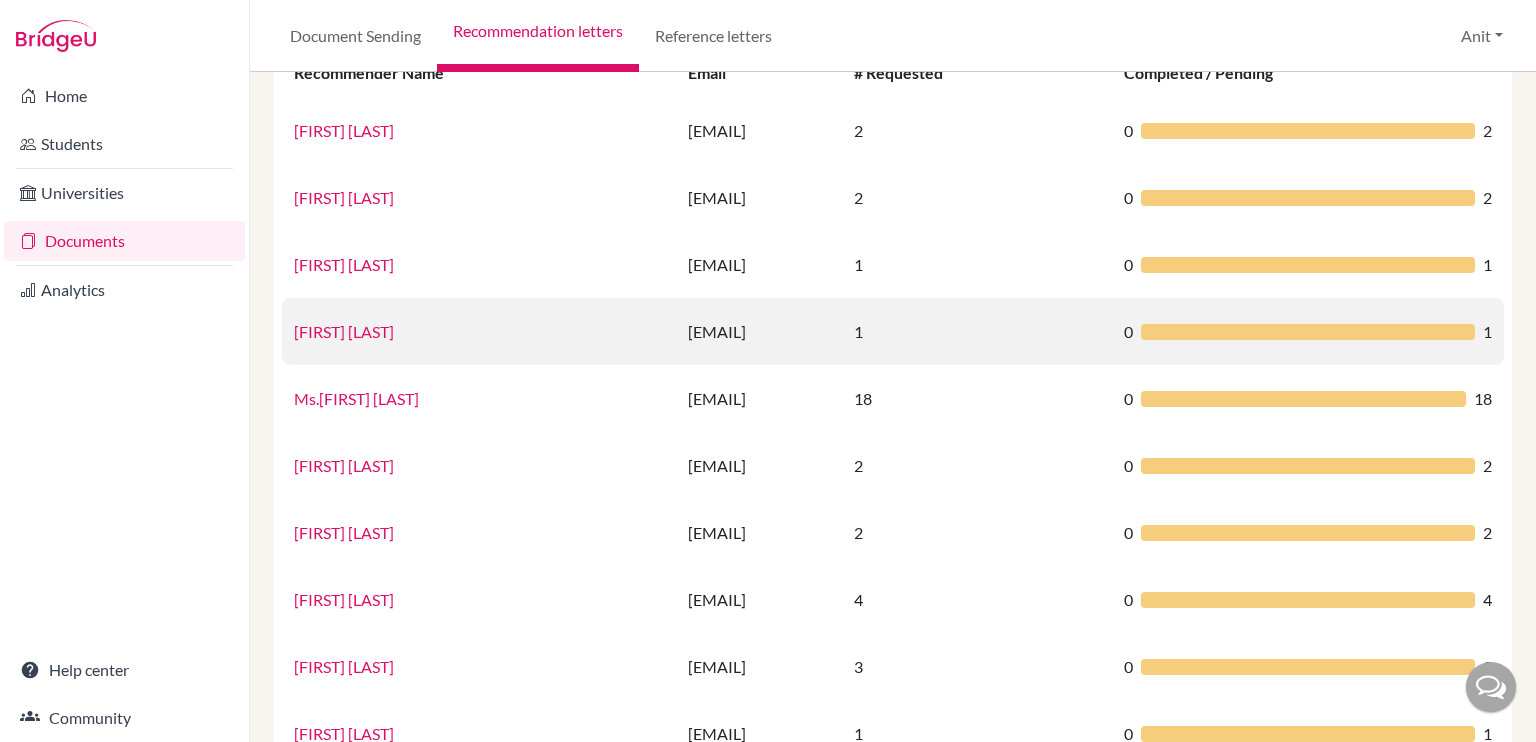 scroll, scrollTop: 186, scrollLeft: 0, axis: vertical 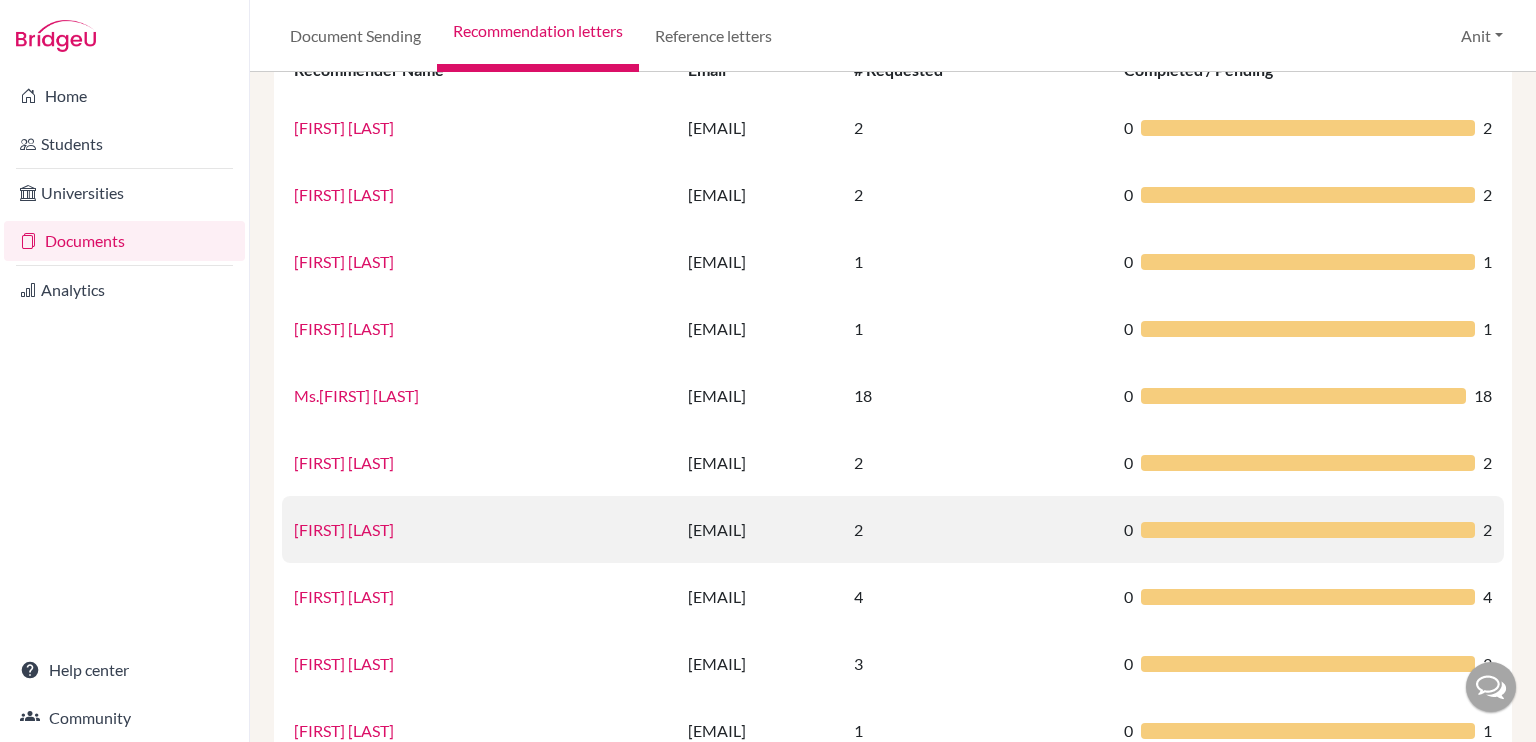click on "[FIRST] [LAST]" at bounding box center [344, 529] 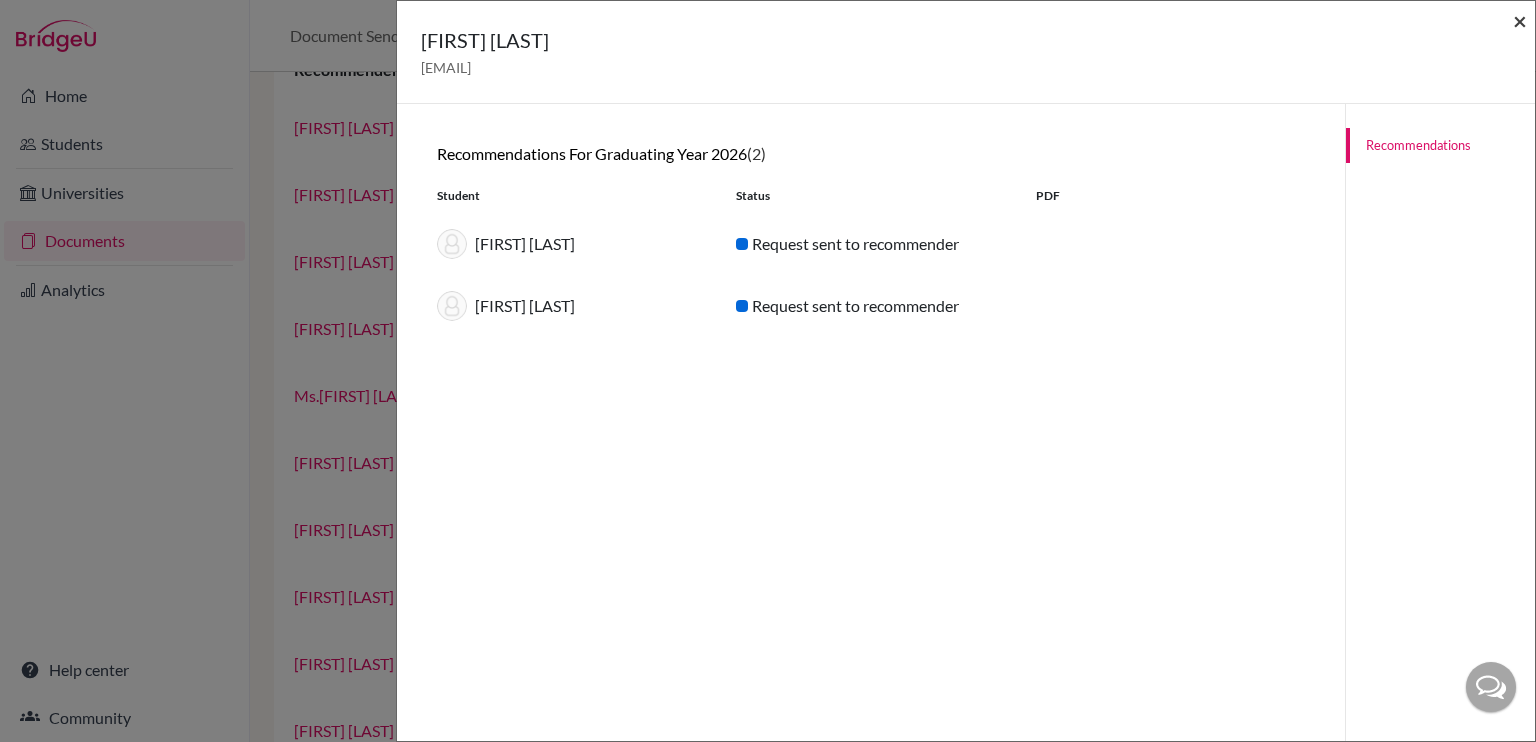 click on "×" at bounding box center (1520, 20) 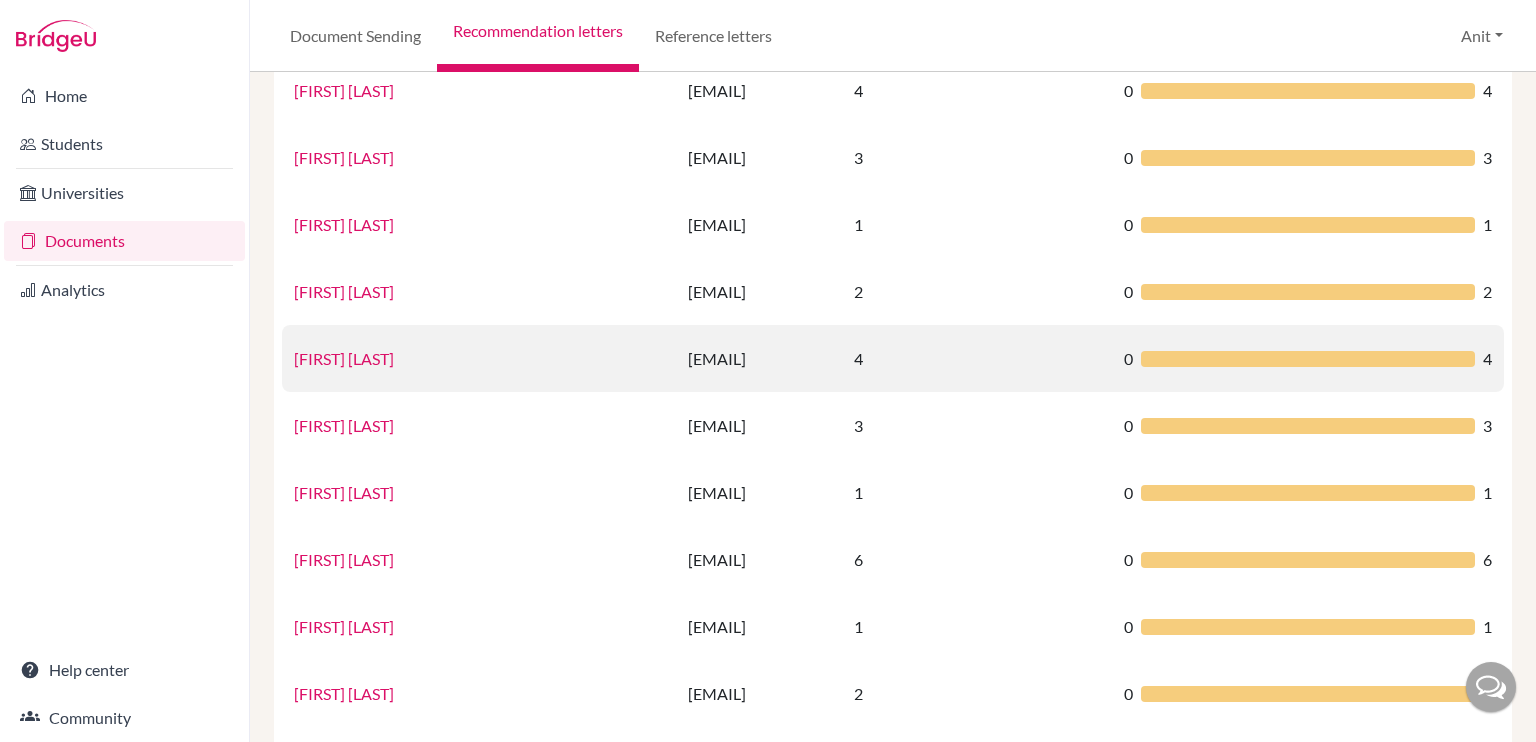 scroll, scrollTop: 696, scrollLeft: 0, axis: vertical 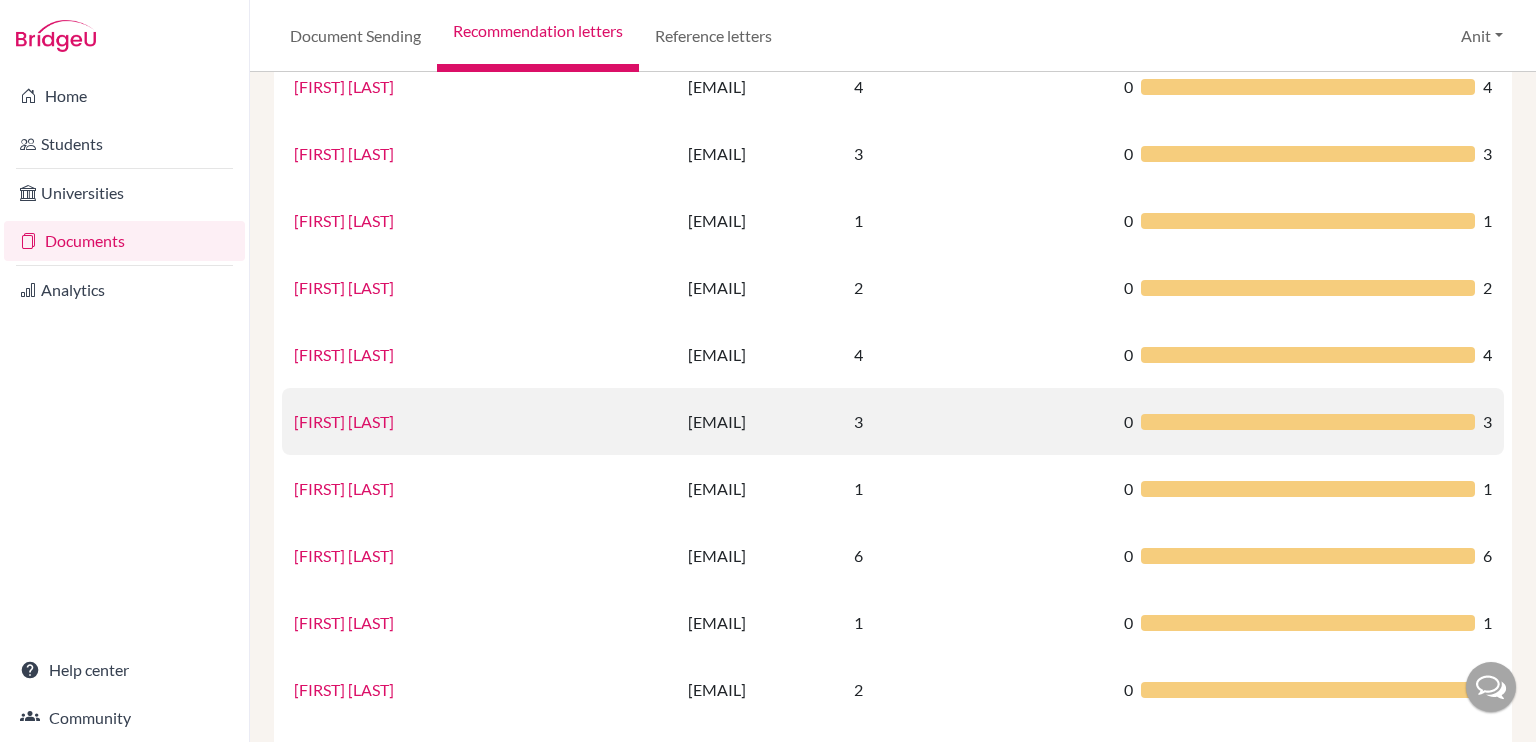 click on "[FIRST] [LAST]" at bounding box center [344, 421] 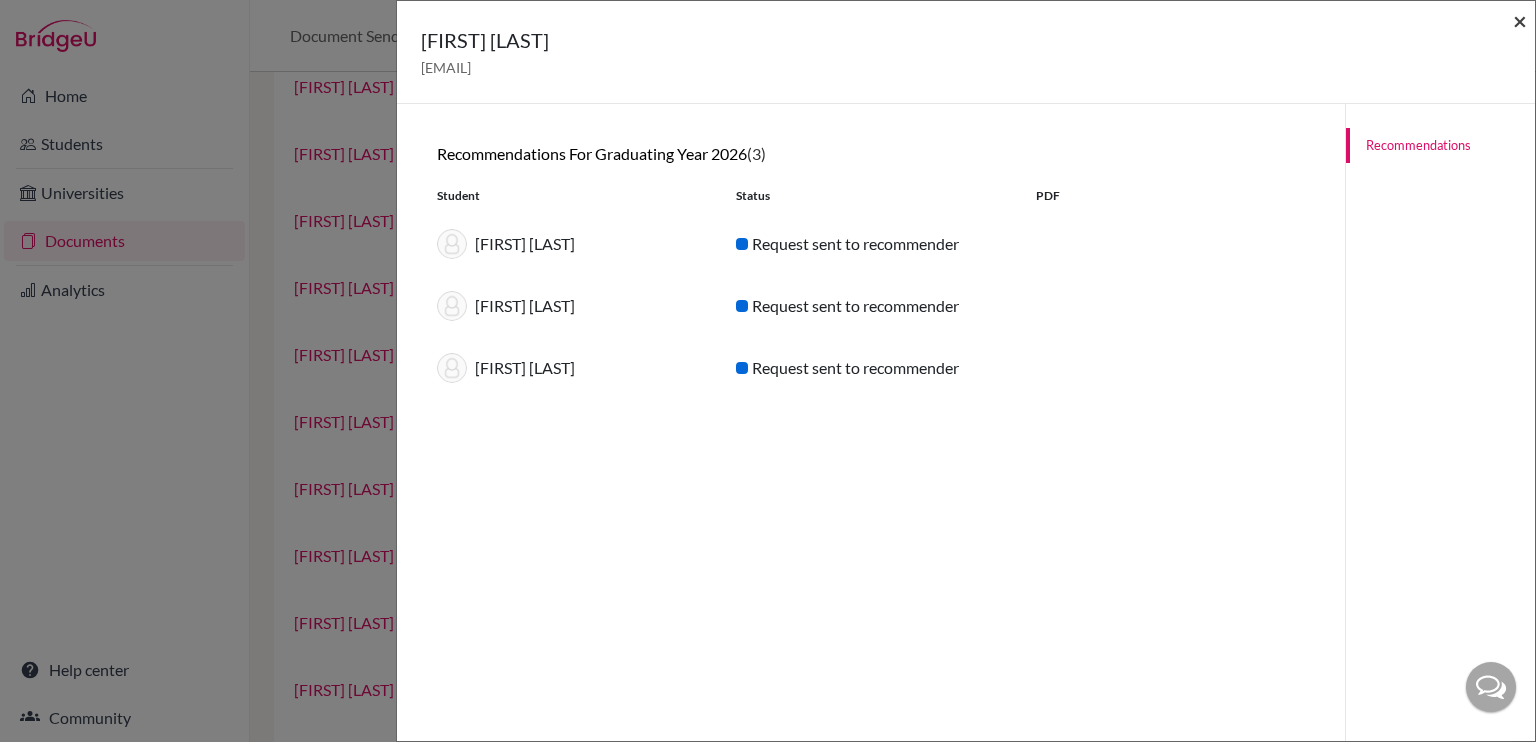 click on "×" at bounding box center (1520, 20) 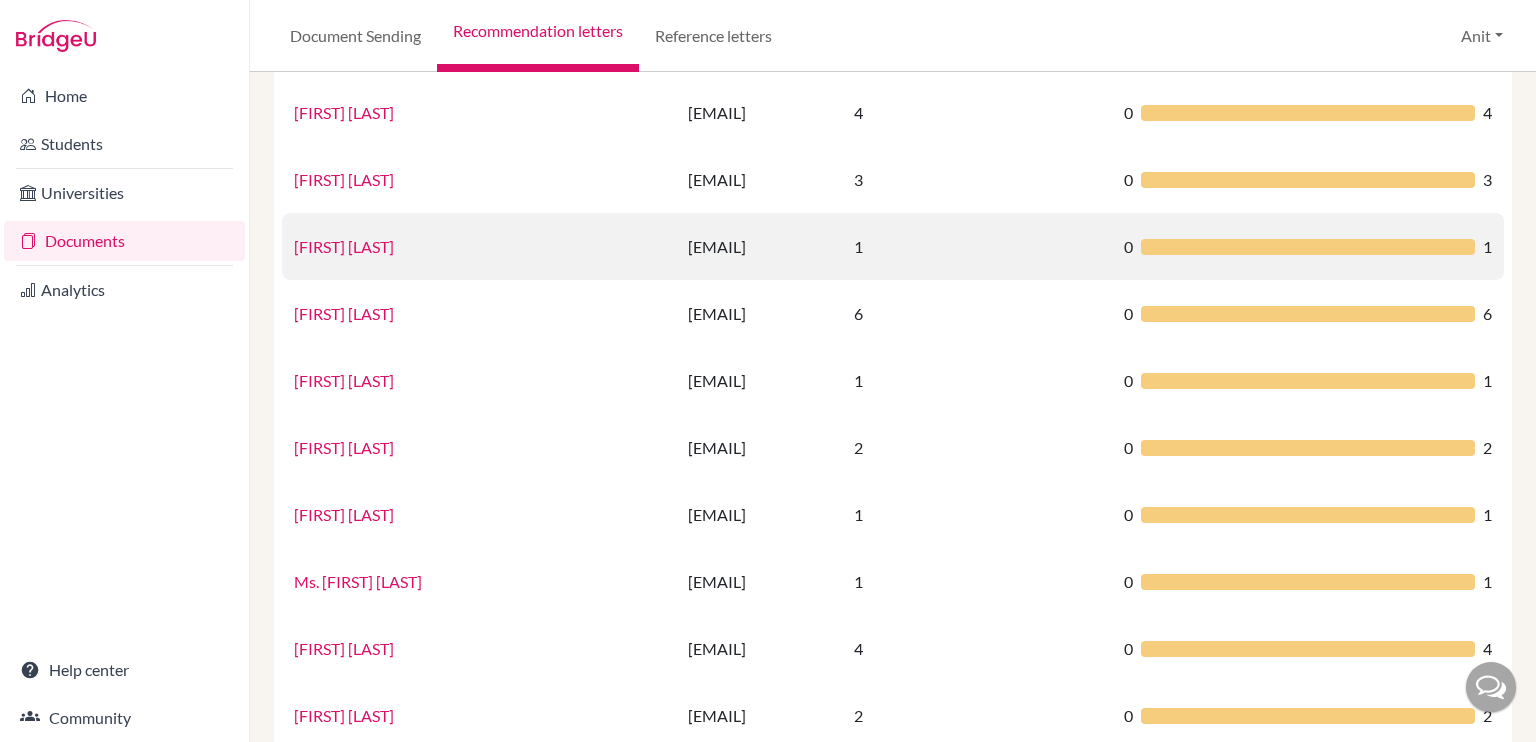 scroll, scrollTop: 936, scrollLeft: 0, axis: vertical 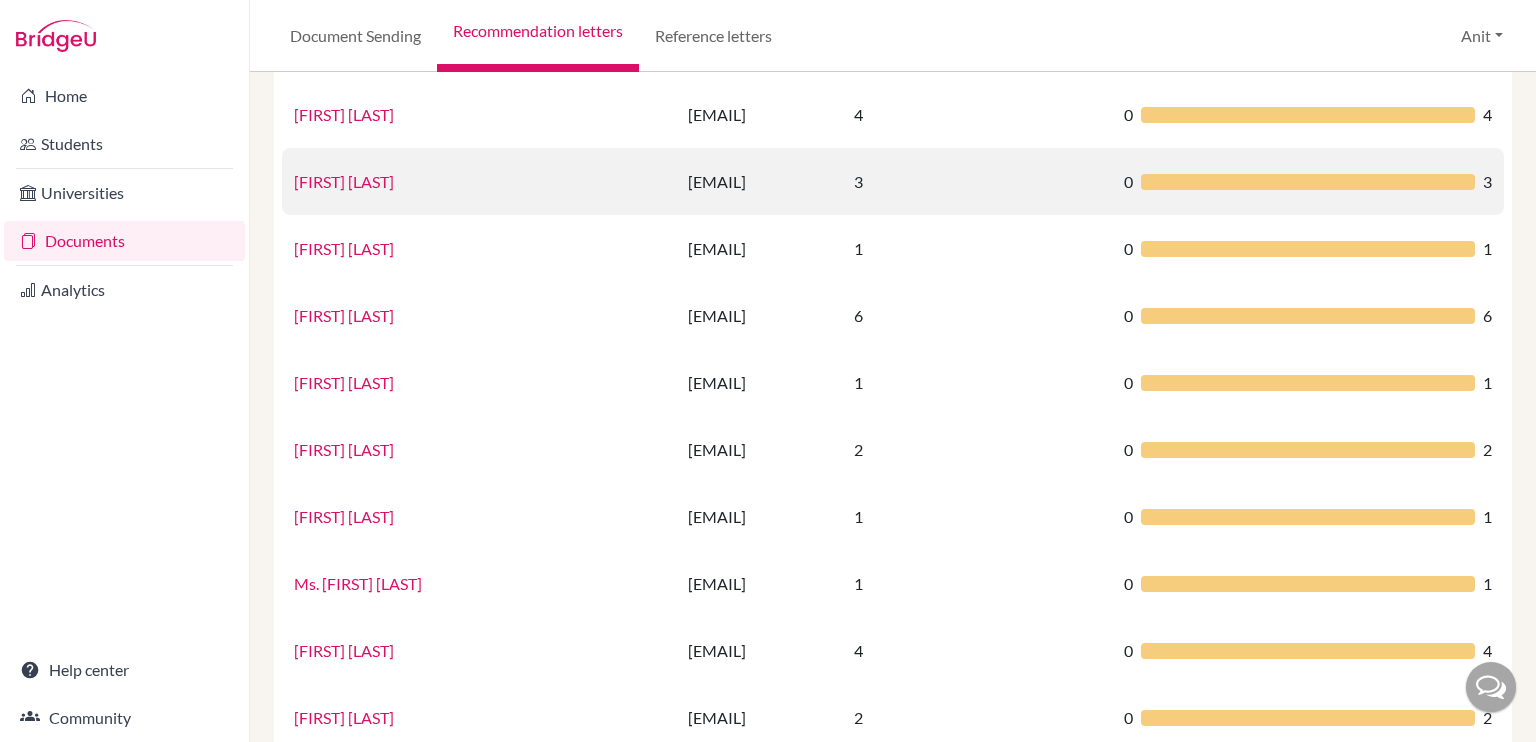 click on "[FIRST] [LAST]" at bounding box center [344, 181] 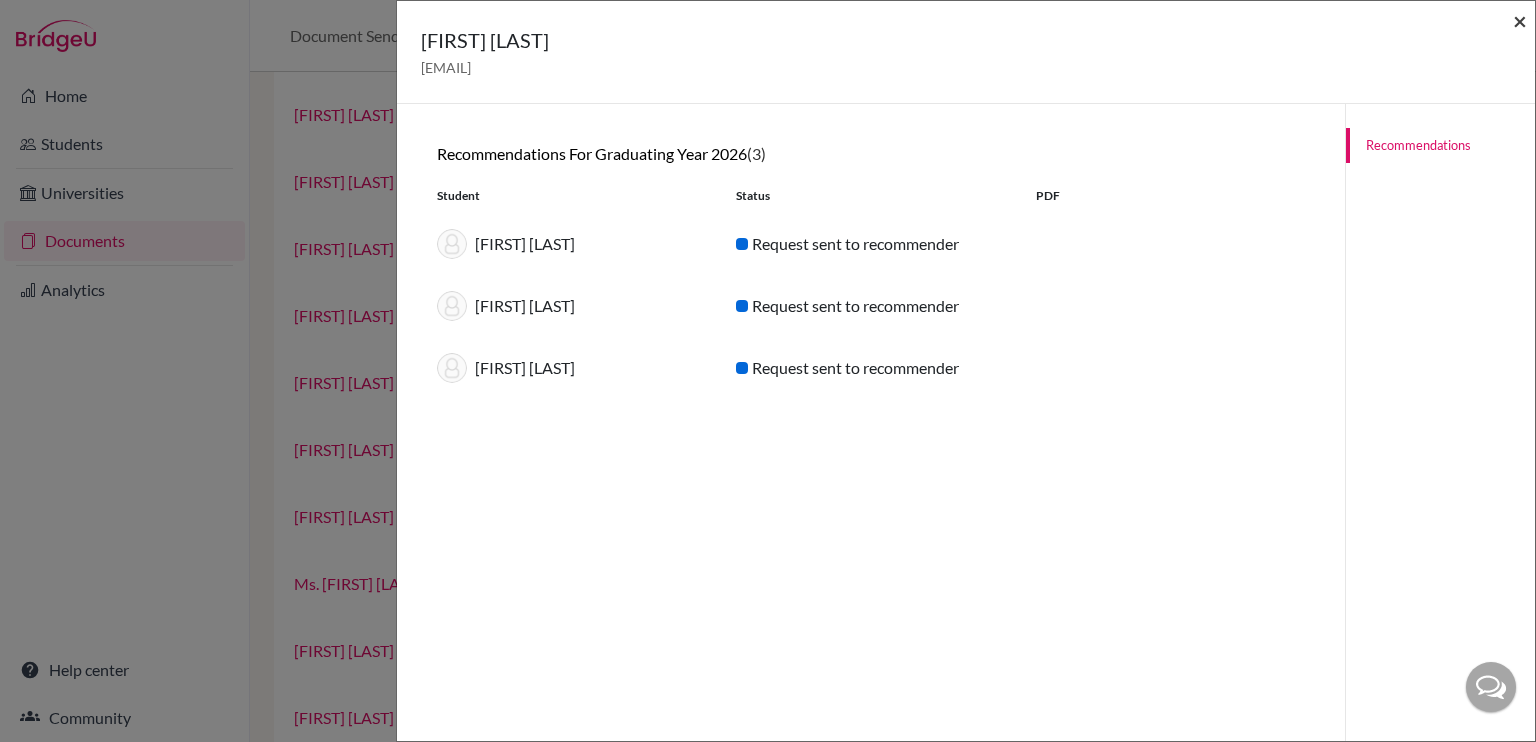click on "×" at bounding box center [1520, 20] 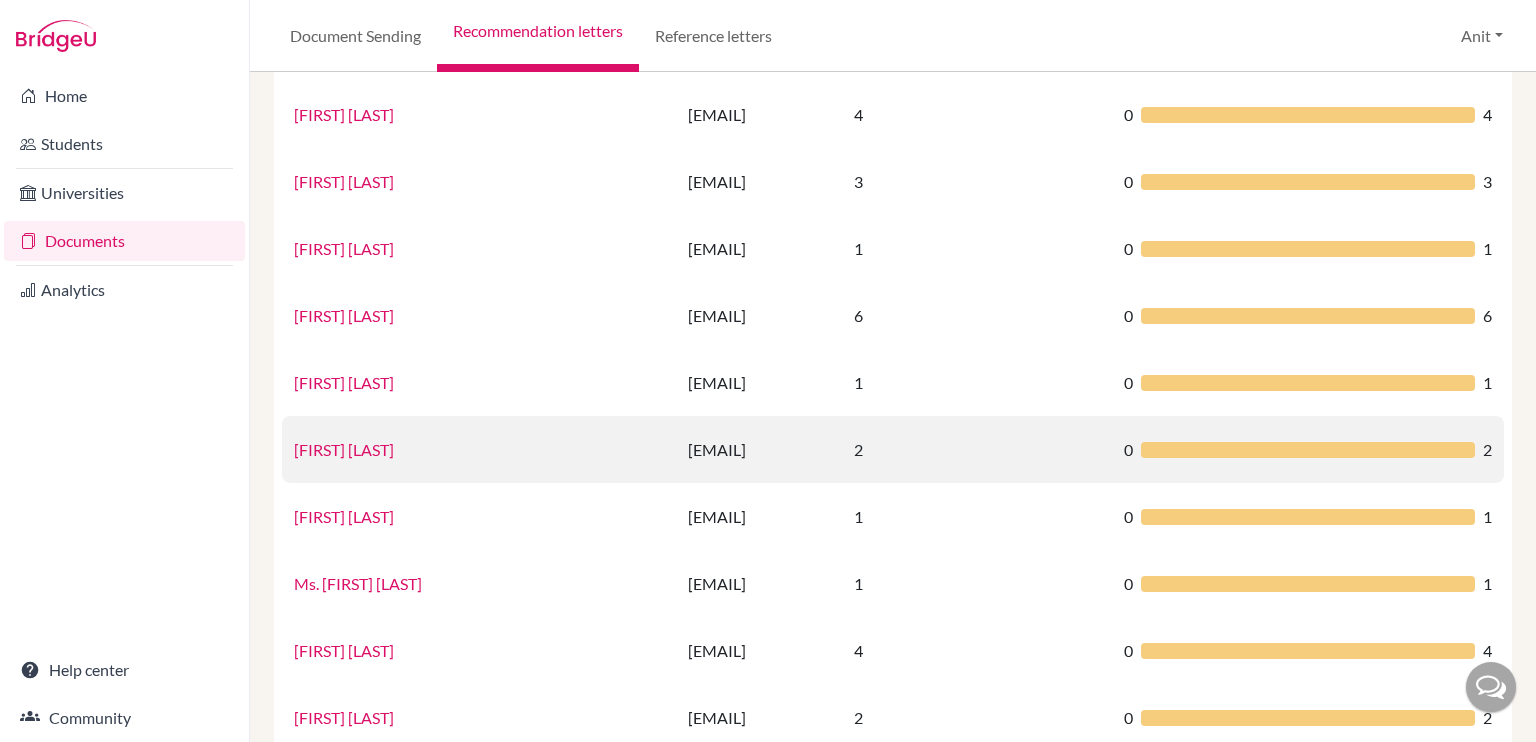 scroll, scrollTop: 1134, scrollLeft: 0, axis: vertical 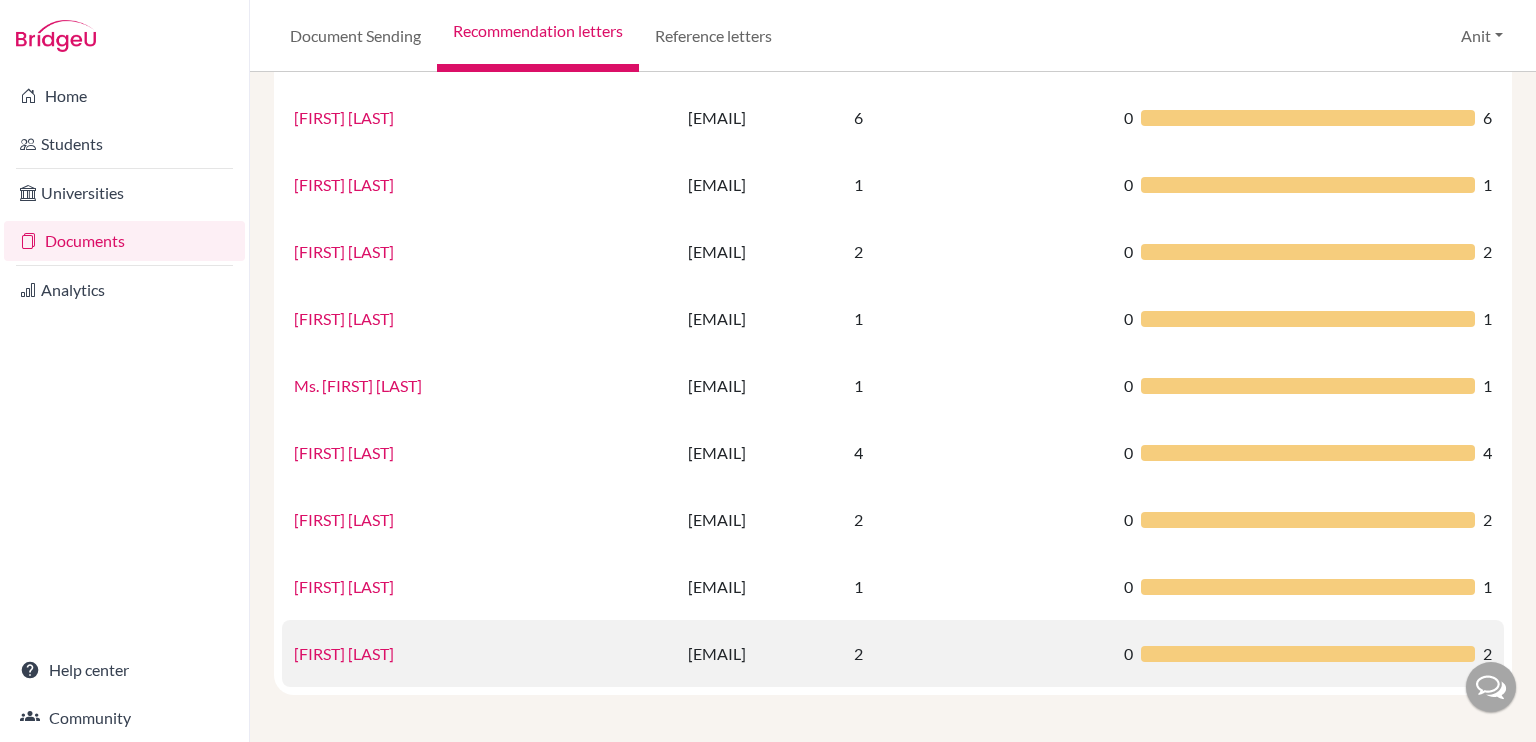 click on "[FIRST] [LAST]" at bounding box center (344, 653) 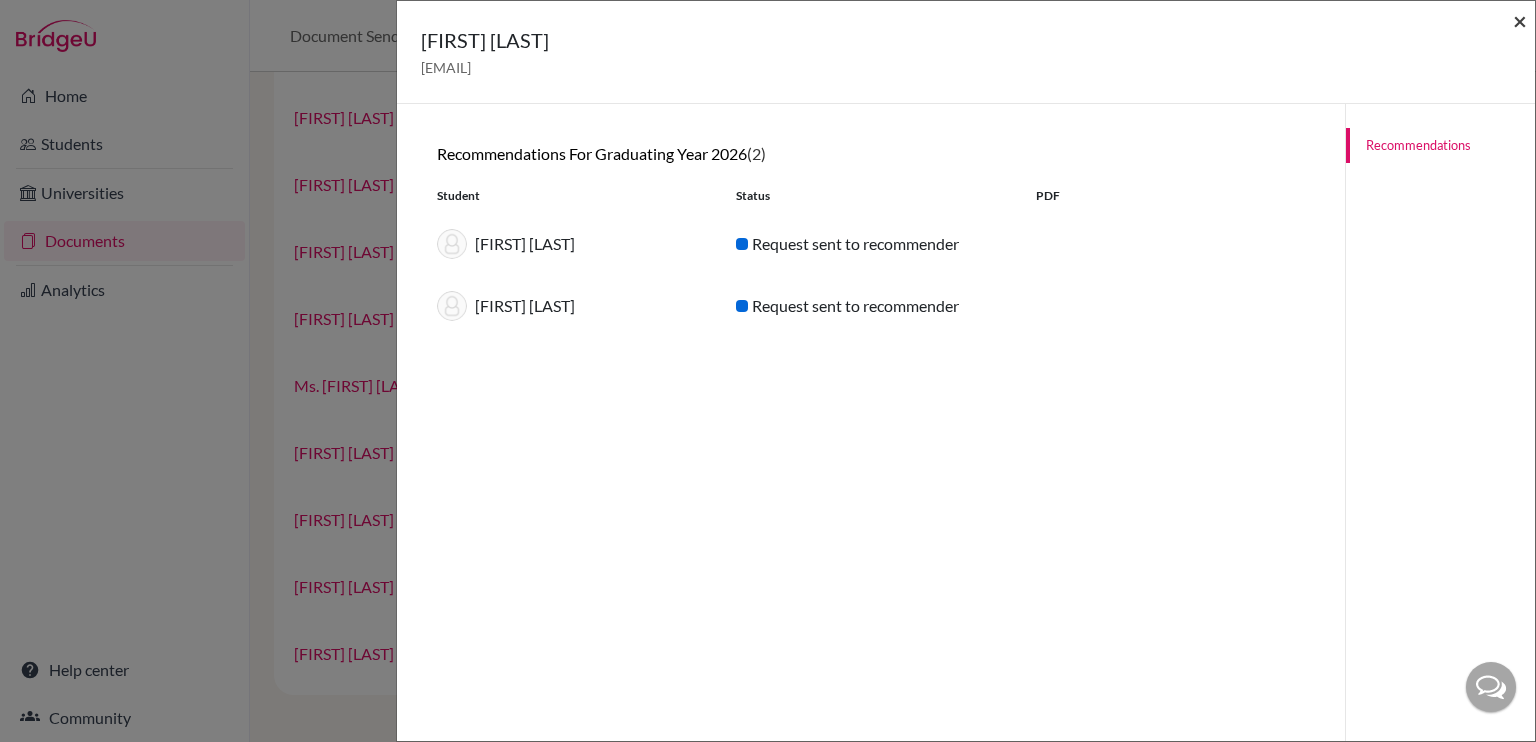 click on "×" at bounding box center [1520, 20] 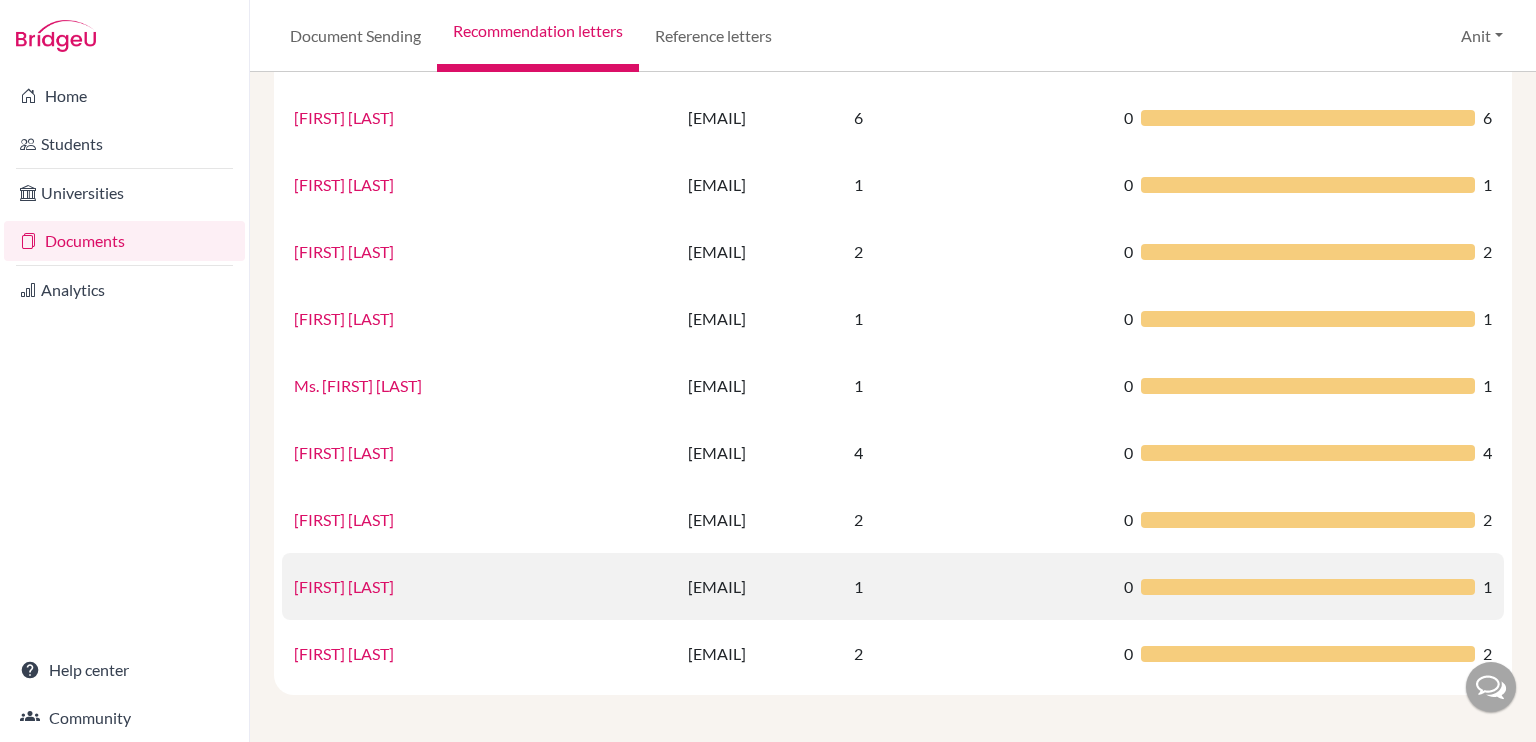 click on "[FIRST] [LAST]" at bounding box center (344, 586) 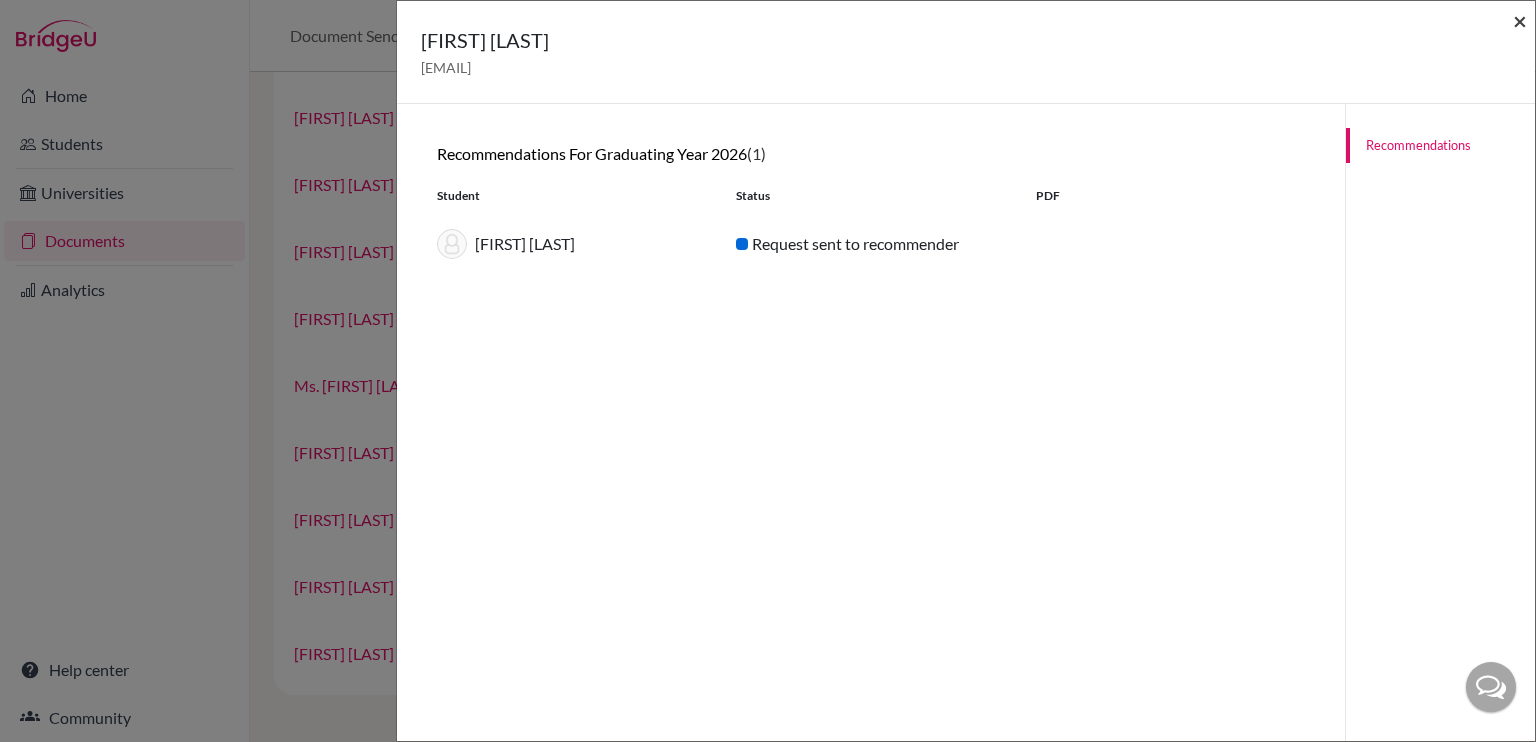 click on "×" at bounding box center [1520, 20] 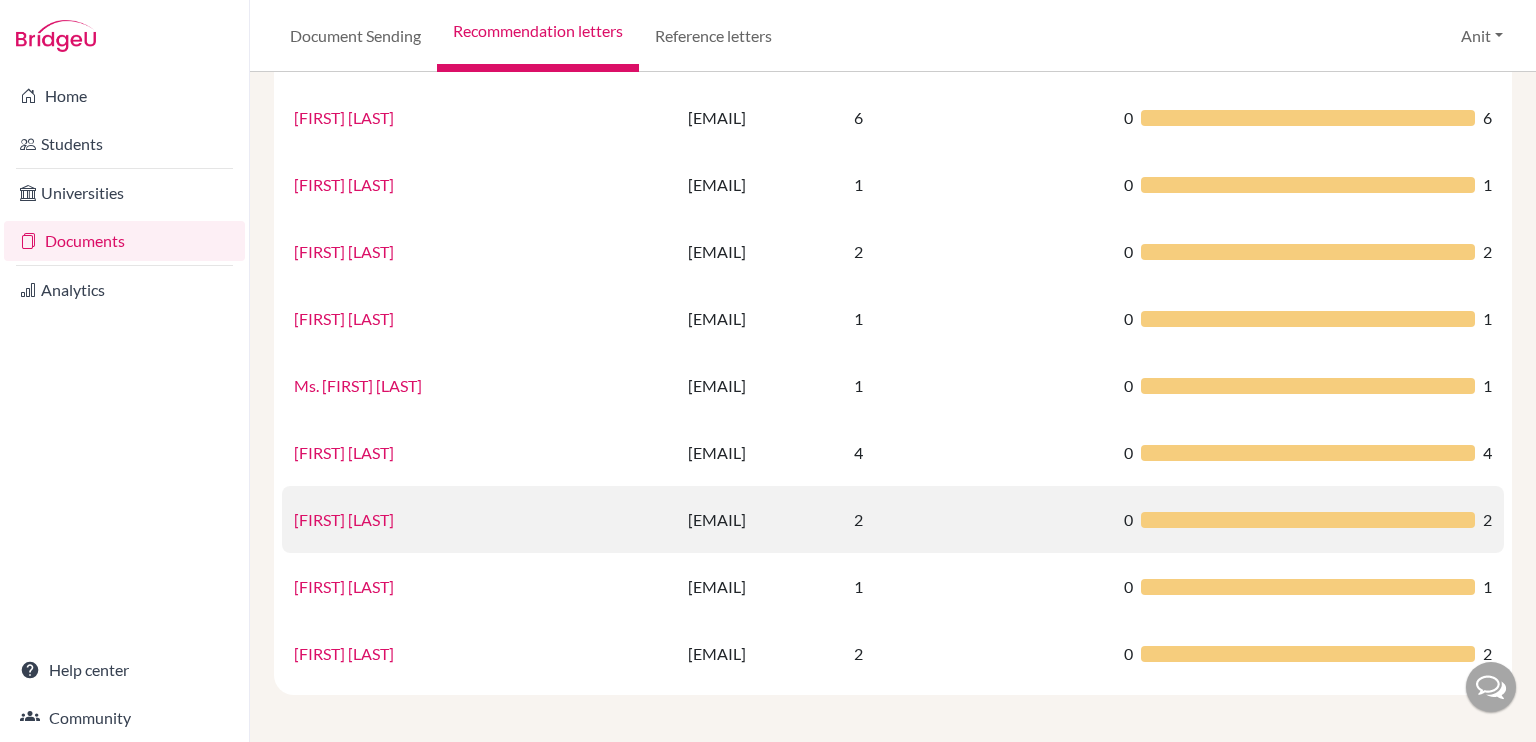 click on "[FIRST] [LAST]" at bounding box center (344, 519) 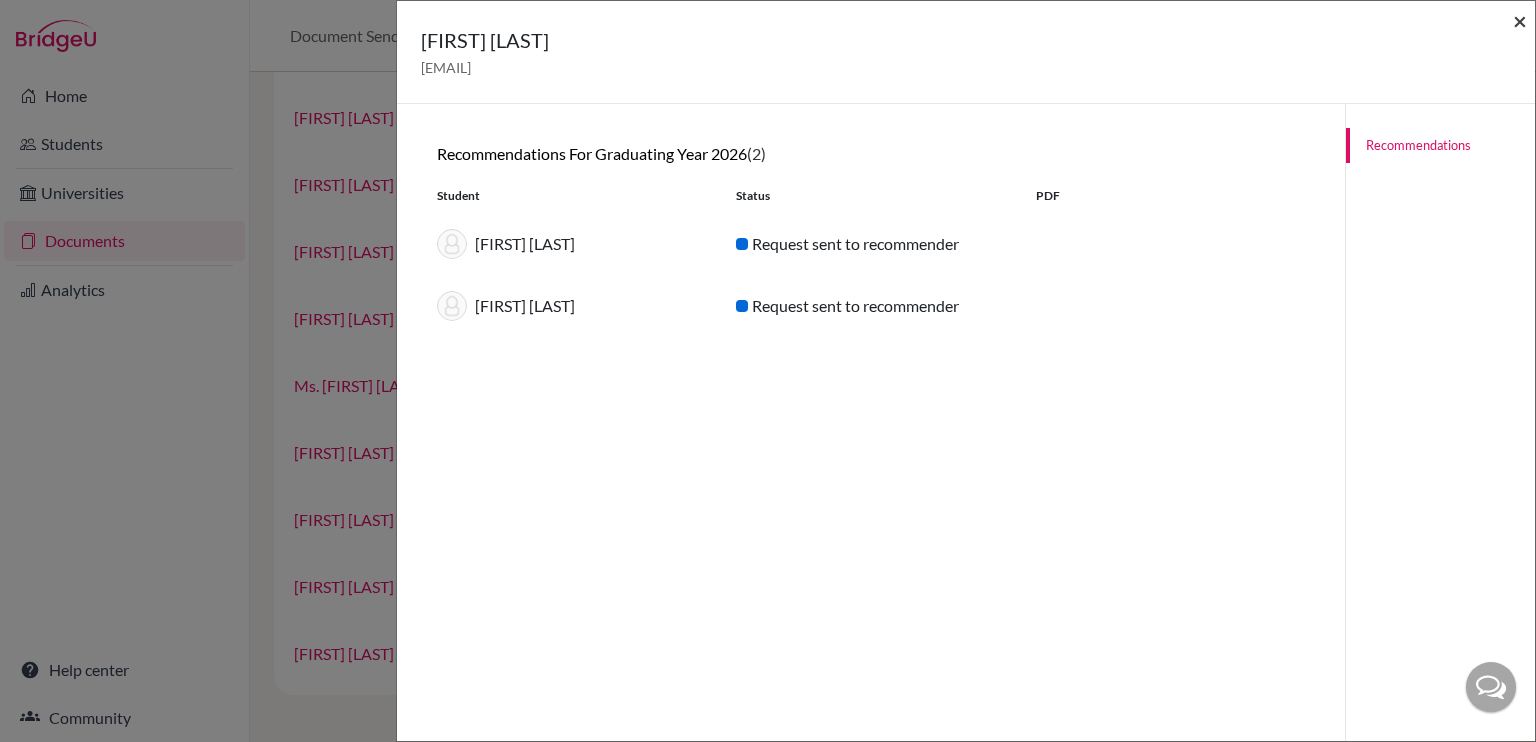 click on "×" at bounding box center (1520, 20) 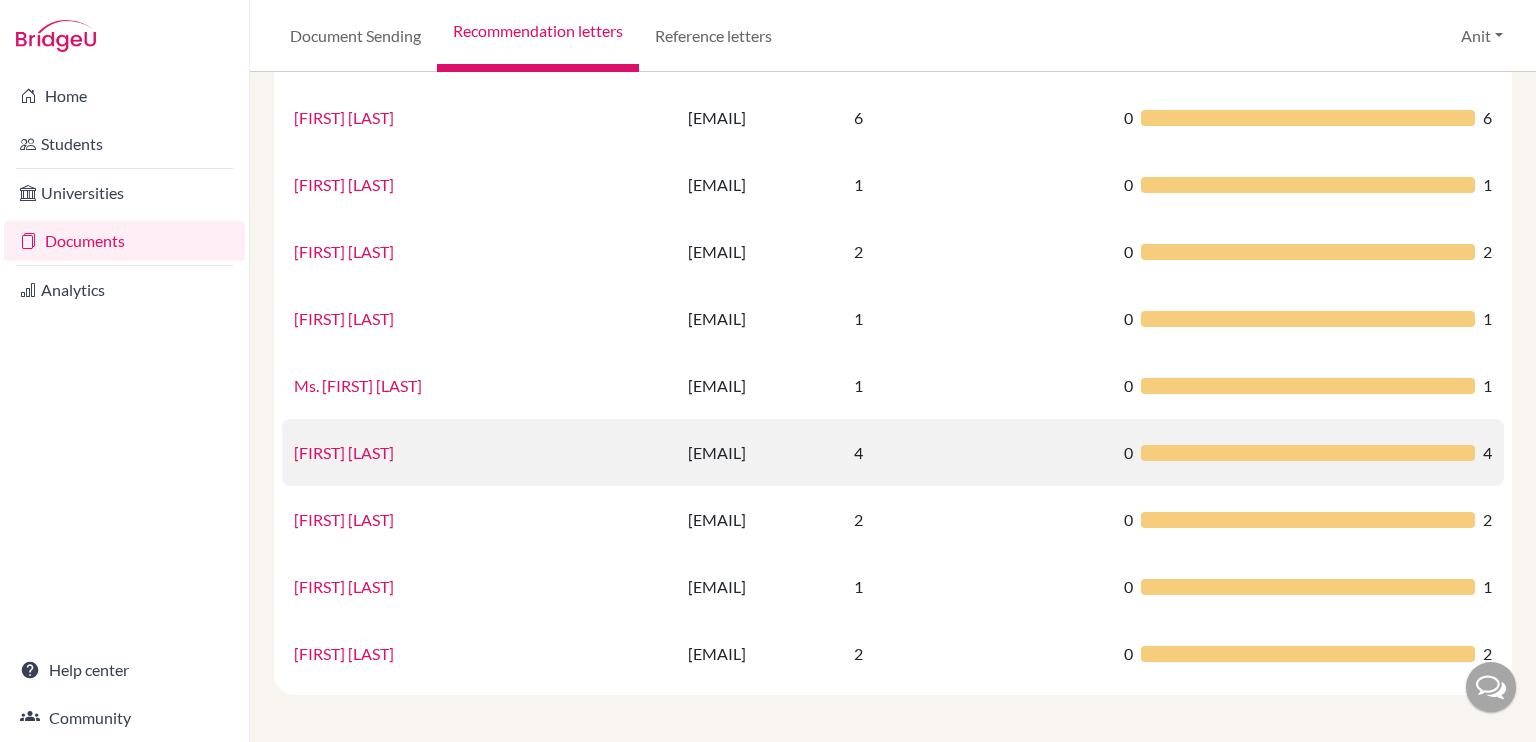 click on "[FIRST] [LAST]" at bounding box center [344, 452] 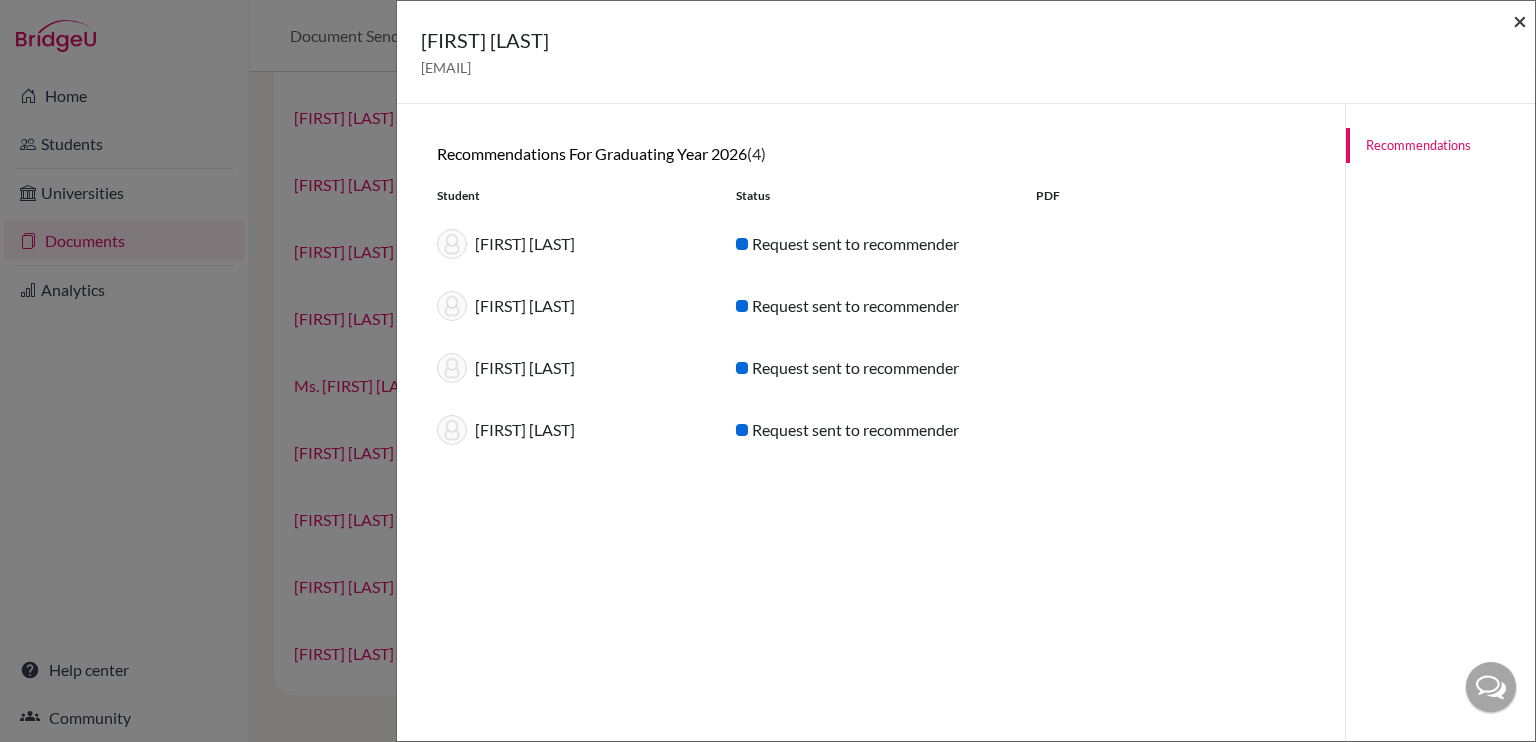 click on "×" at bounding box center (1520, 20) 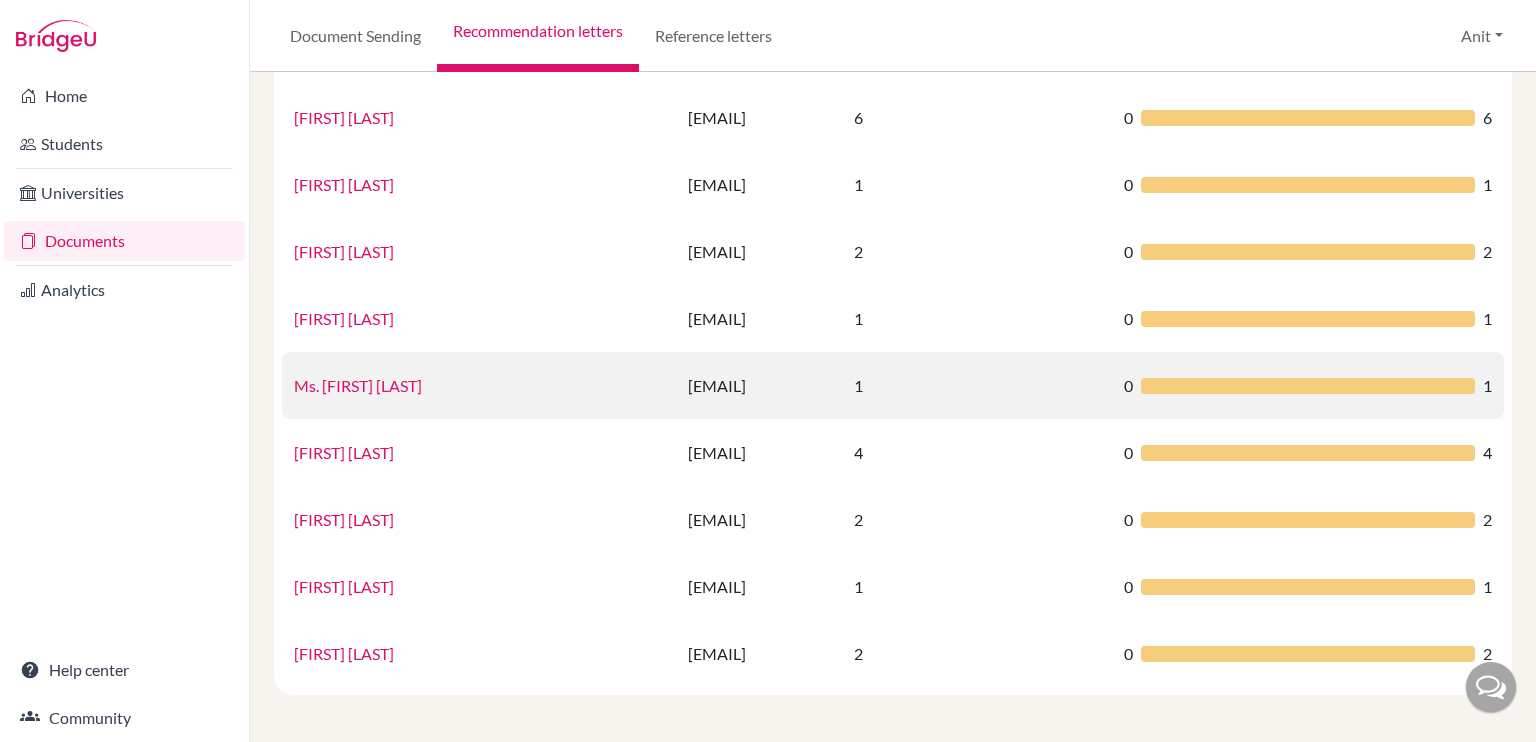 click on "Ms. [FIRST] [LAST]" at bounding box center [358, 385] 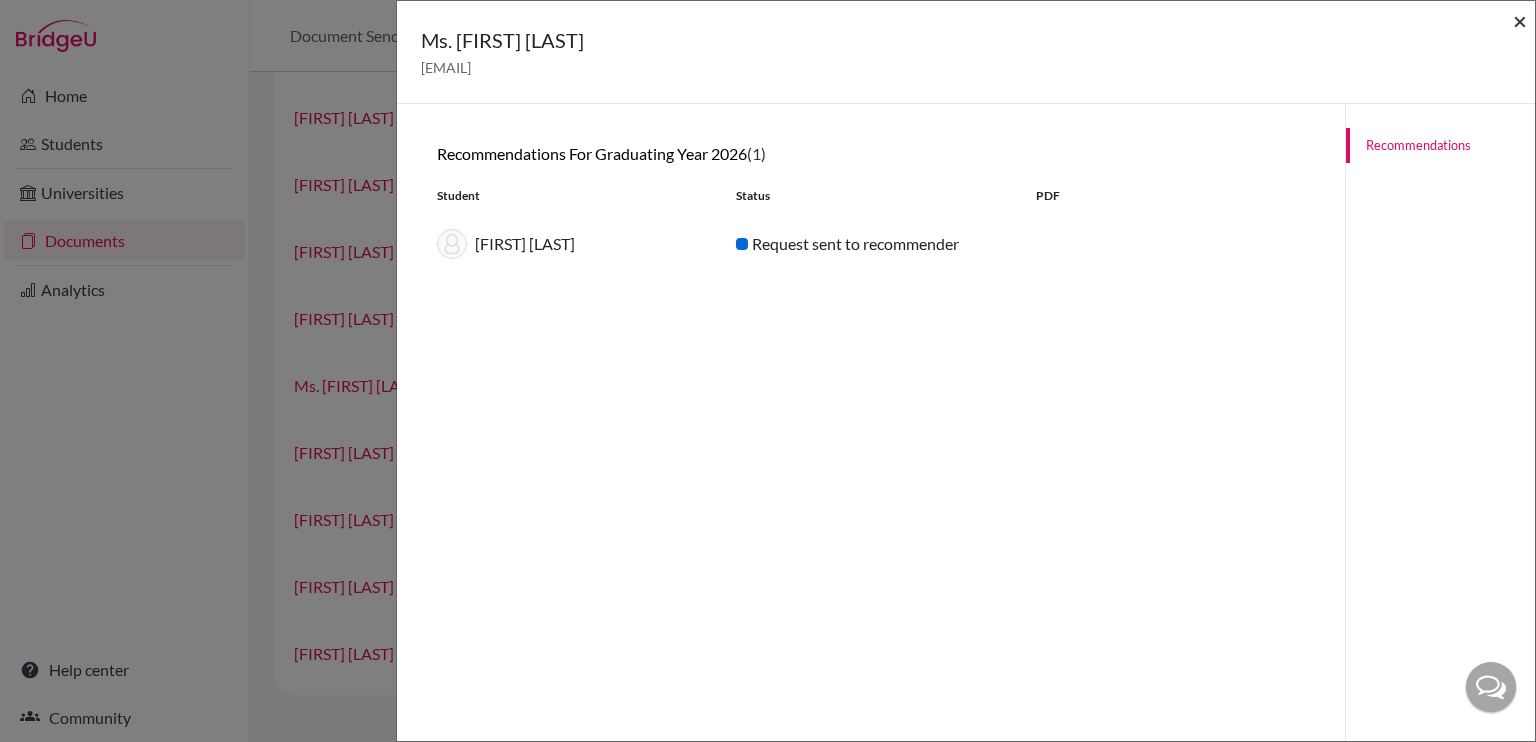 click on "×" at bounding box center (1520, 20) 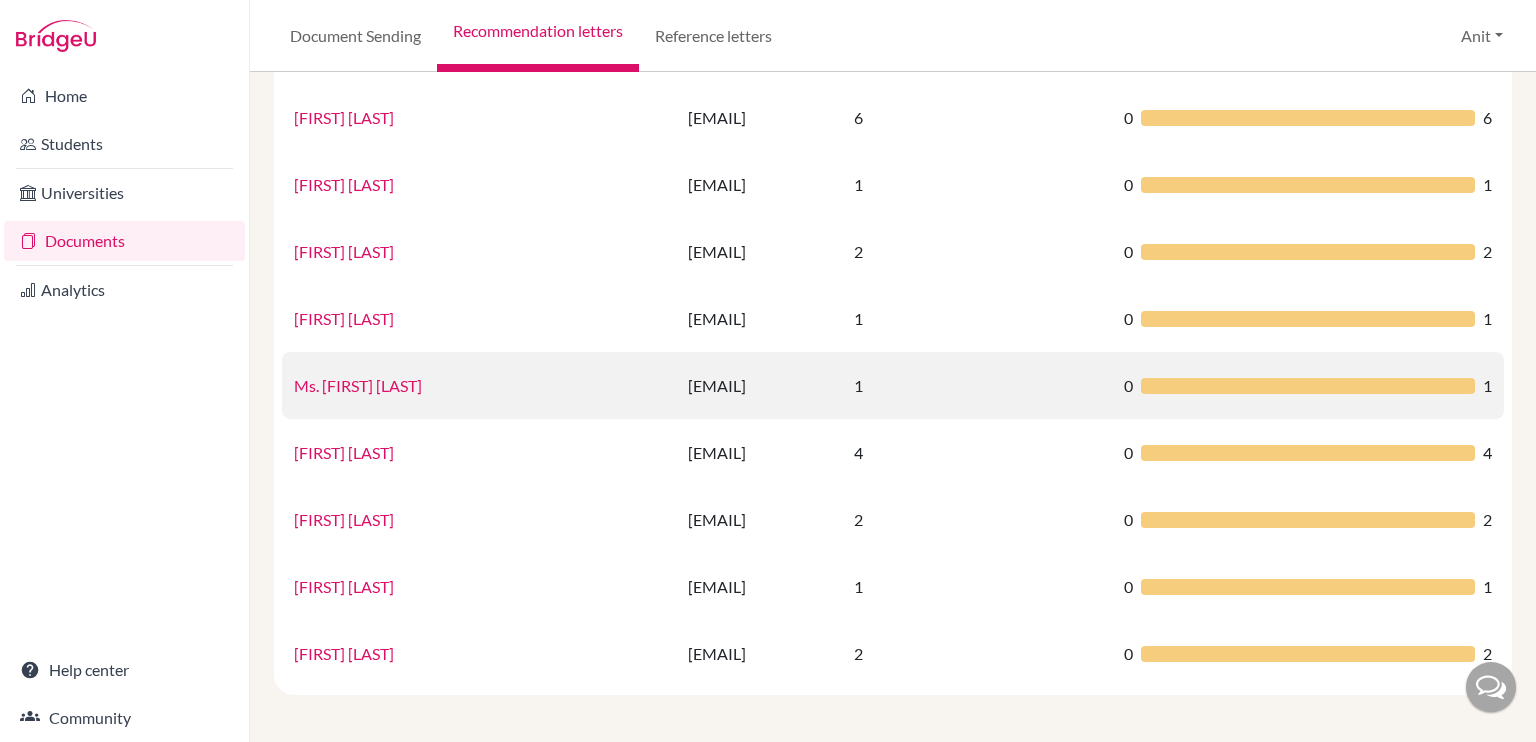 click on "Ms. [FIRST] [LAST]" at bounding box center [358, 385] 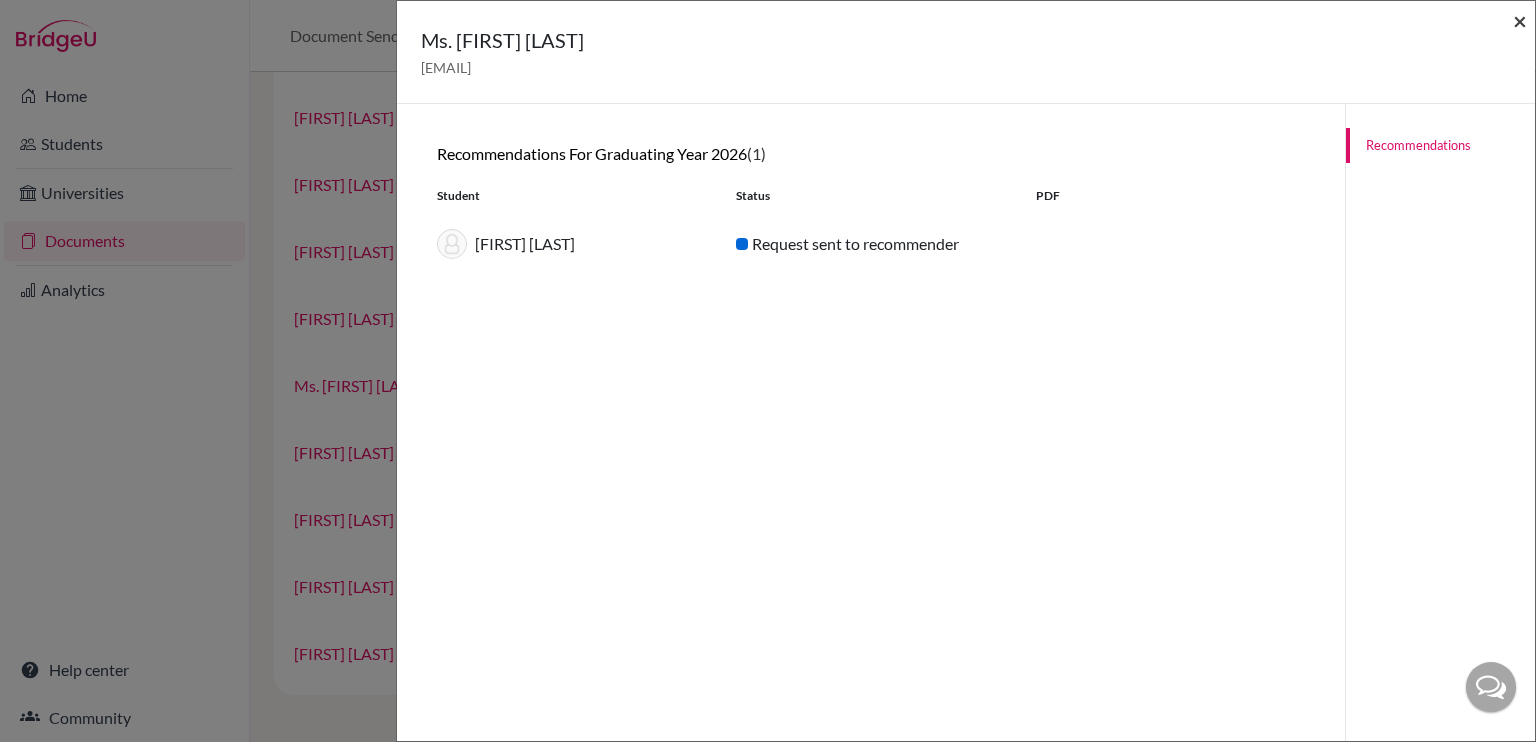 click on "×" at bounding box center (1520, 20) 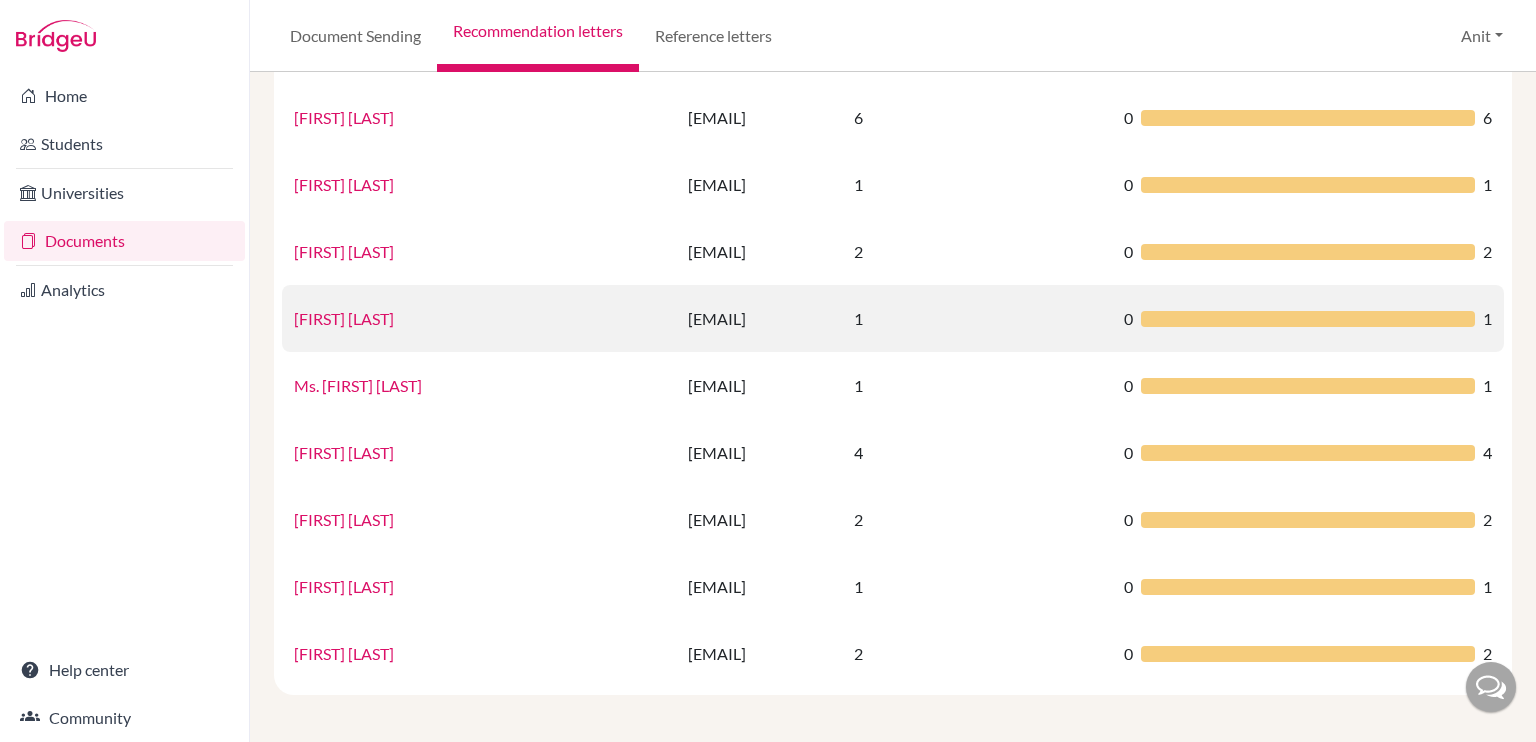 click on "[FIRST] [LAST]" at bounding box center (344, 318) 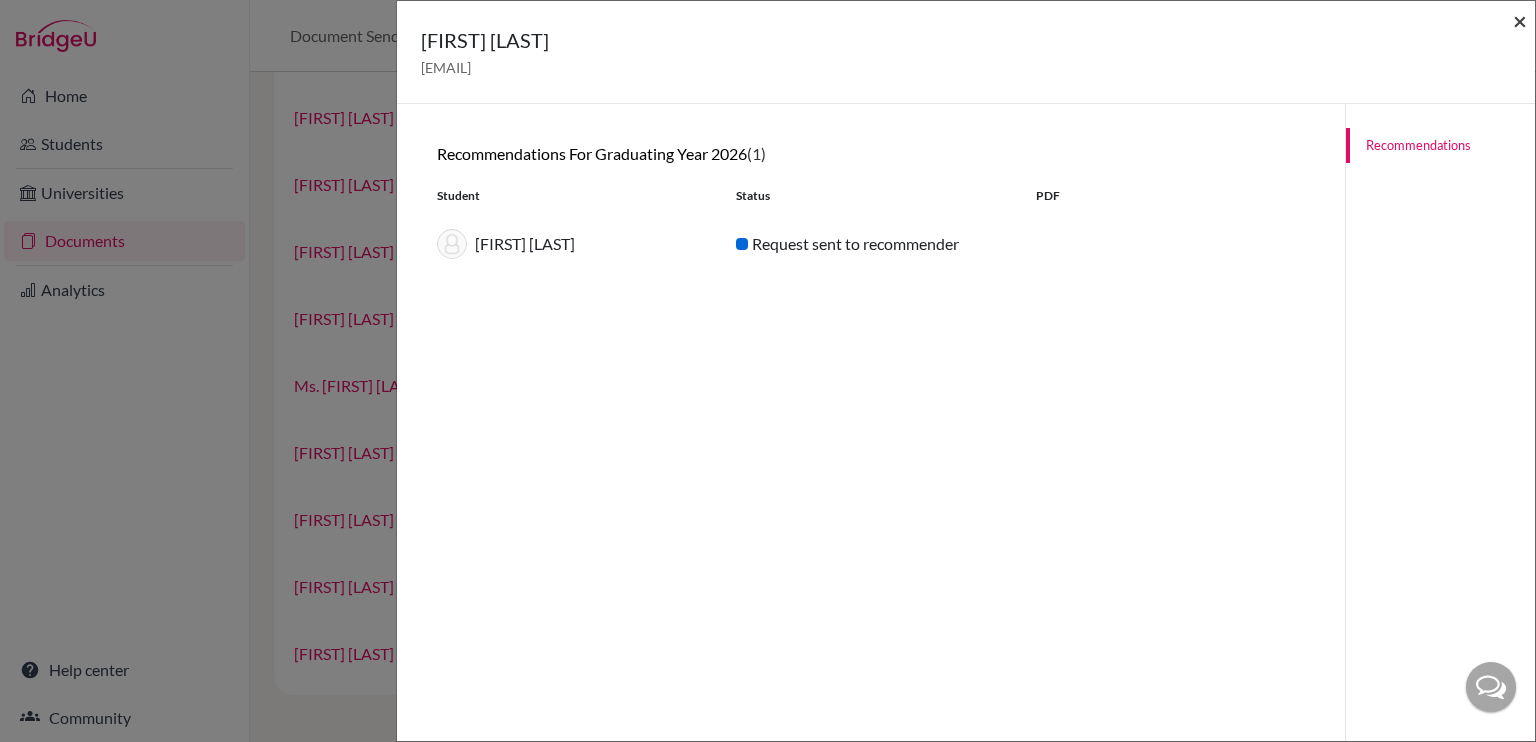 click on "×" at bounding box center [1520, 20] 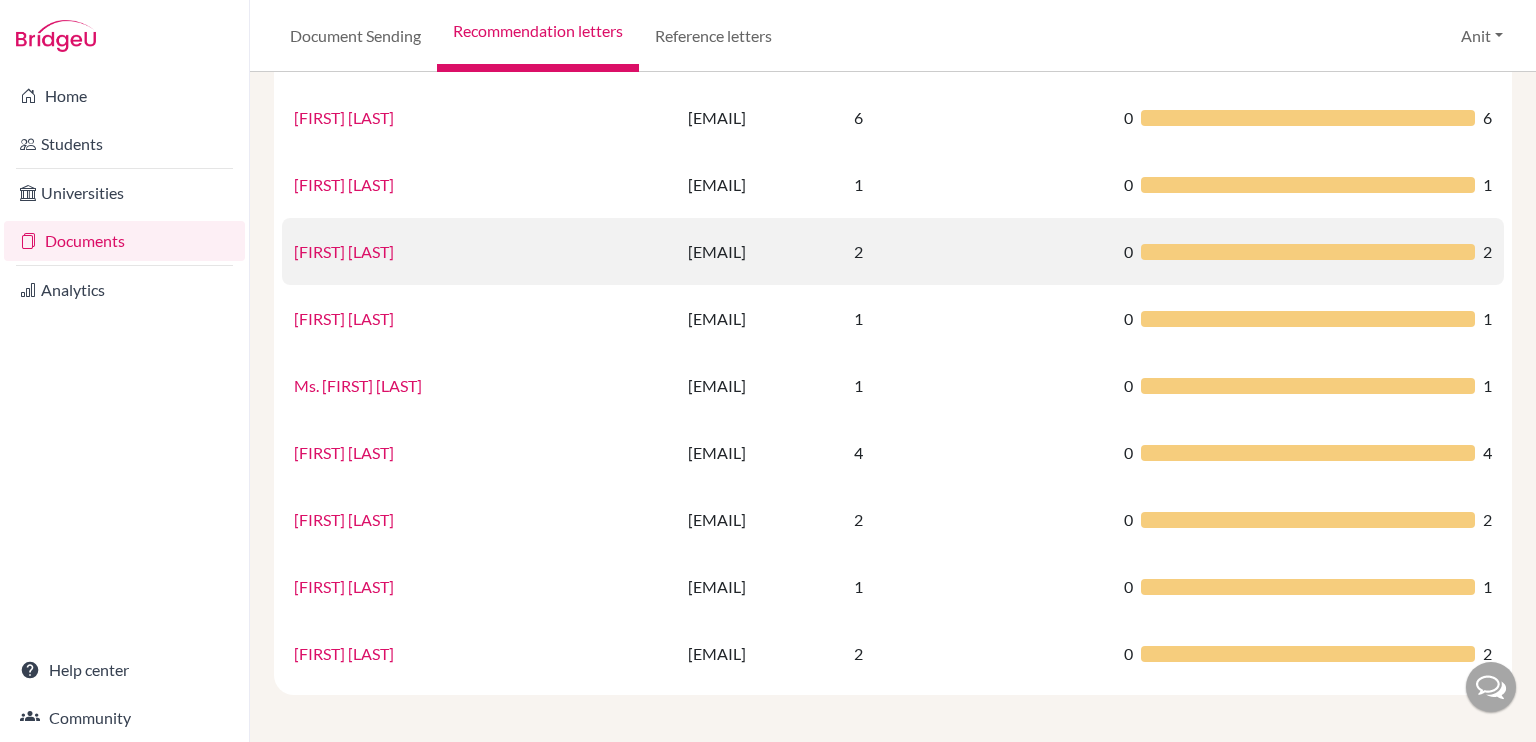 click on "[FIRST] [LAST]" at bounding box center (344, 251) 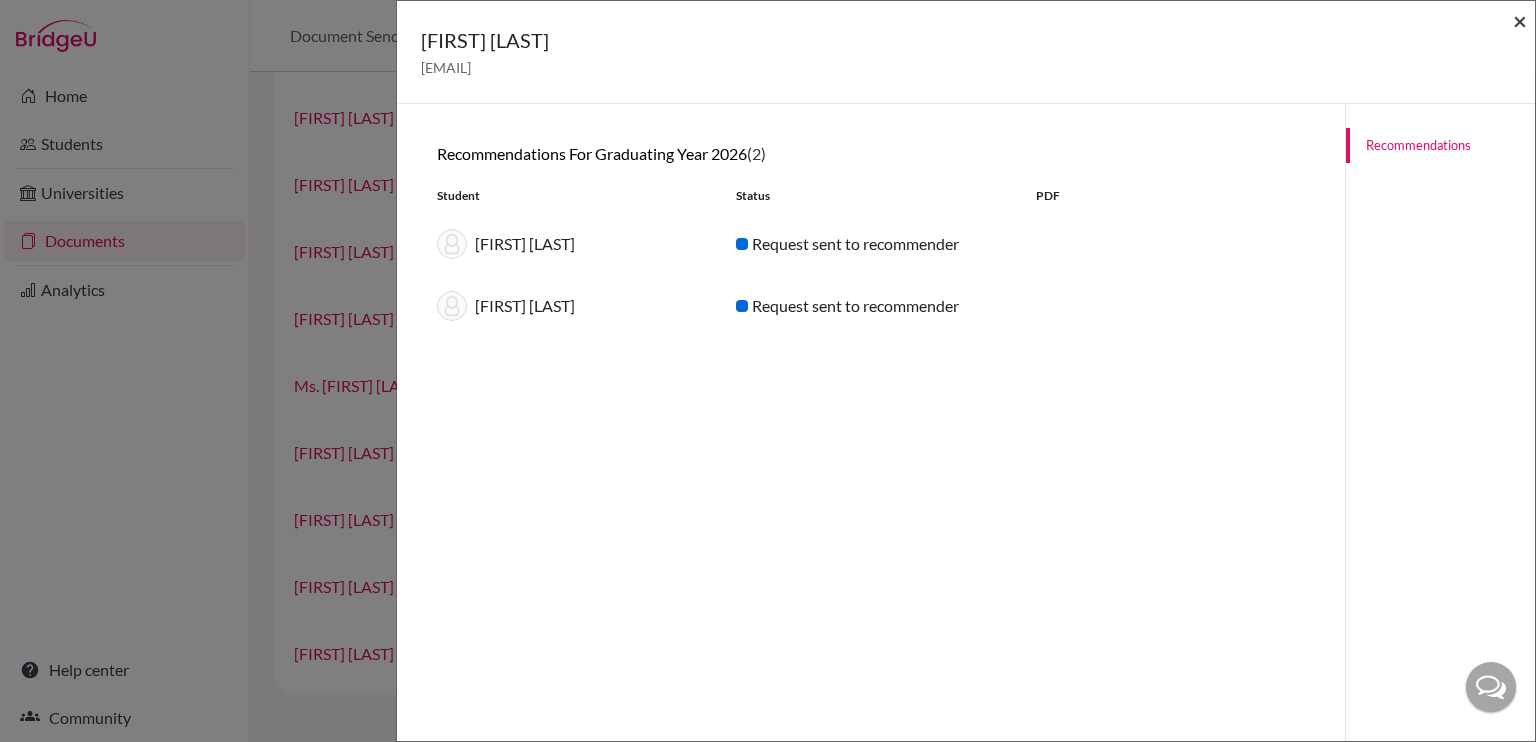 click on "×" at bounding box center [1520, 20] 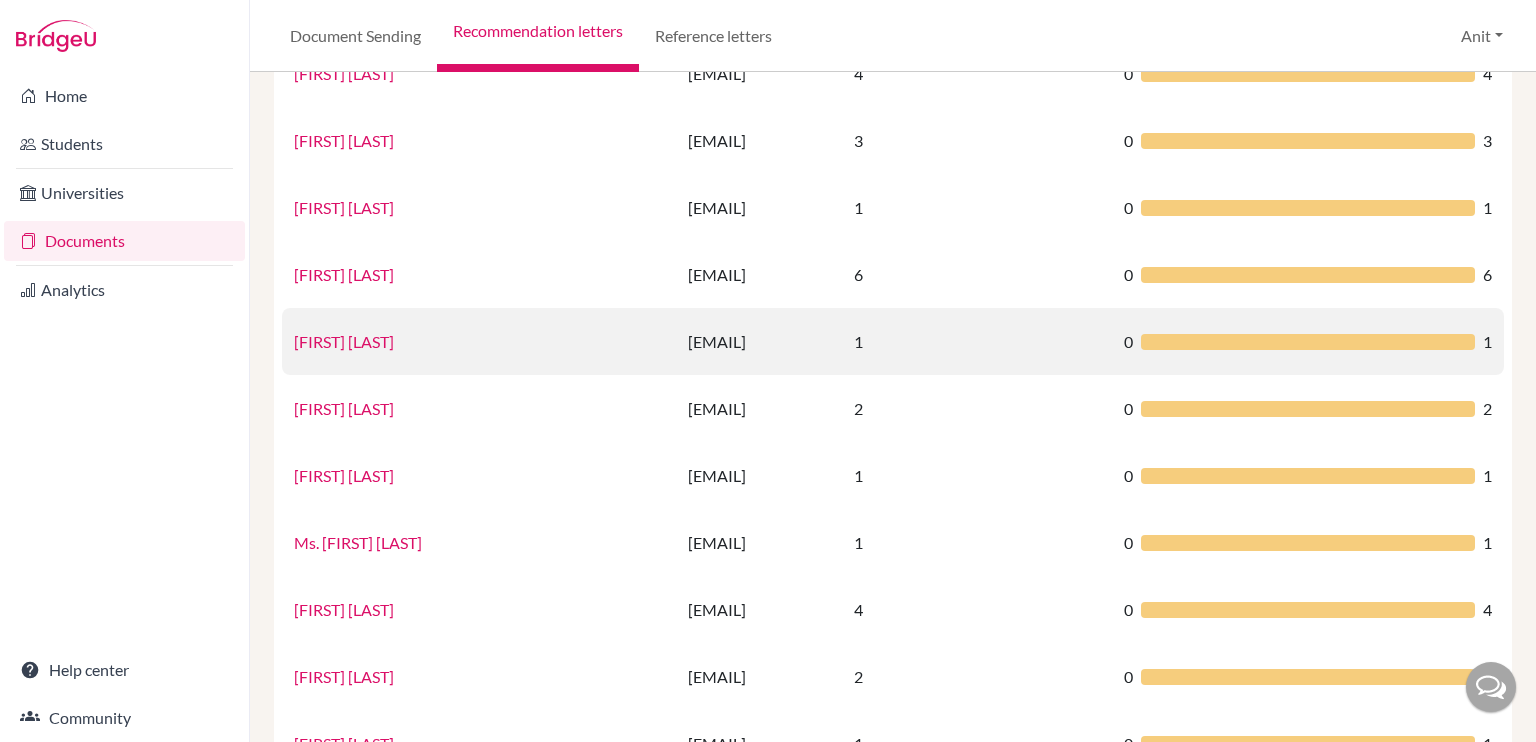 scroll, scrollTop: 973, scrollLeft: 0, axis: vertical 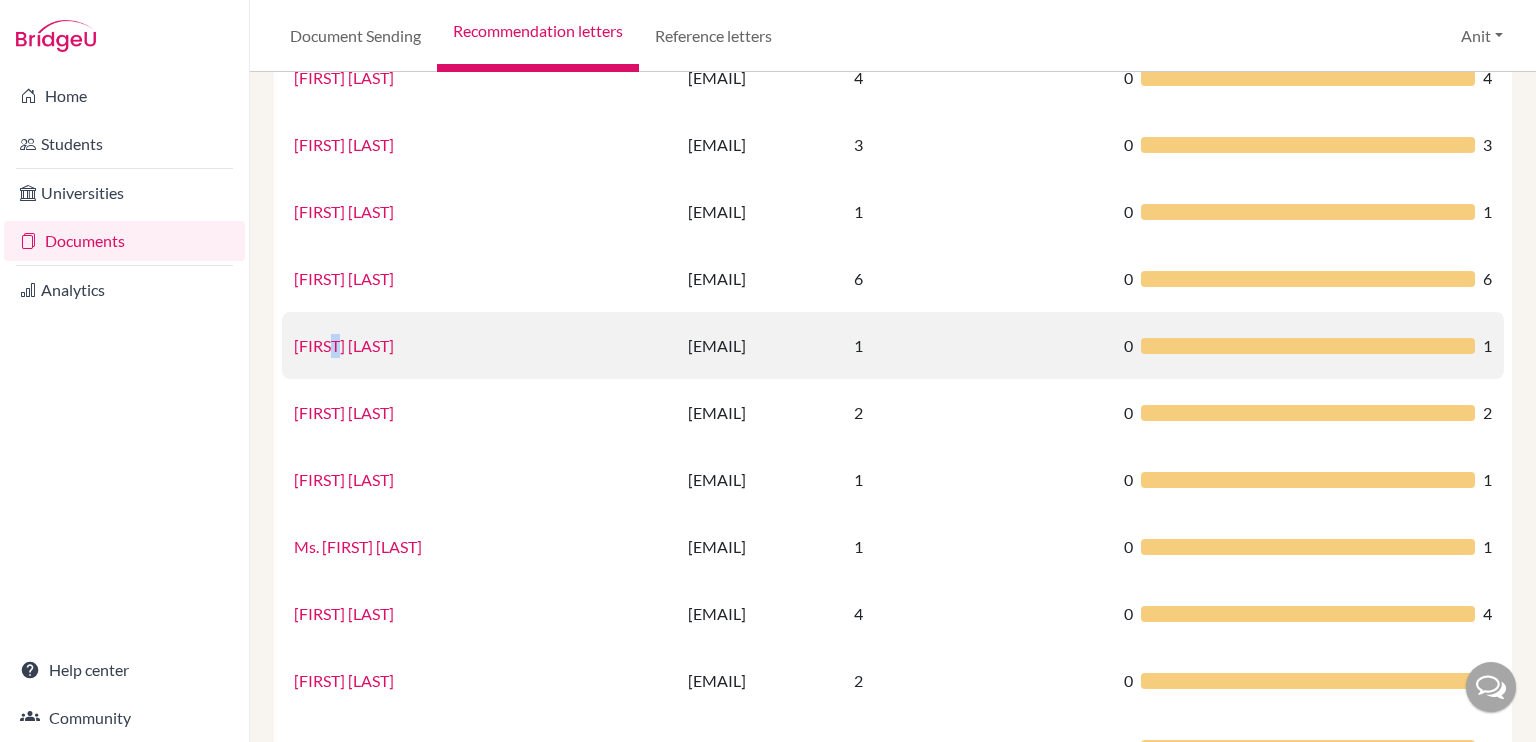 drag, startPoint x: 336, startPoint y: 355, endPoint x: 334, endPoint y: 335, distance: 20.09975 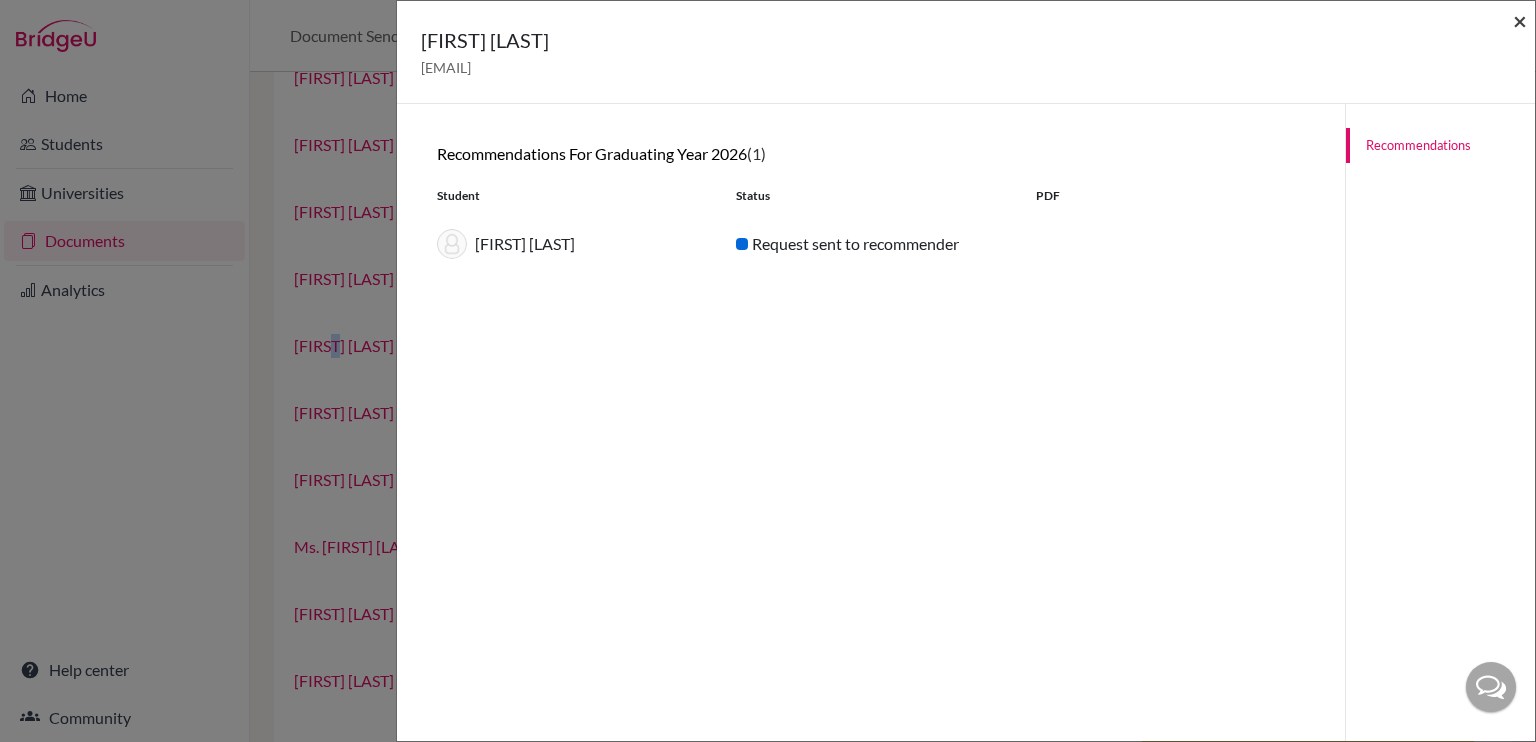 click on "×" at bounding box center [1520, 20] 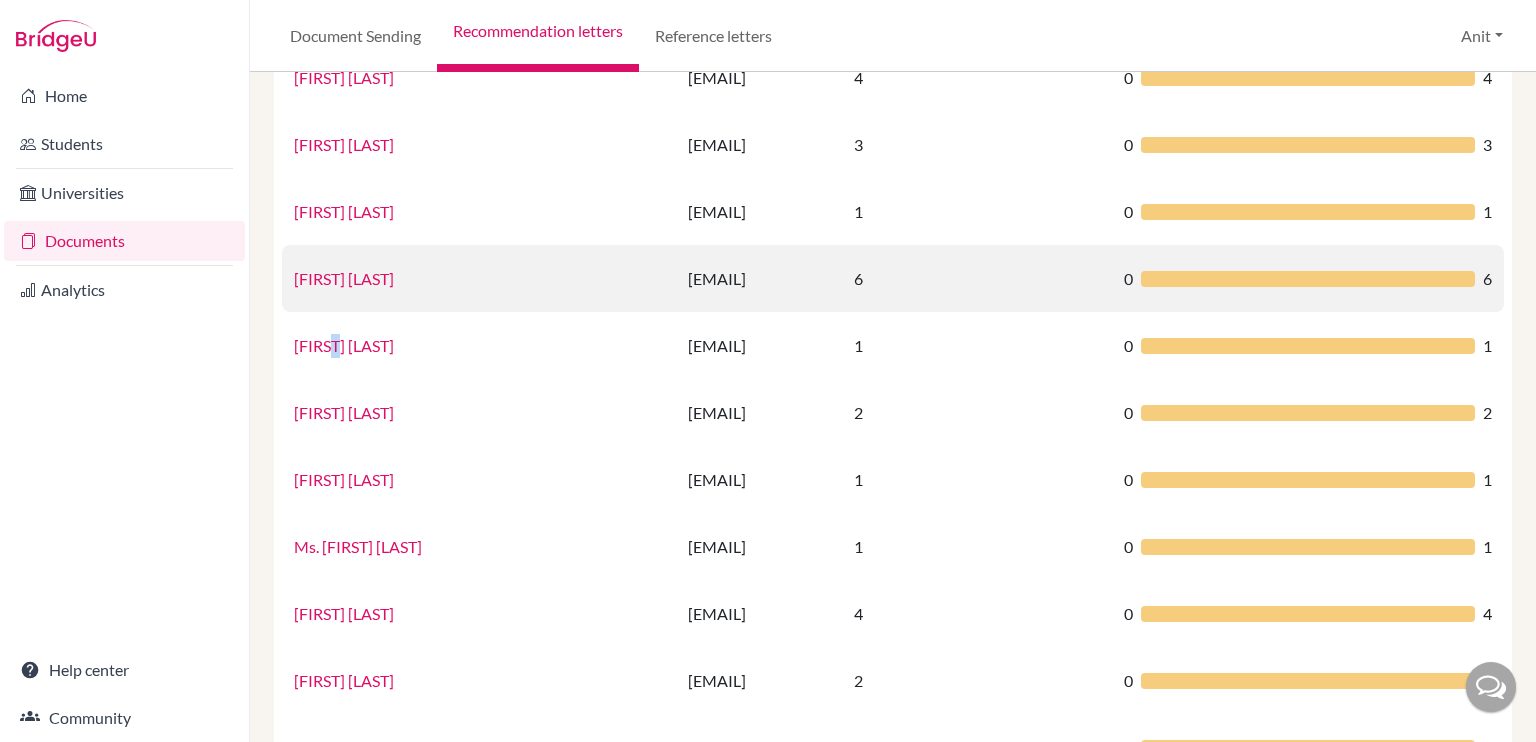 click on "[FIRST] [LAST]" at bounding box center (344, 278) 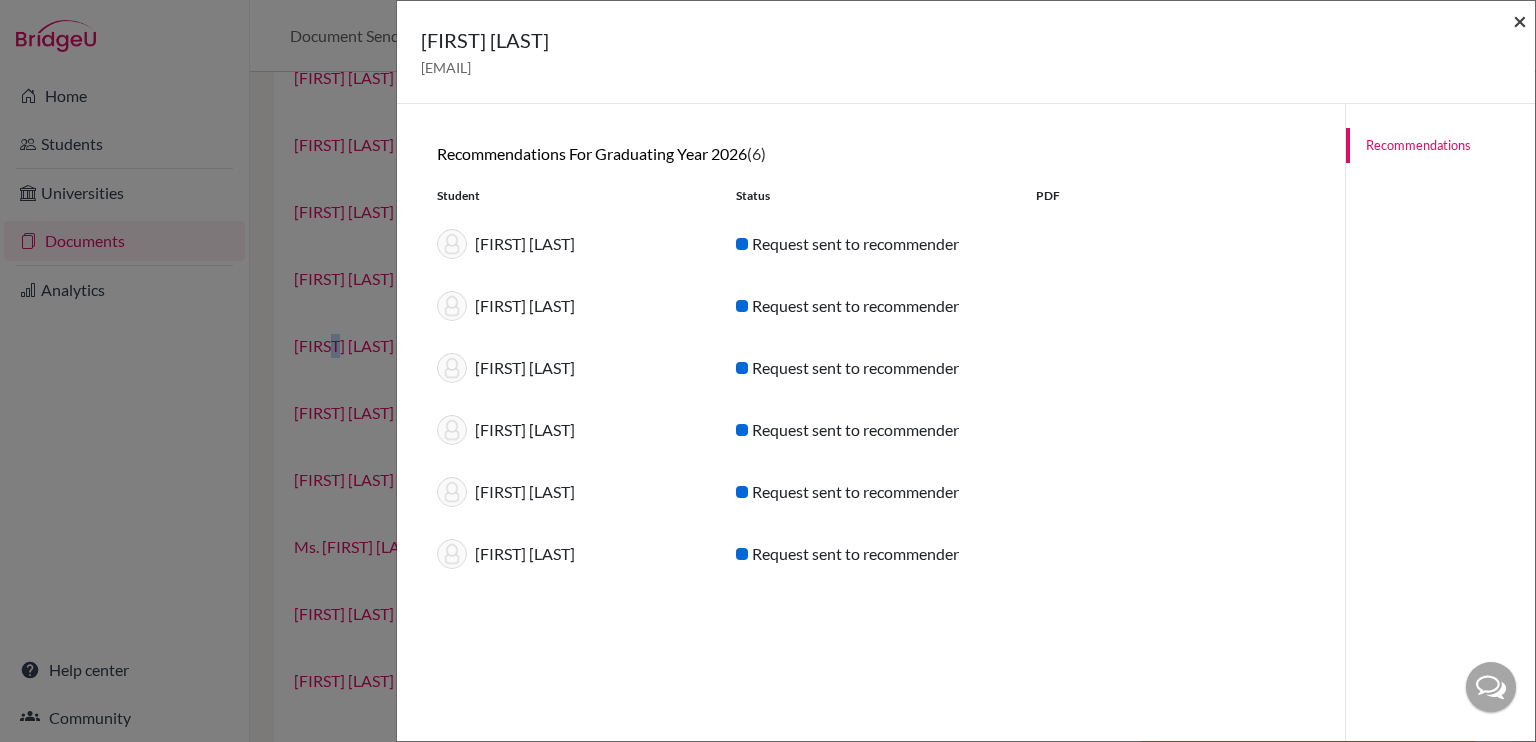 click on "×" at bounding box center (1520, 20) 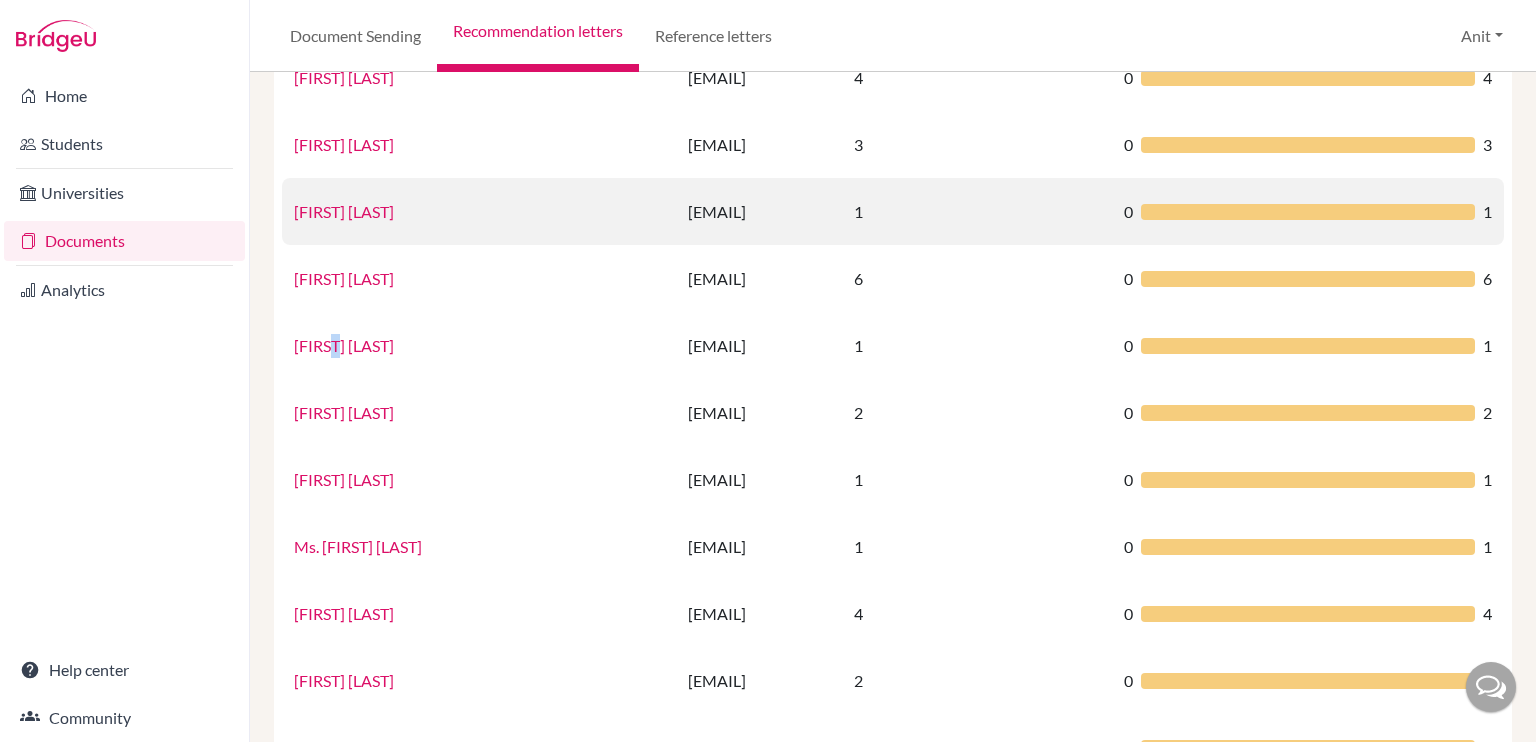 click on "[FIRST] [LAST]" at bounding box center [344, 211] 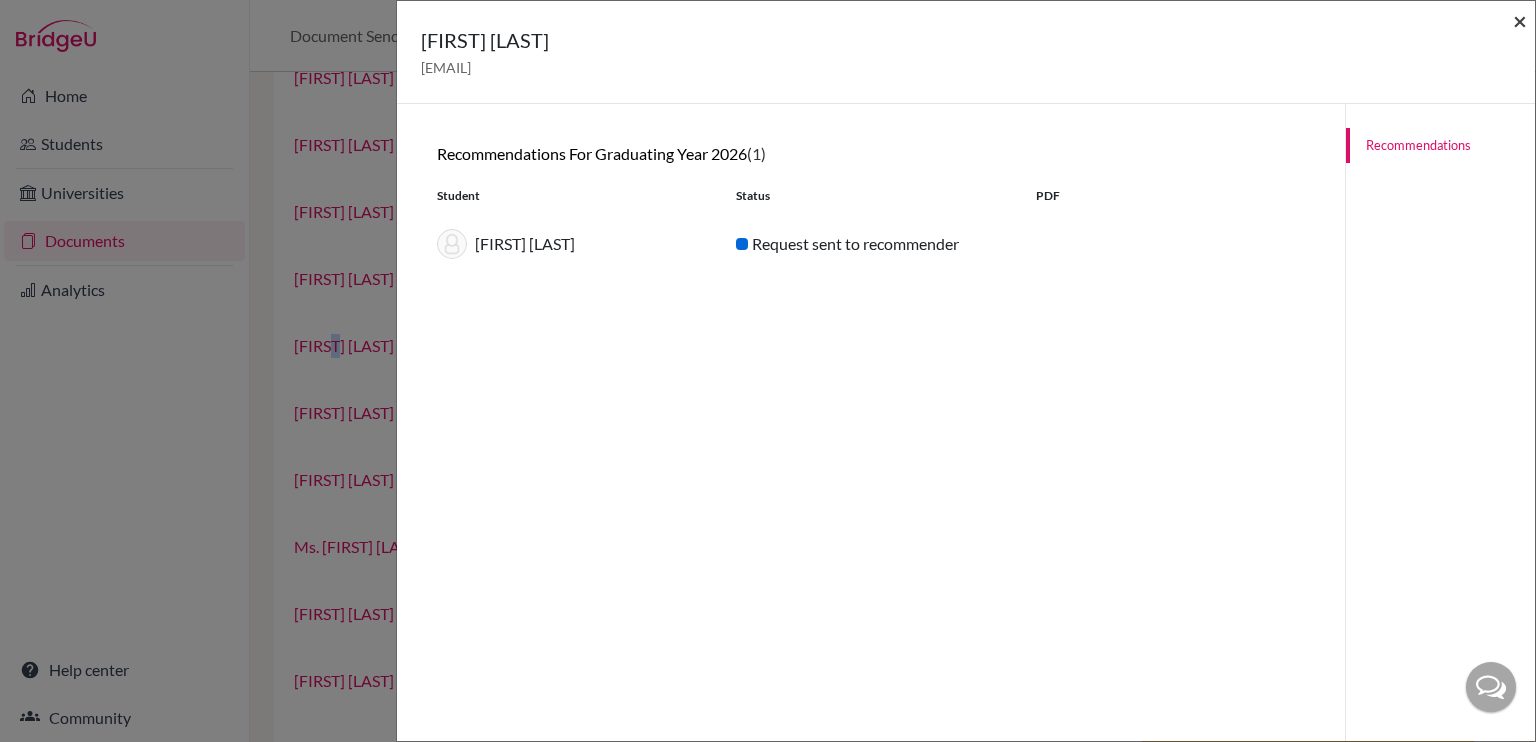 click on "×" at bounding box center [1520, 20] 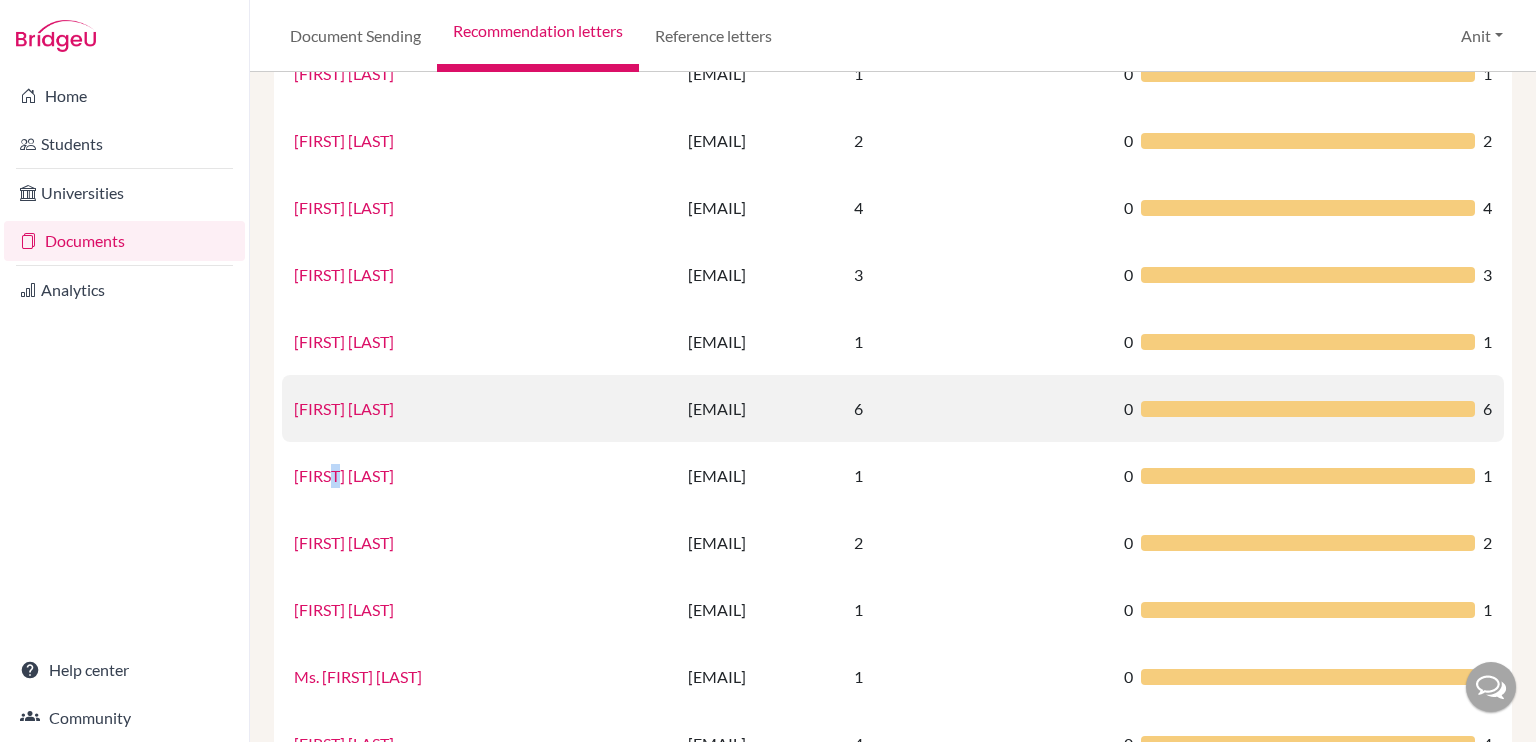 scroll, scrollTop: 842, scrollLeft: 0, axis: vertical 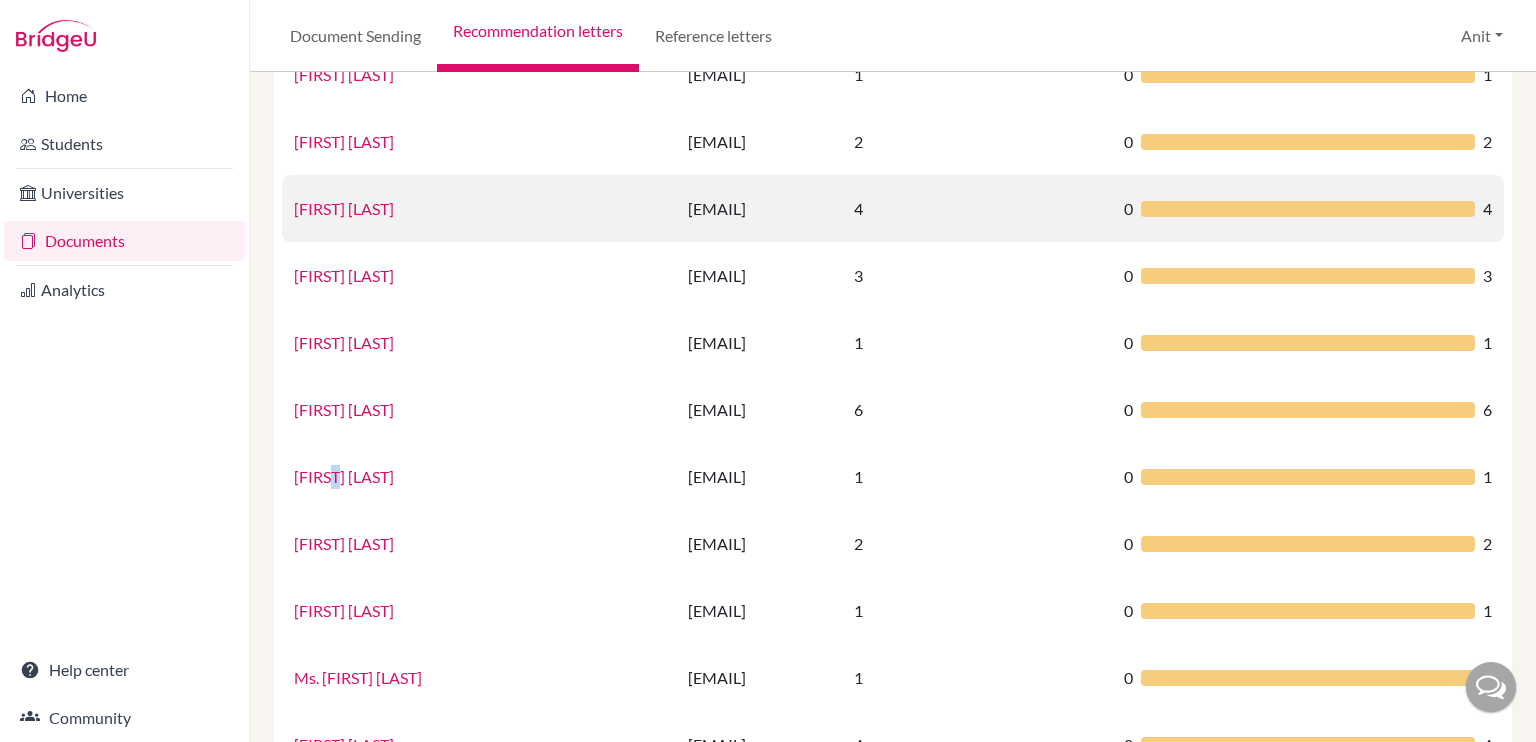 click on "[FIRST] [LAST]" at bounding box center [344, 208] 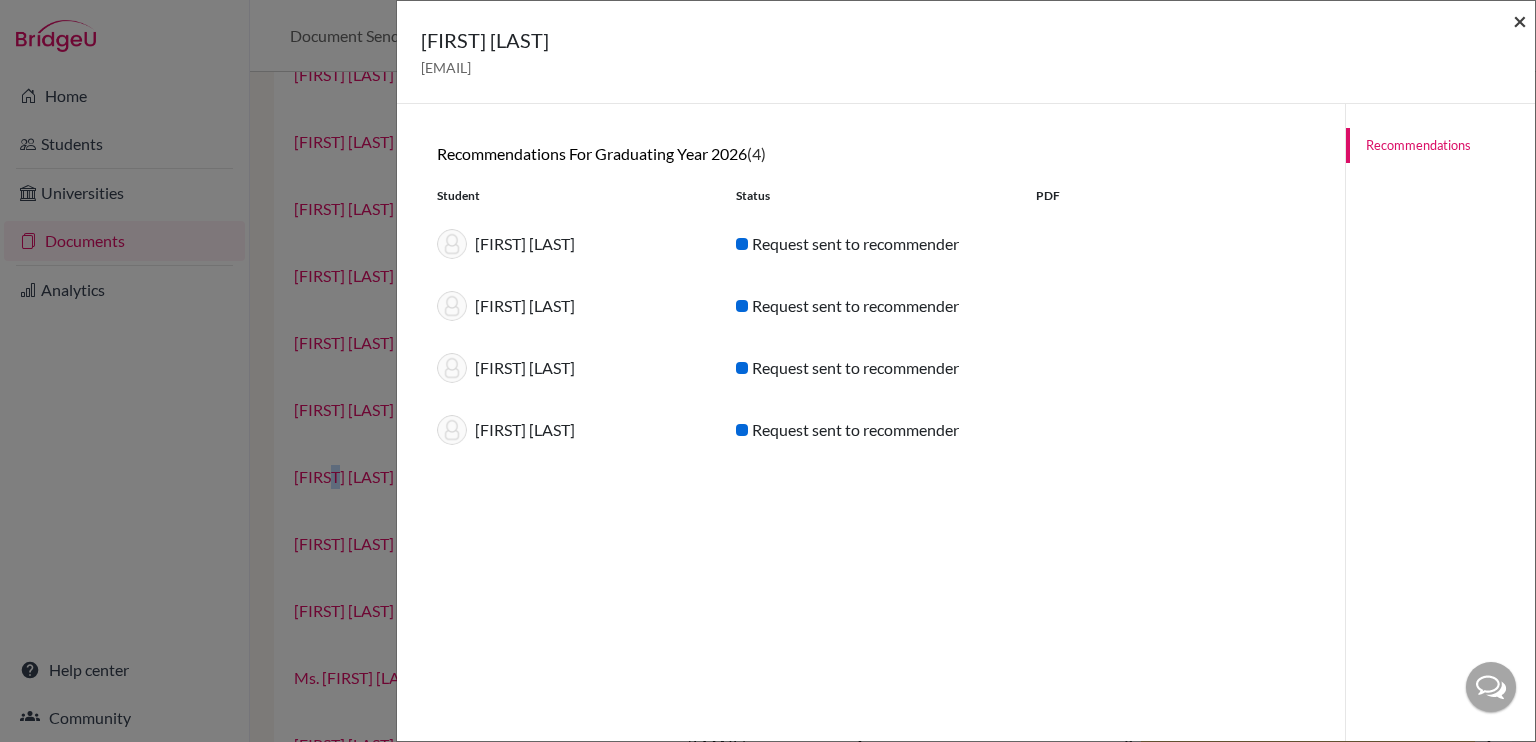 click on "×" at bounding box center (1520, 20) 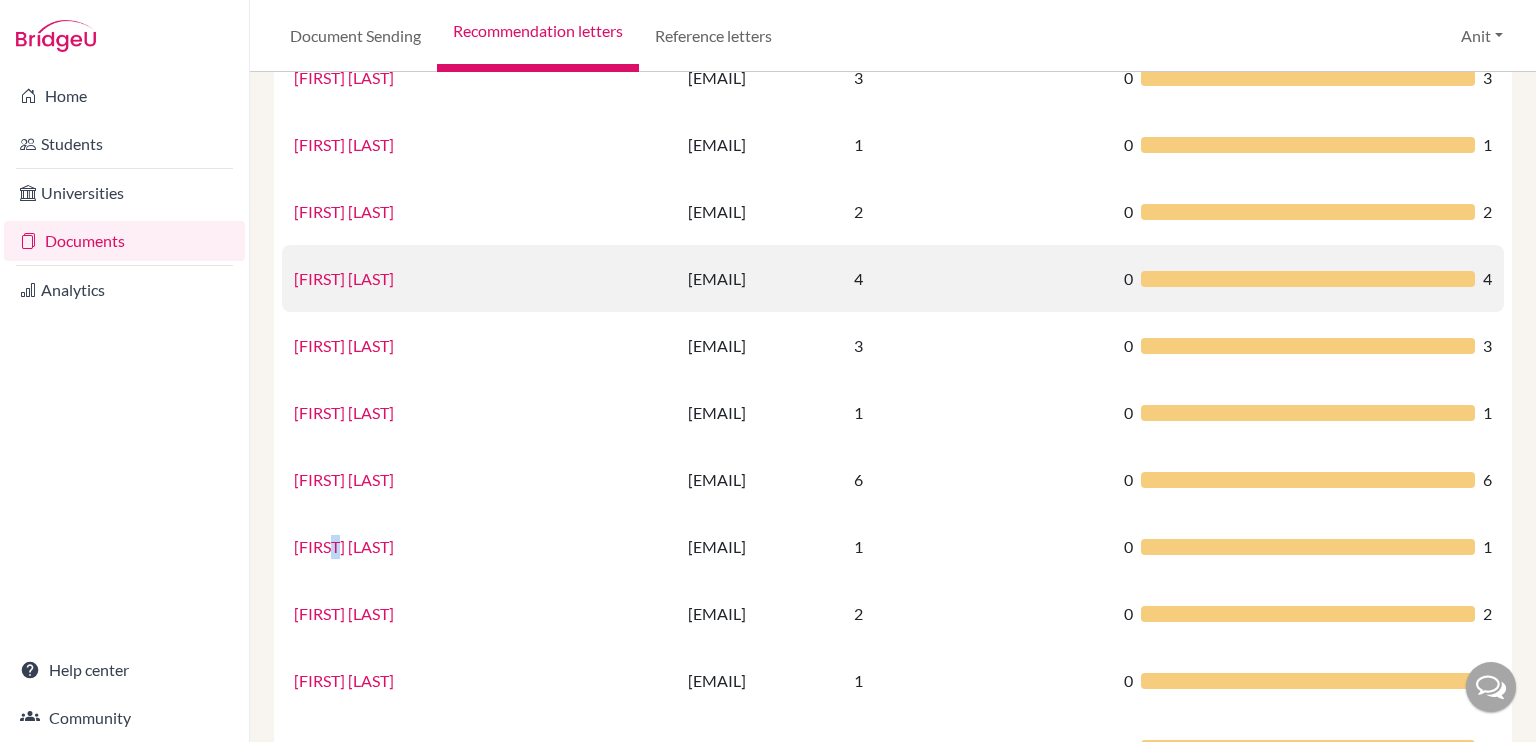 scroll, scrollTop: 770, scrollLeft: 0, axis: vertical 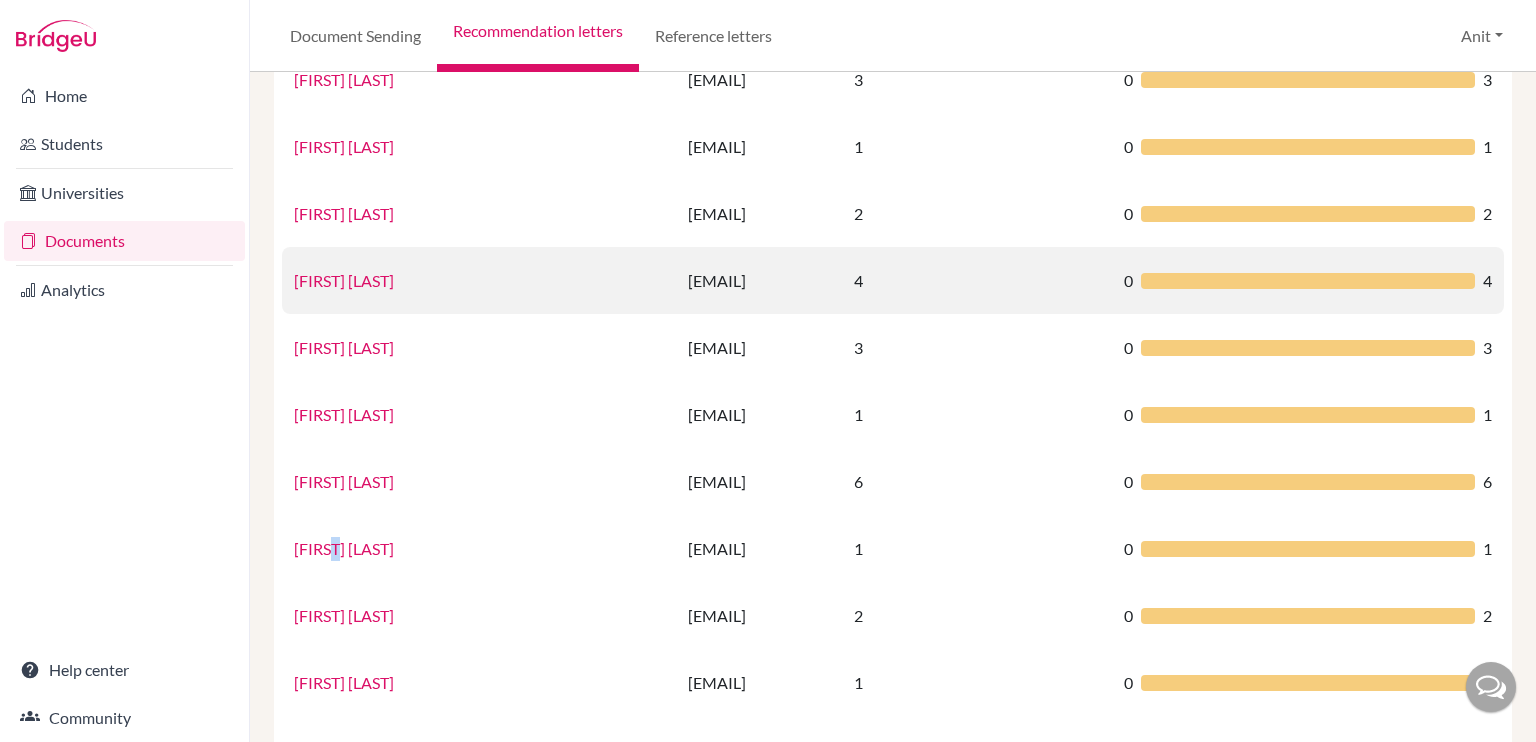 click on "[FIRST] [LAST]" at bounding box center [344, 280] 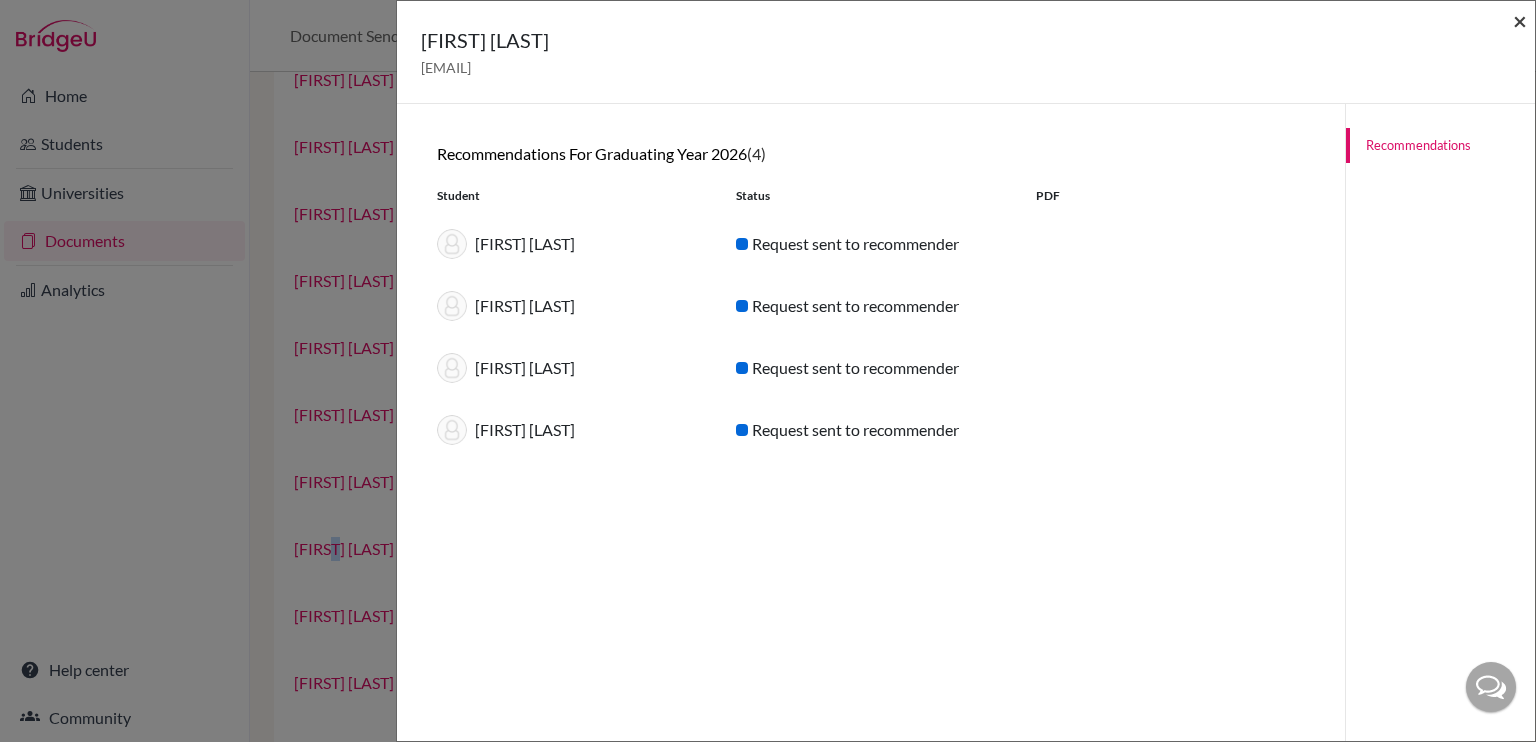 click on "×" at bounding box center [1520, 20] 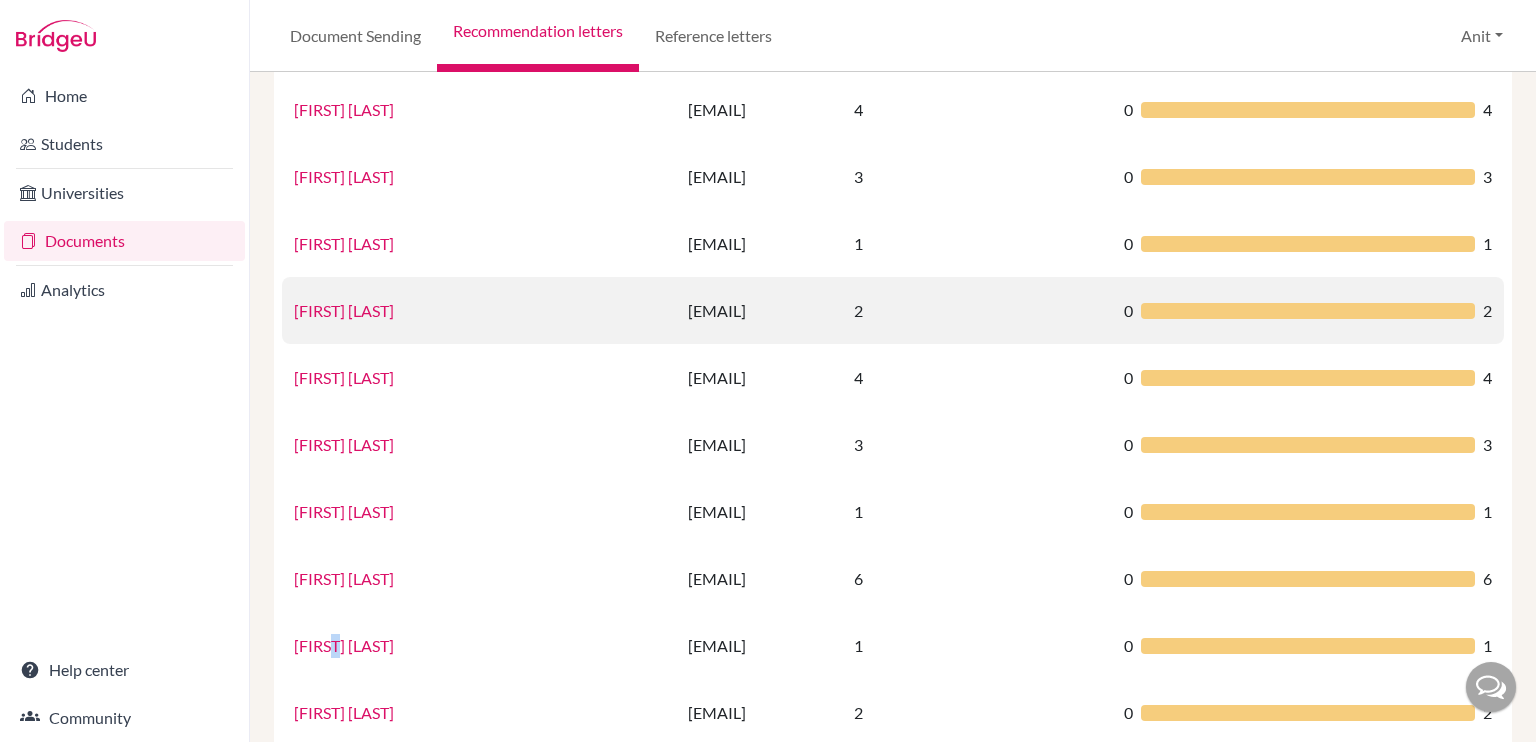 scroll, scrollTop: 668, scrollLeft: 0, axis: vertical 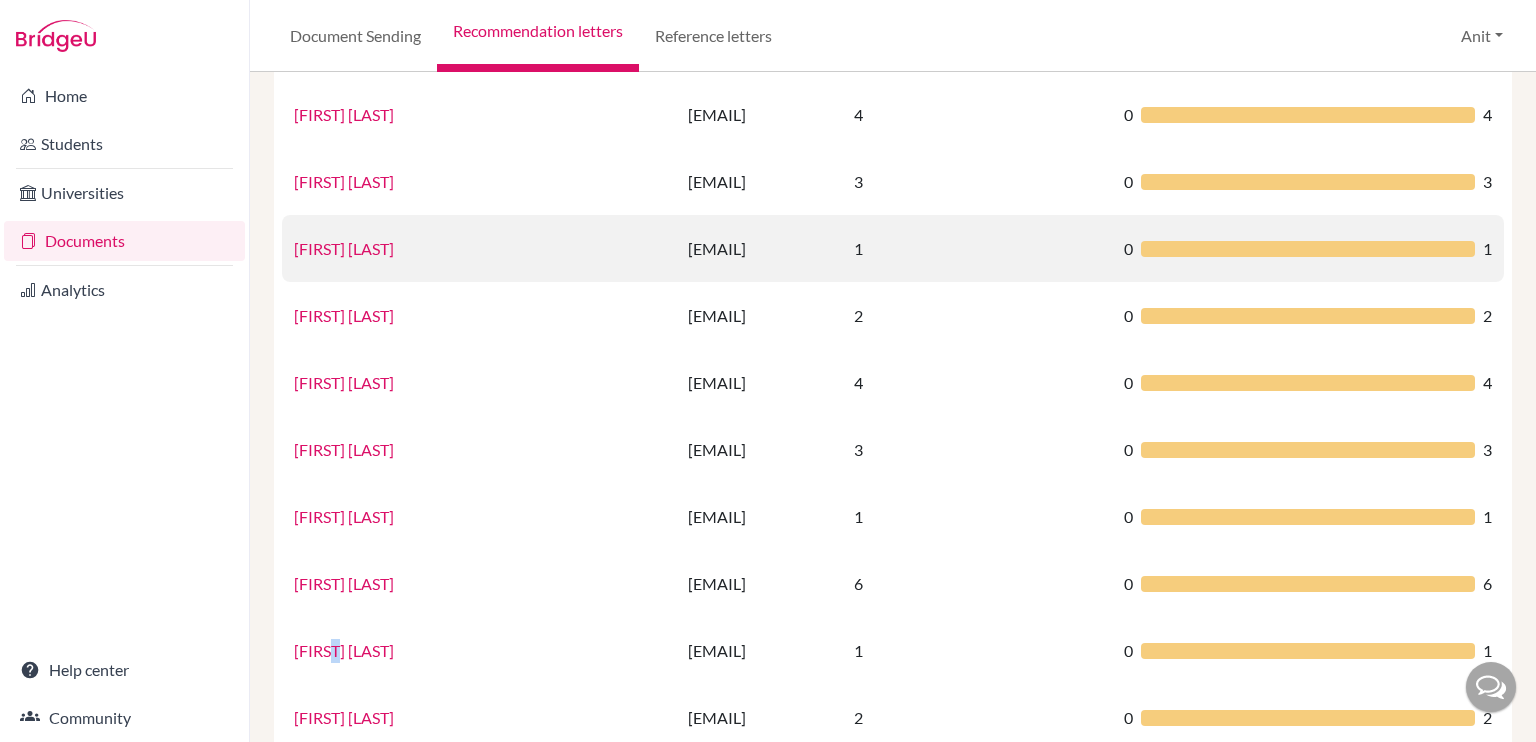 click on "[FIRST] [LAST]" at bounding box center (344, 248) 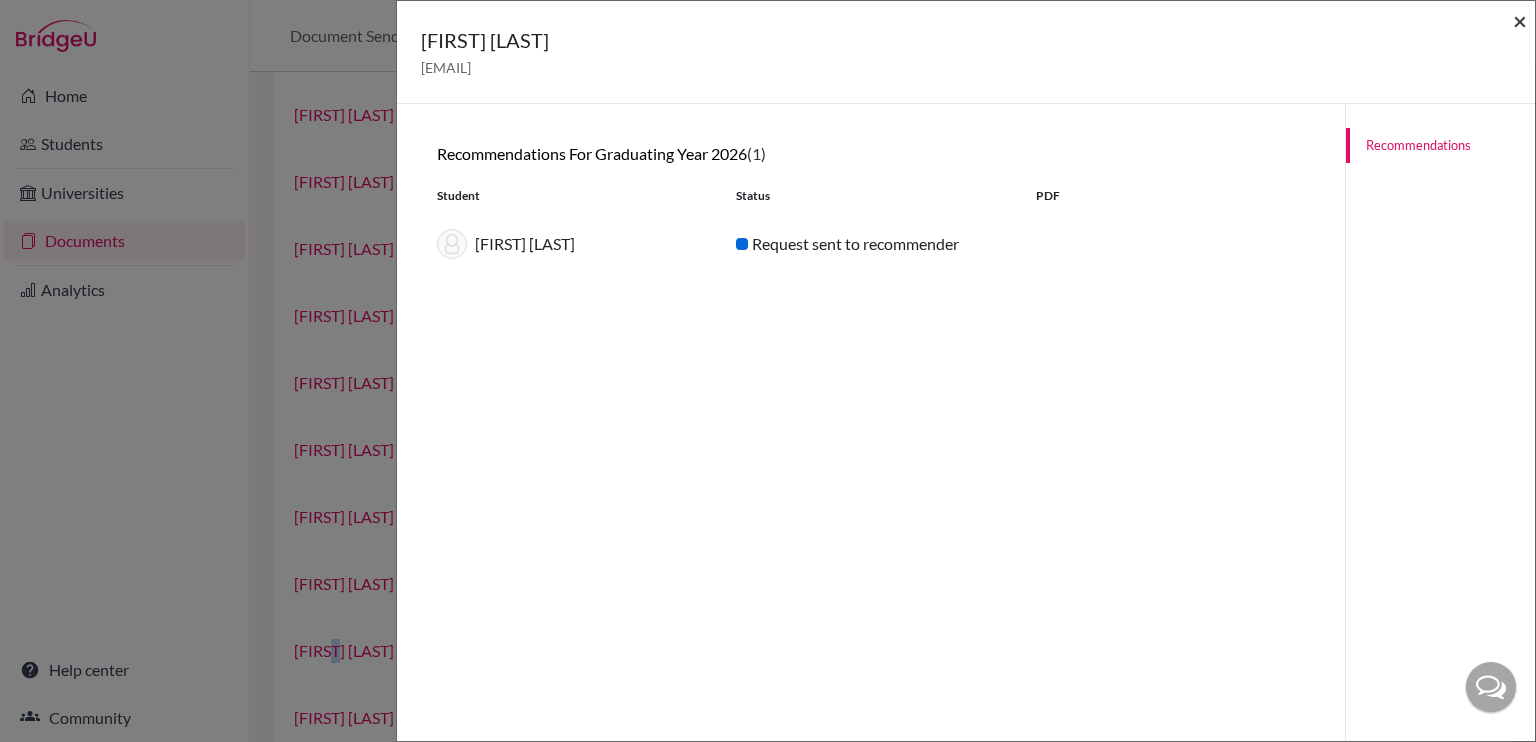 click on "×" at bounding box center [1520, 20] 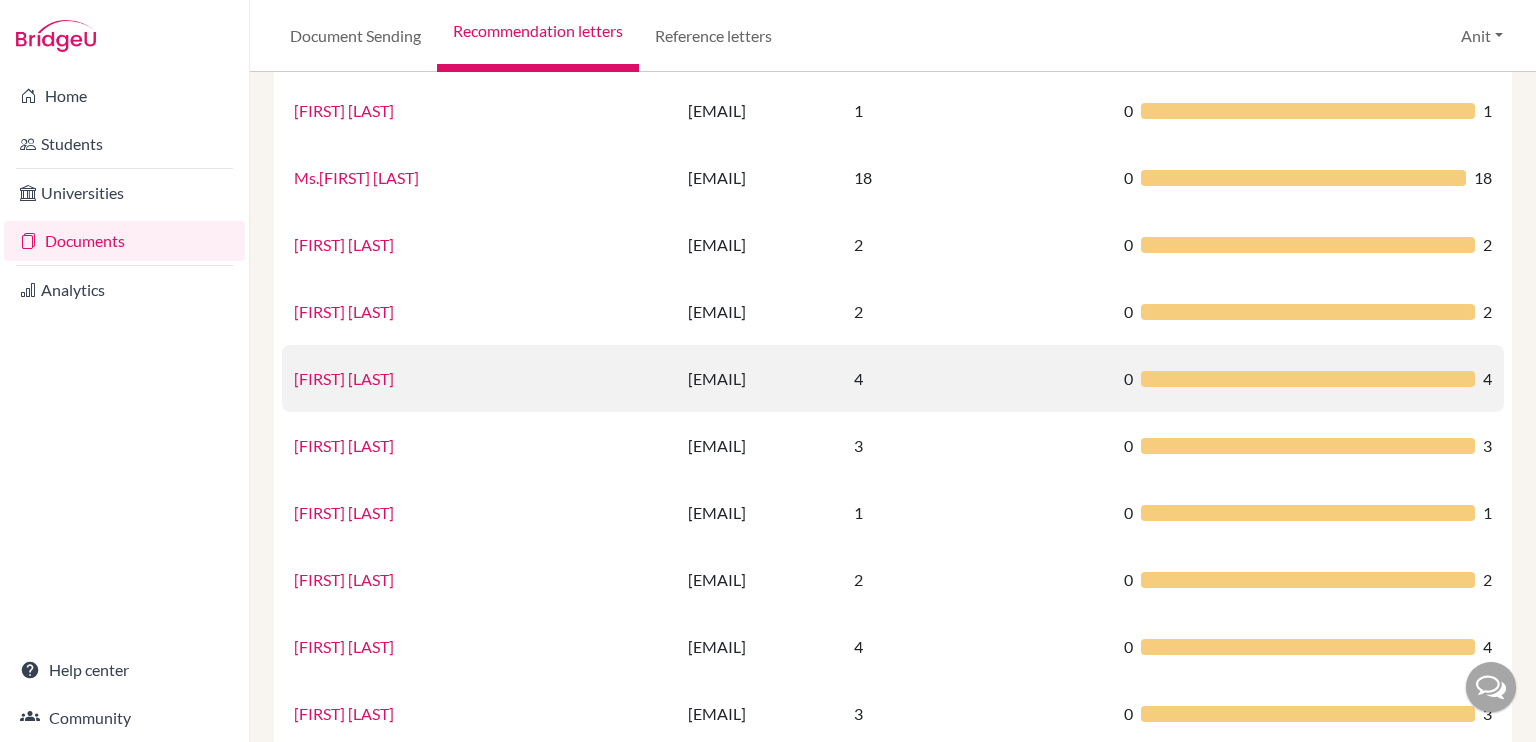 scroll, scrollTop: 396, scrollLeft: 0, axis: vertical 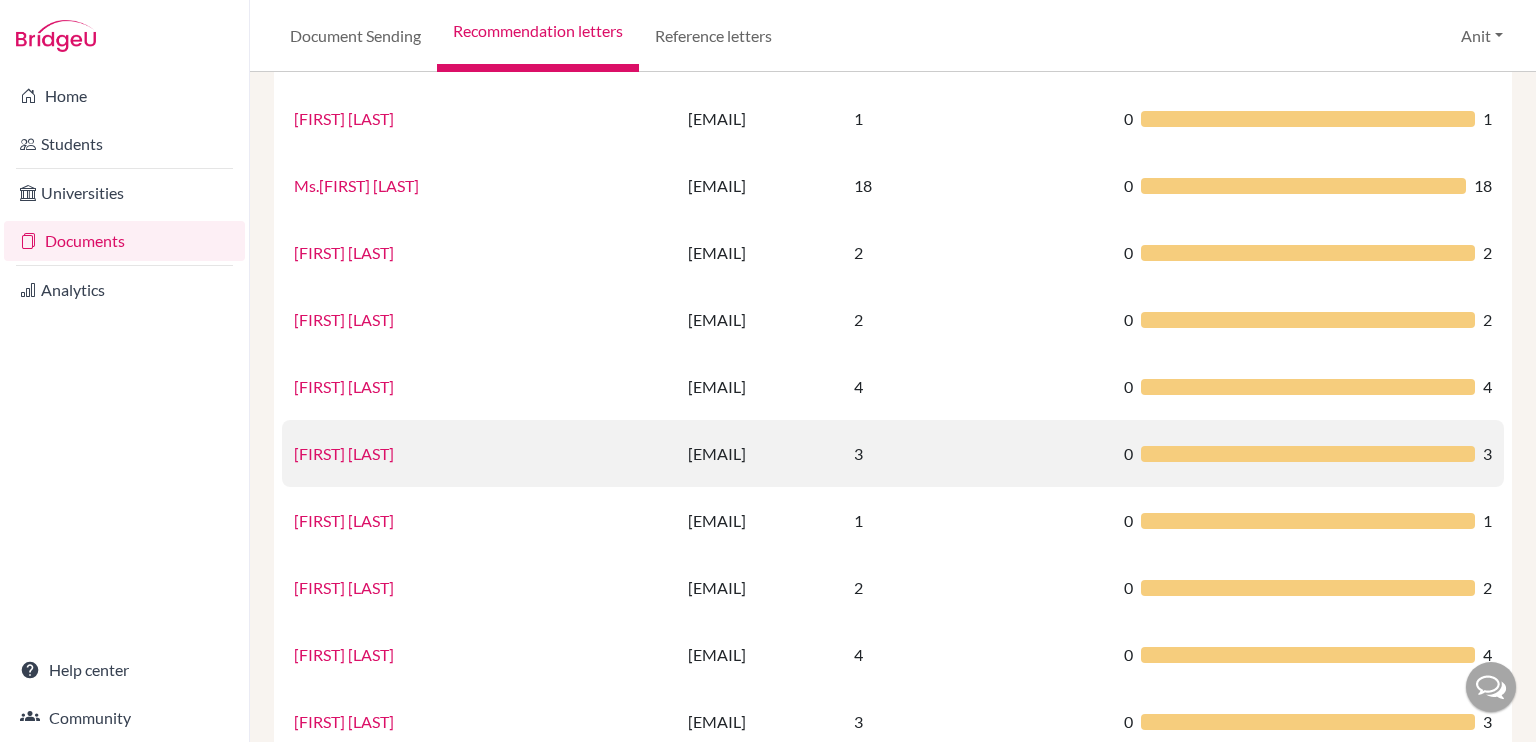 click on "[FIRST] [LAST]" at bounding box center (344, 453) 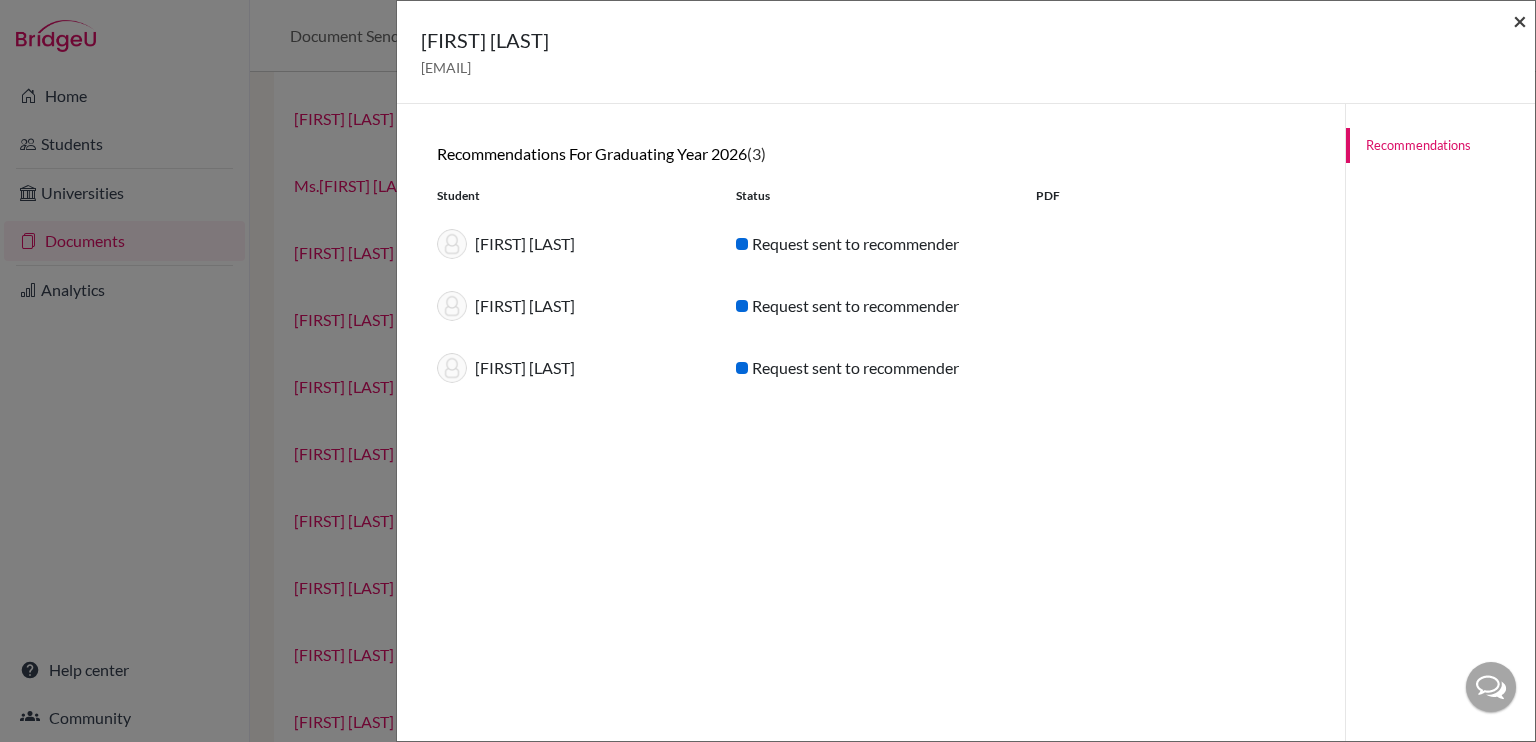 click on "×" at bounding box center (1520, 20) 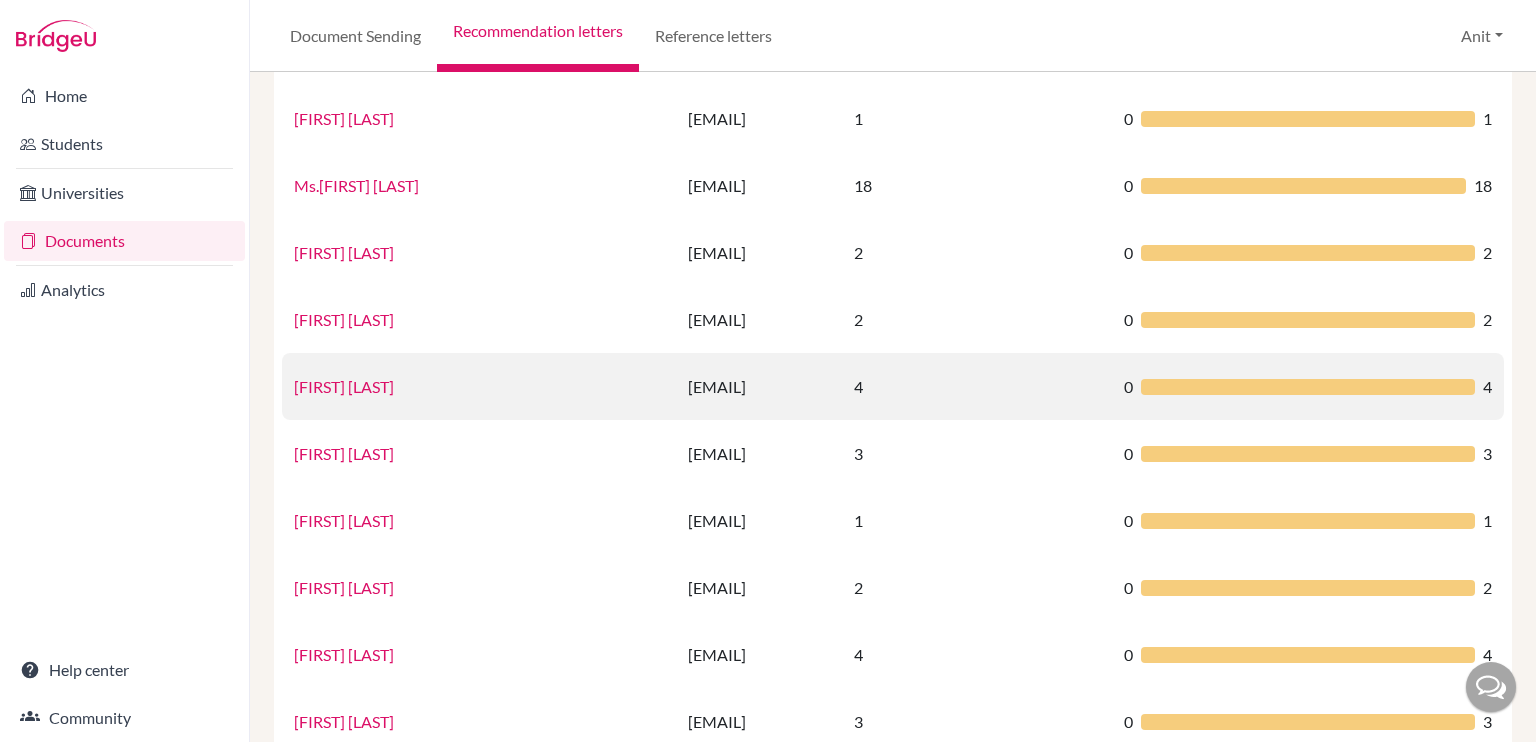 click on "[FIRST] [LAST]" at bounding box center (344, 386) 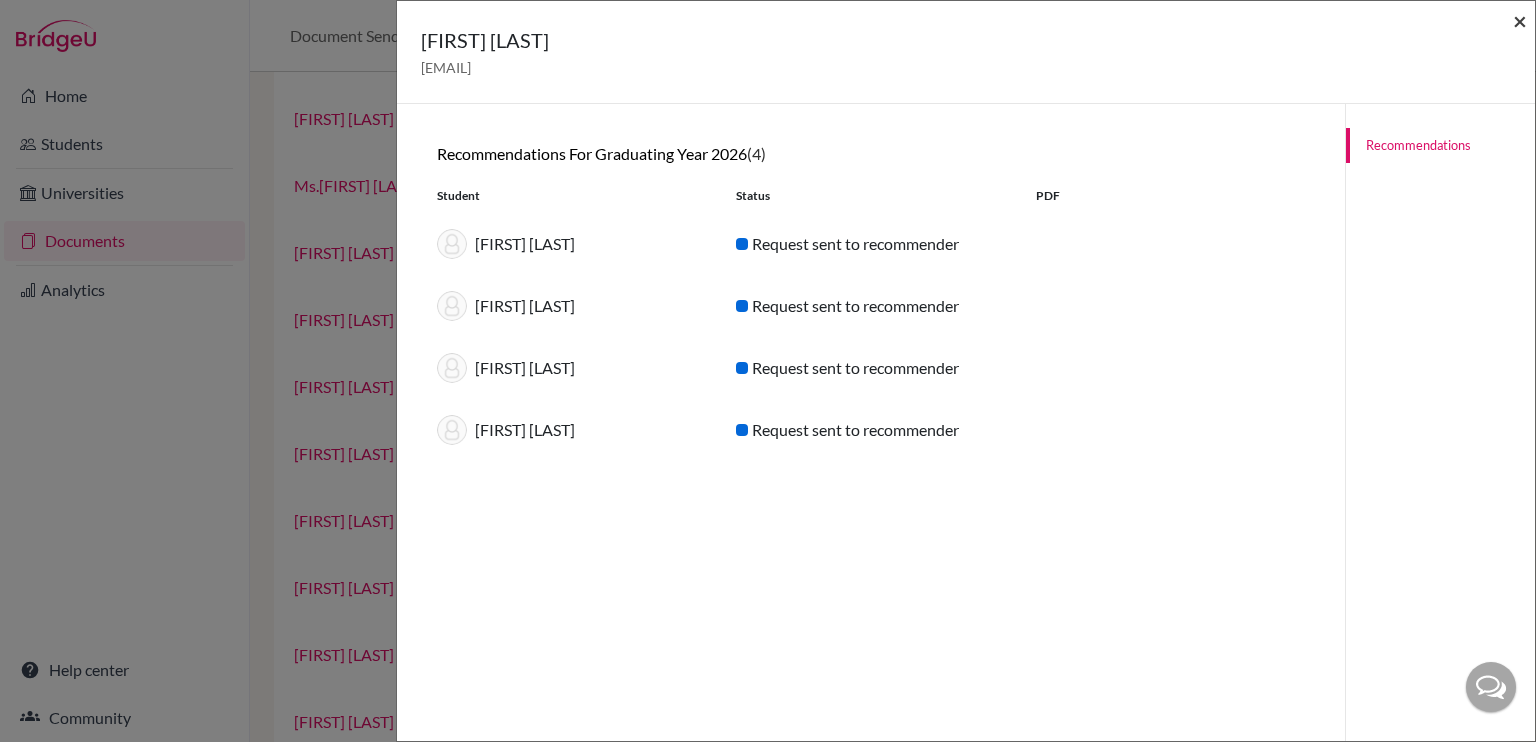 click on "×" at bounding box center (1520, 20) 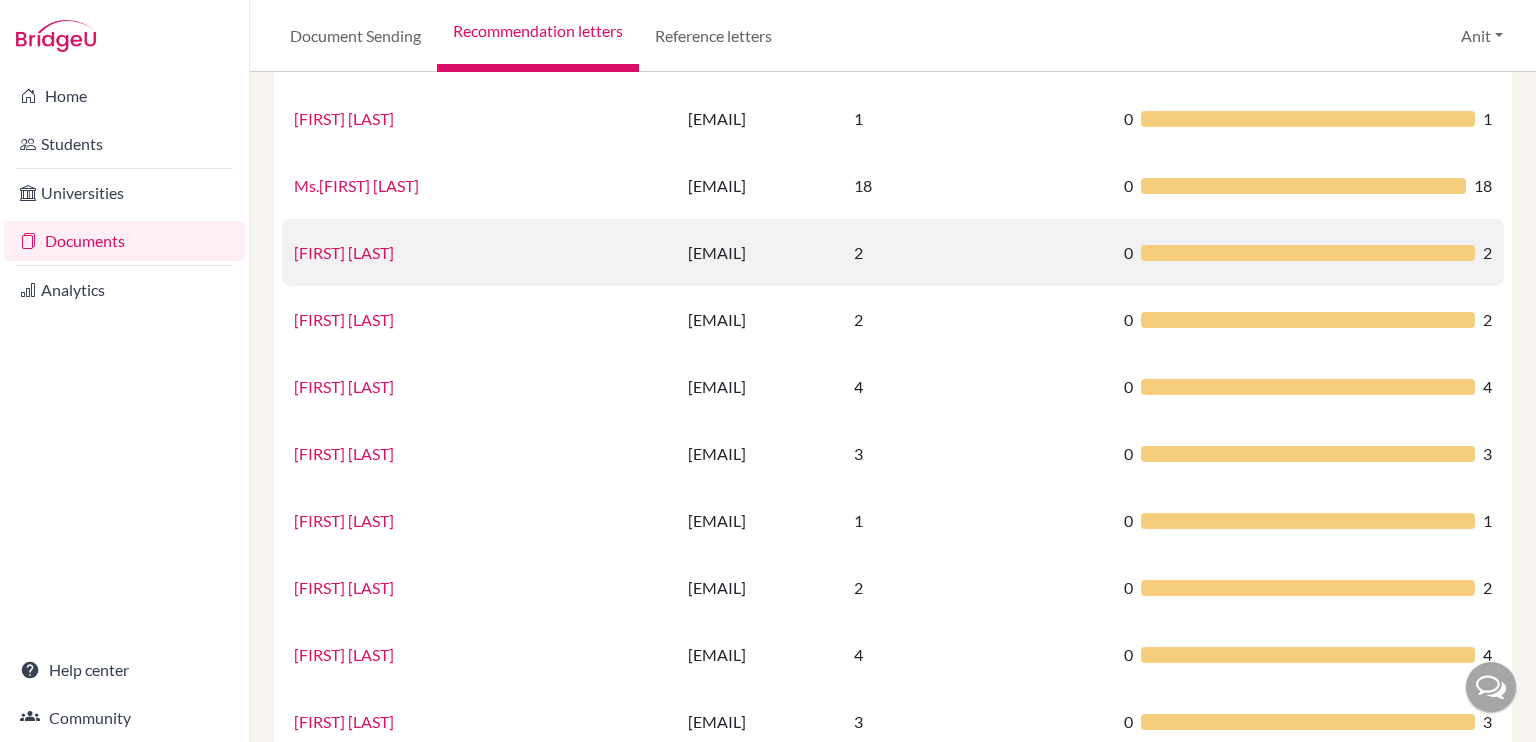 click on "[FIRST] [LAST]" at bounding box center (344, 252) 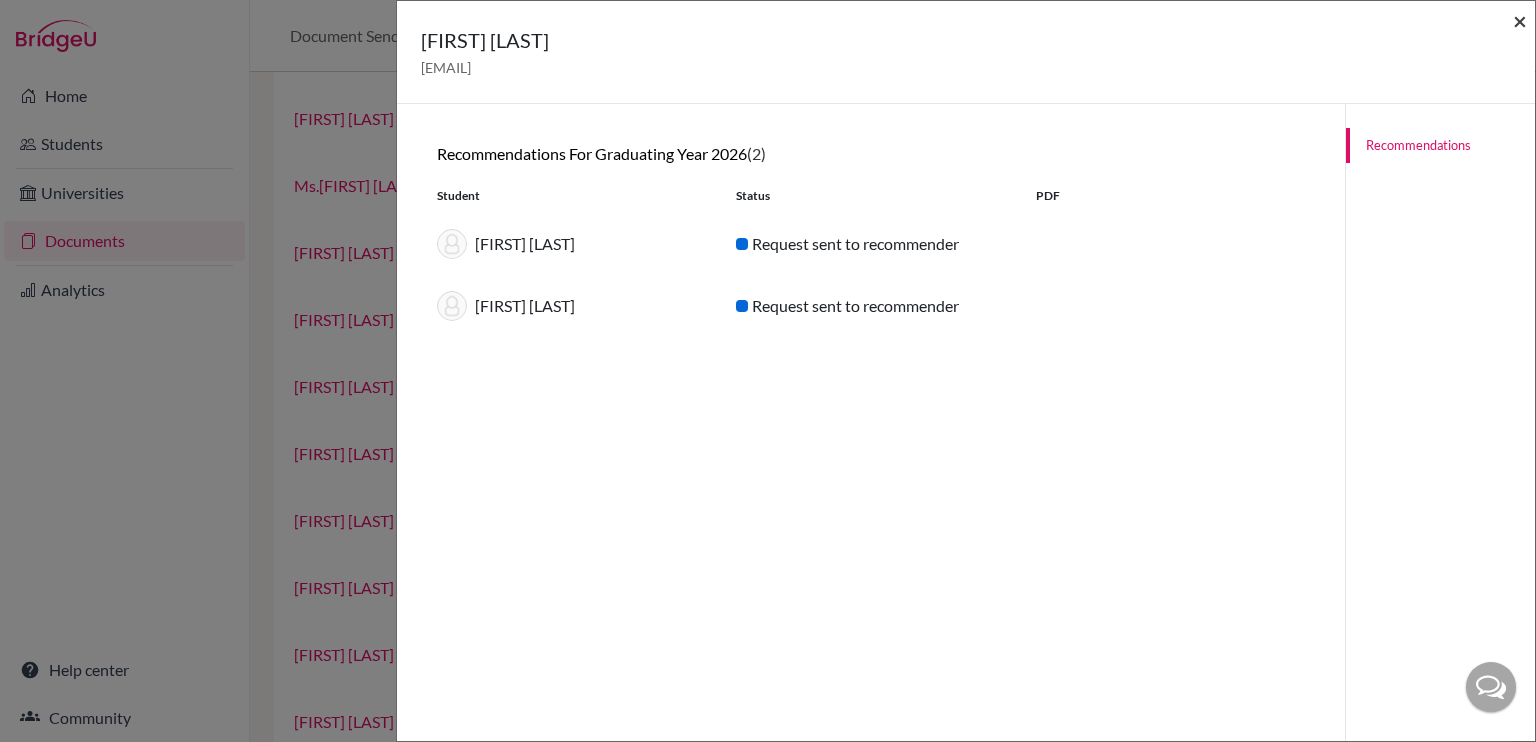 click on "×" at bounding box center [1520, 20] 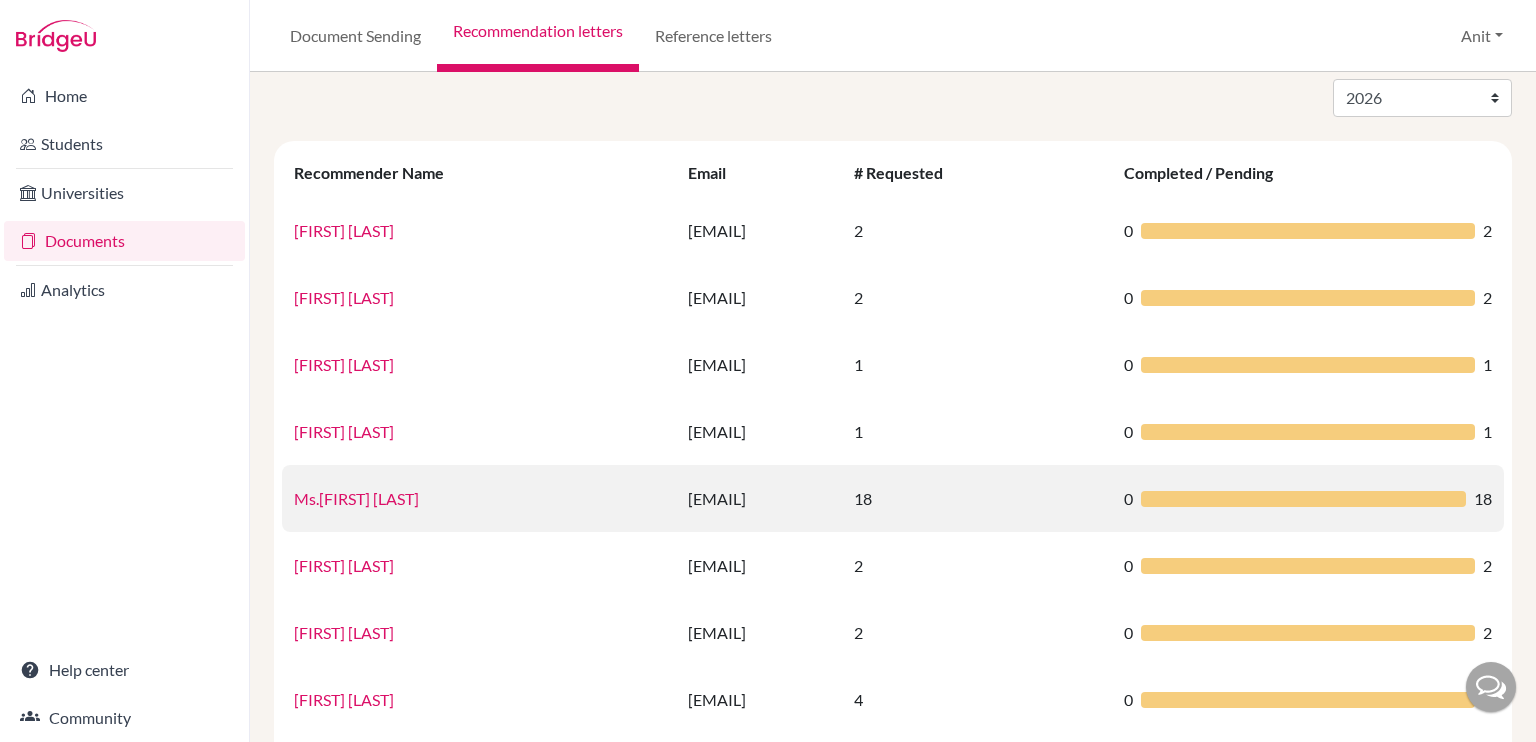 scroll, scrollTop: 80, scrollLeft: 0, axis: vertical 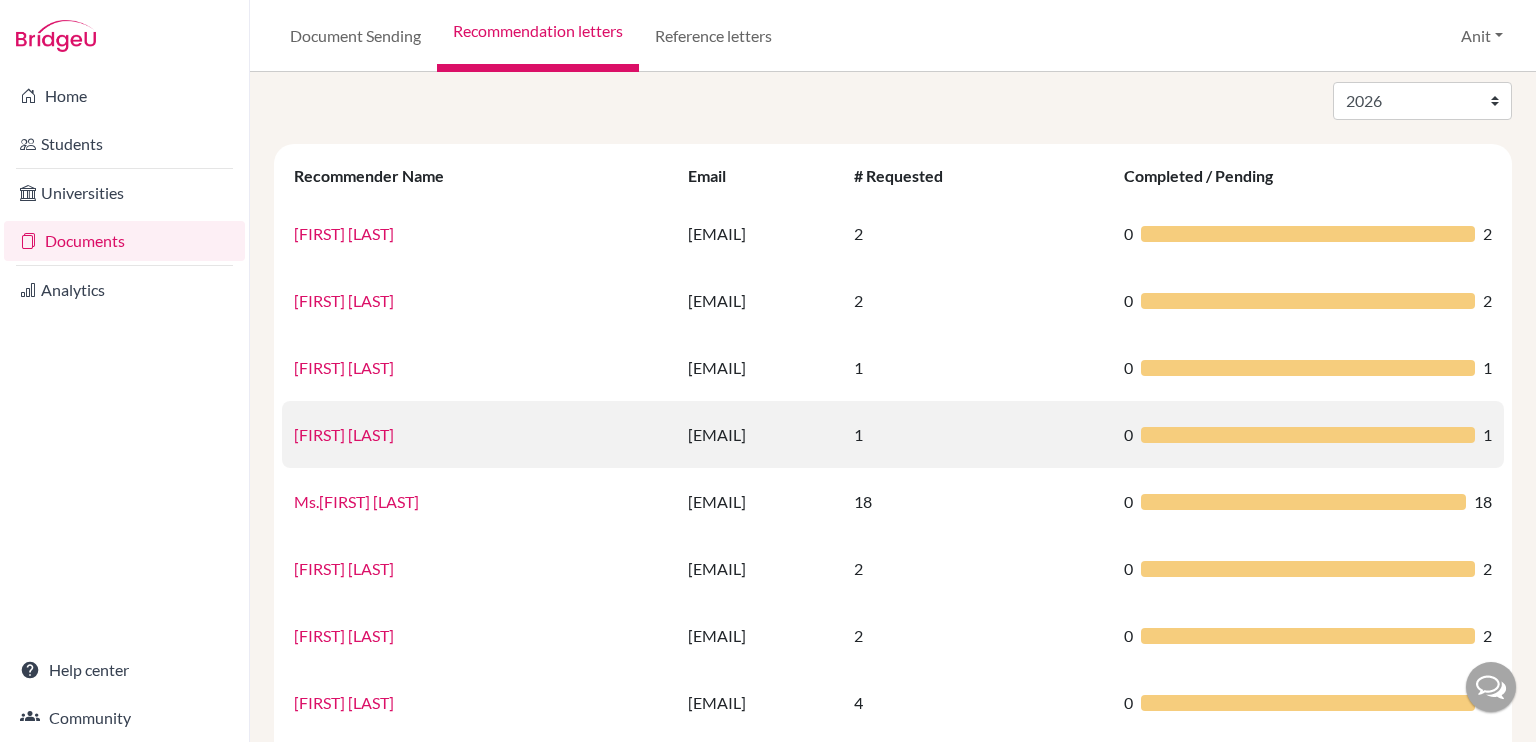 click on "[FIRST] [LAST]" at bounding box center (479, 434) 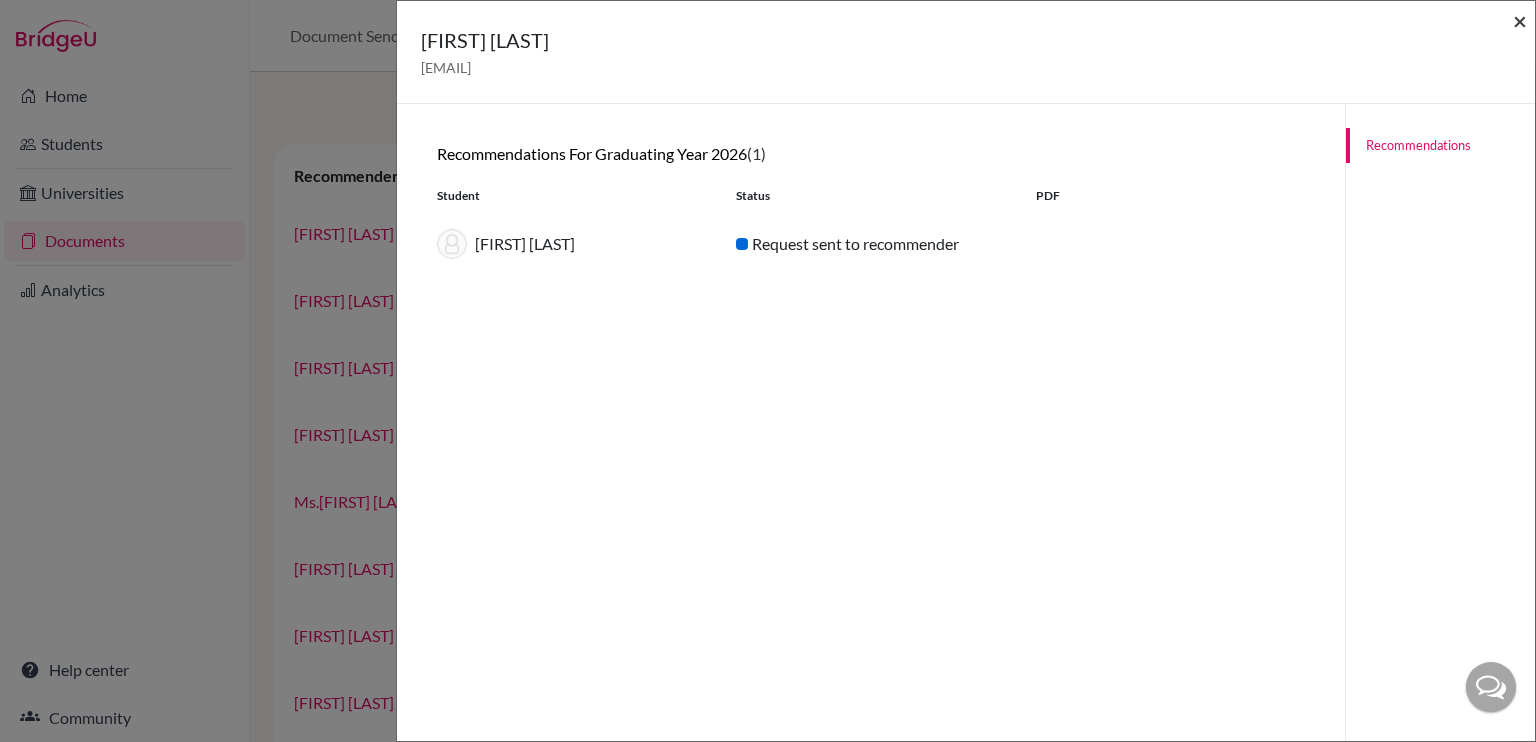 click on "×" at bounding box center (1520, 20) 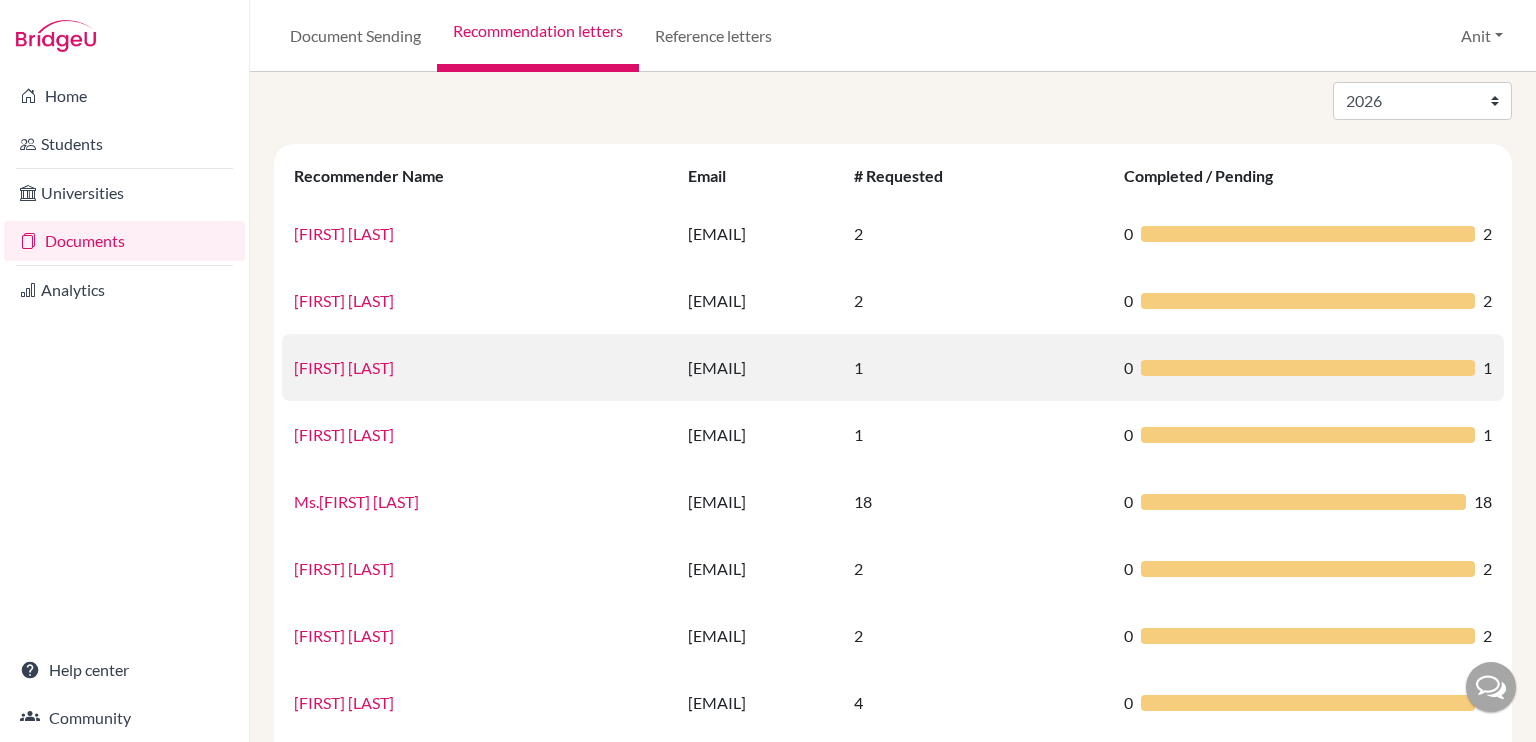 click on "[FIRST] [LAST]" at bounding box center (344, 367) 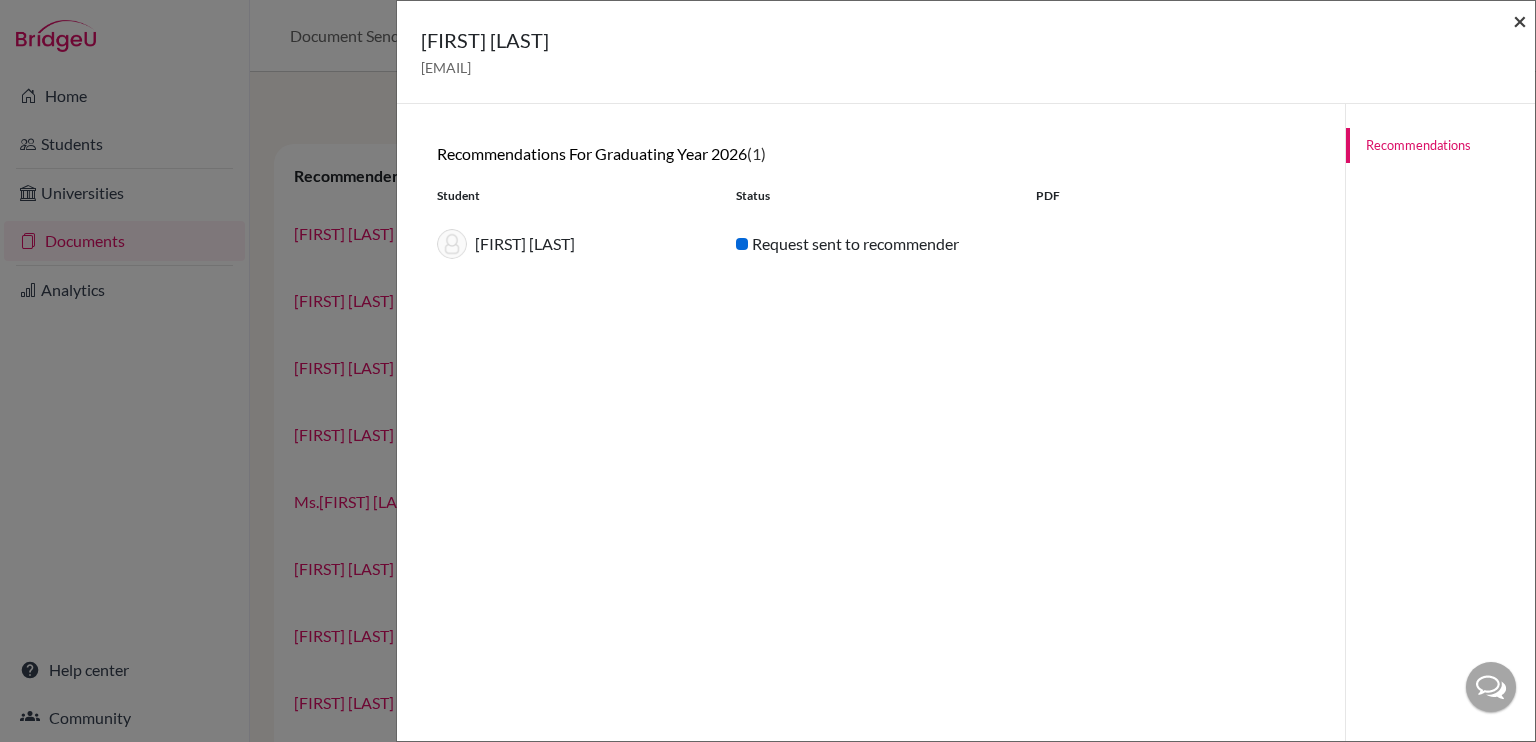 click on "×" at bounding box center (1520, 20) 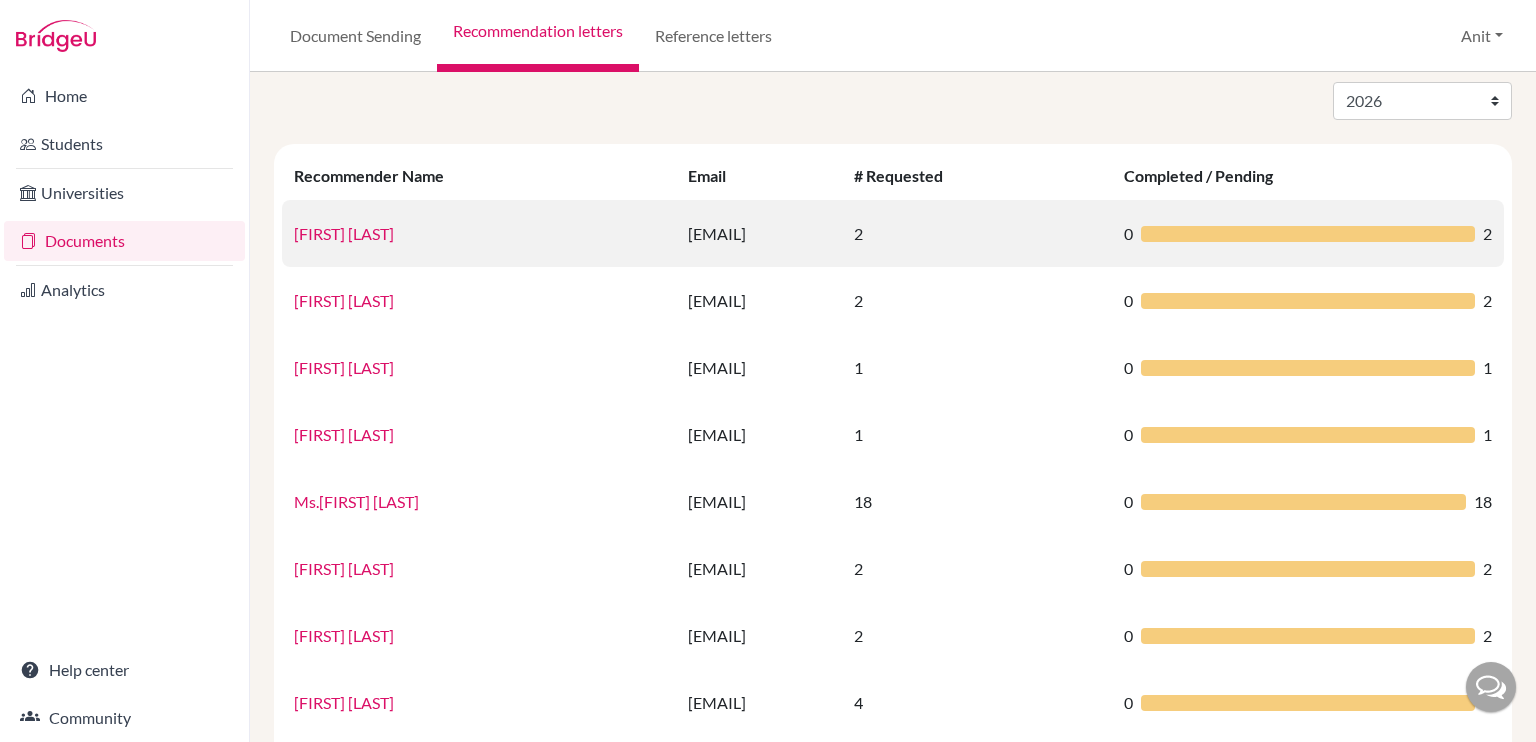 click on "[FIRST] [LAST]" at bounding box center [344, 233] 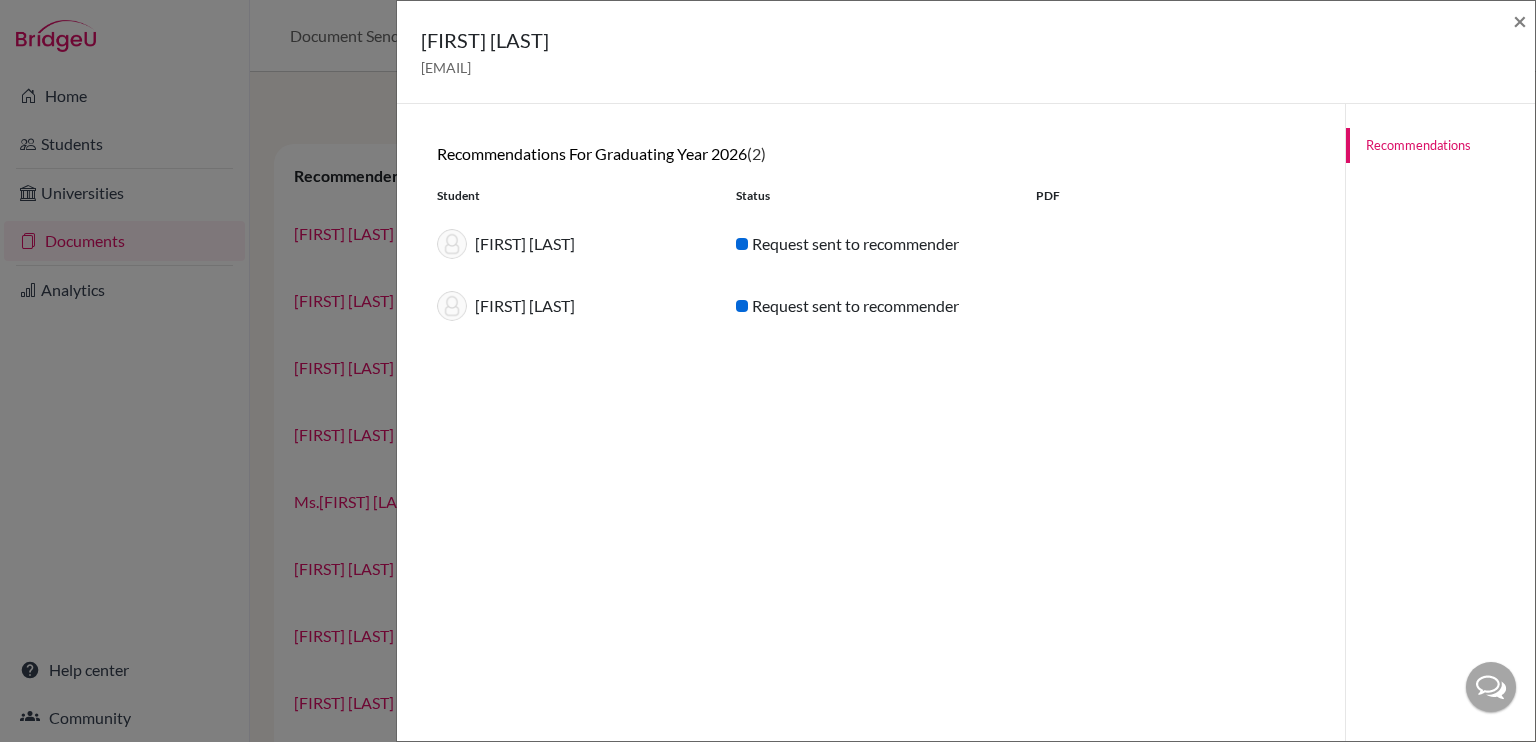 click on "[FIRST] [LAST] [EMAIL] ×" at bounding box center [966, 52] 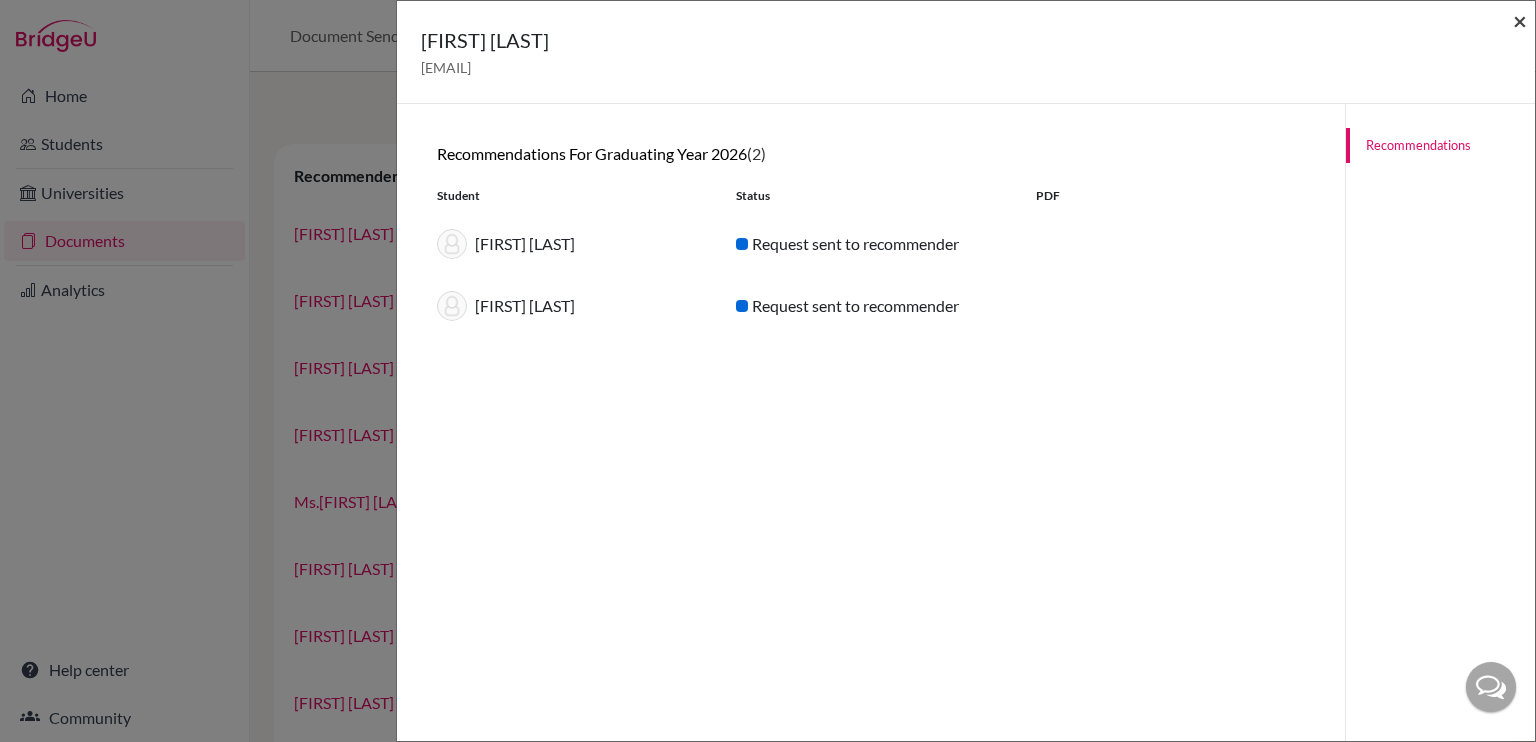 click on "×" at bounding box center (1520, 20) 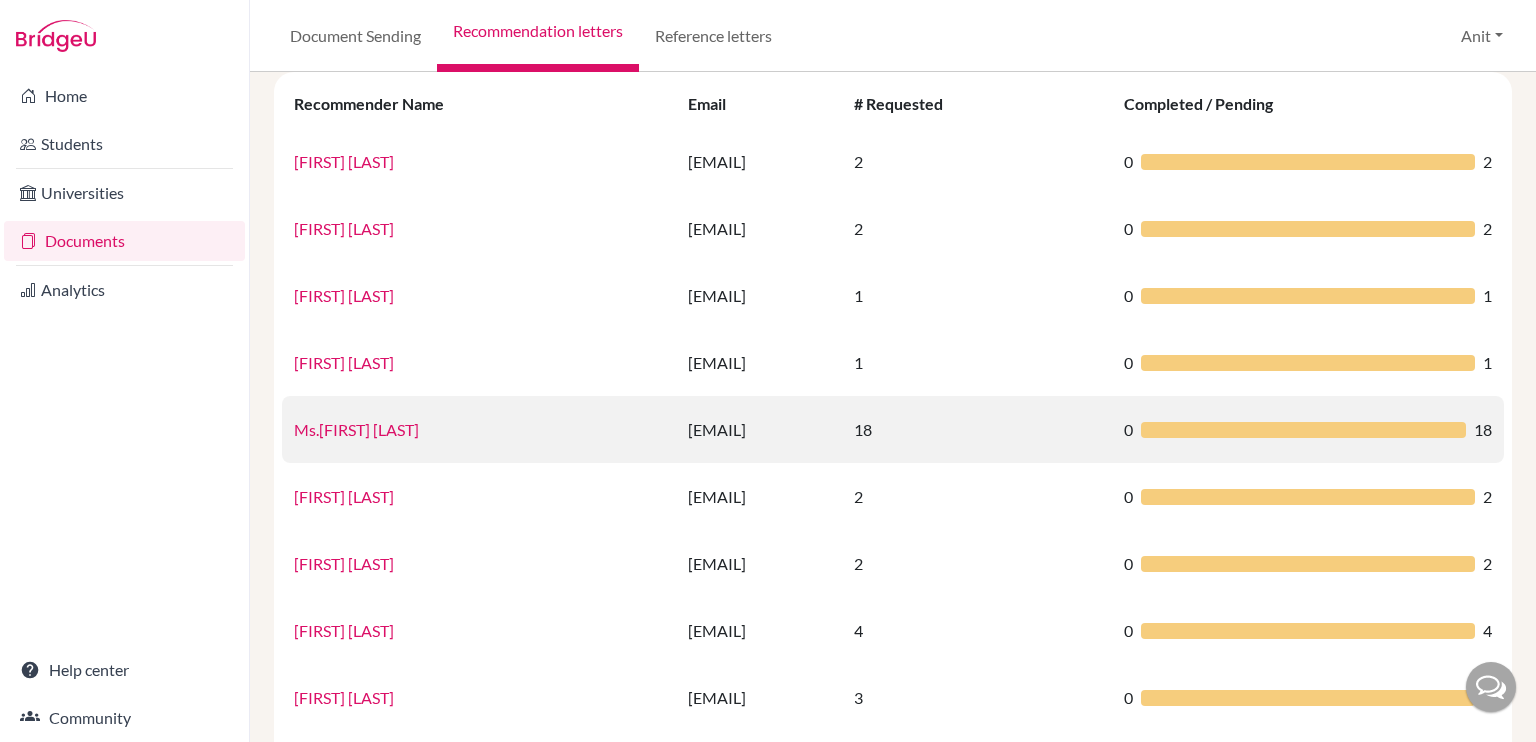 scroll, scrollTop: 0, scrollLeft: 0, axis: both 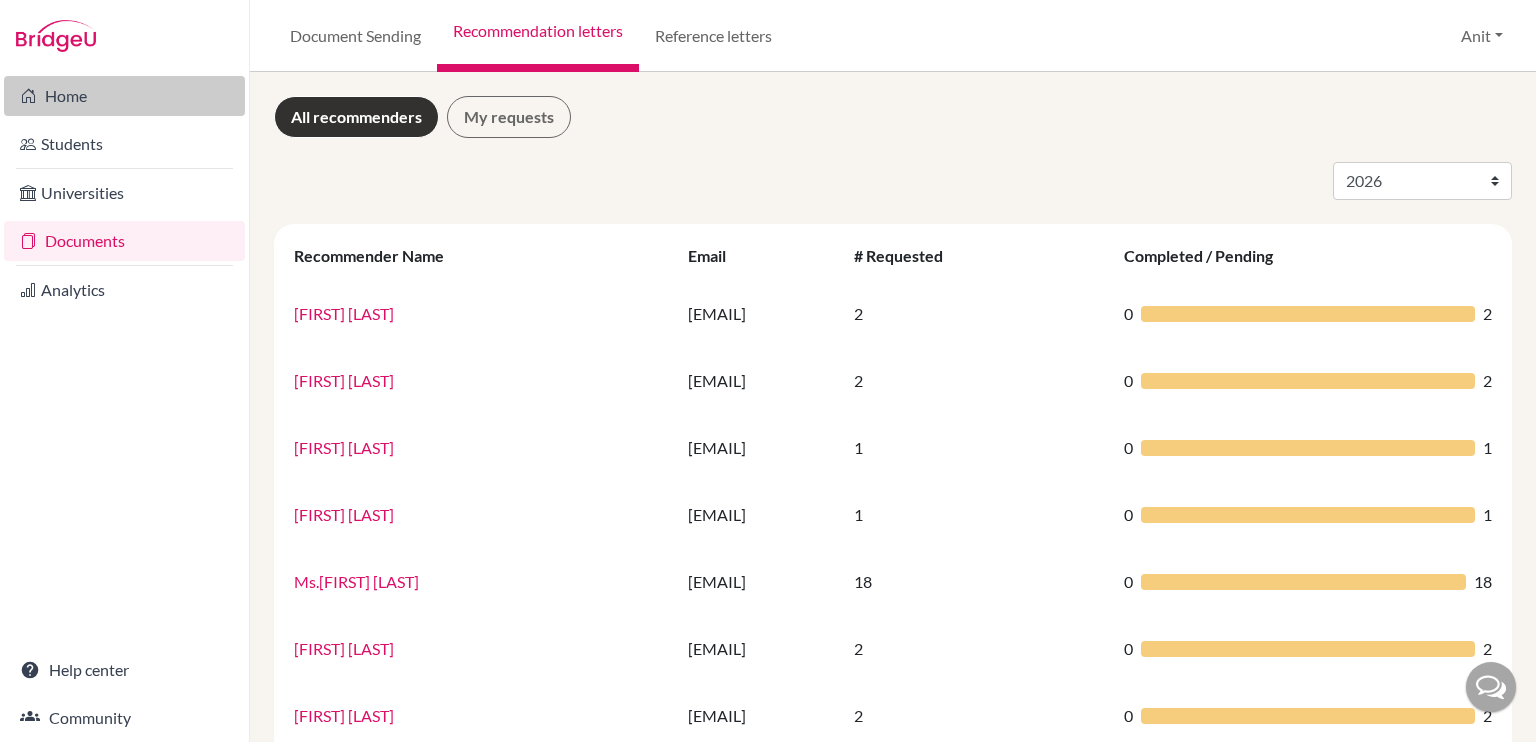 click on "Home" at bounding box center [124, 96] 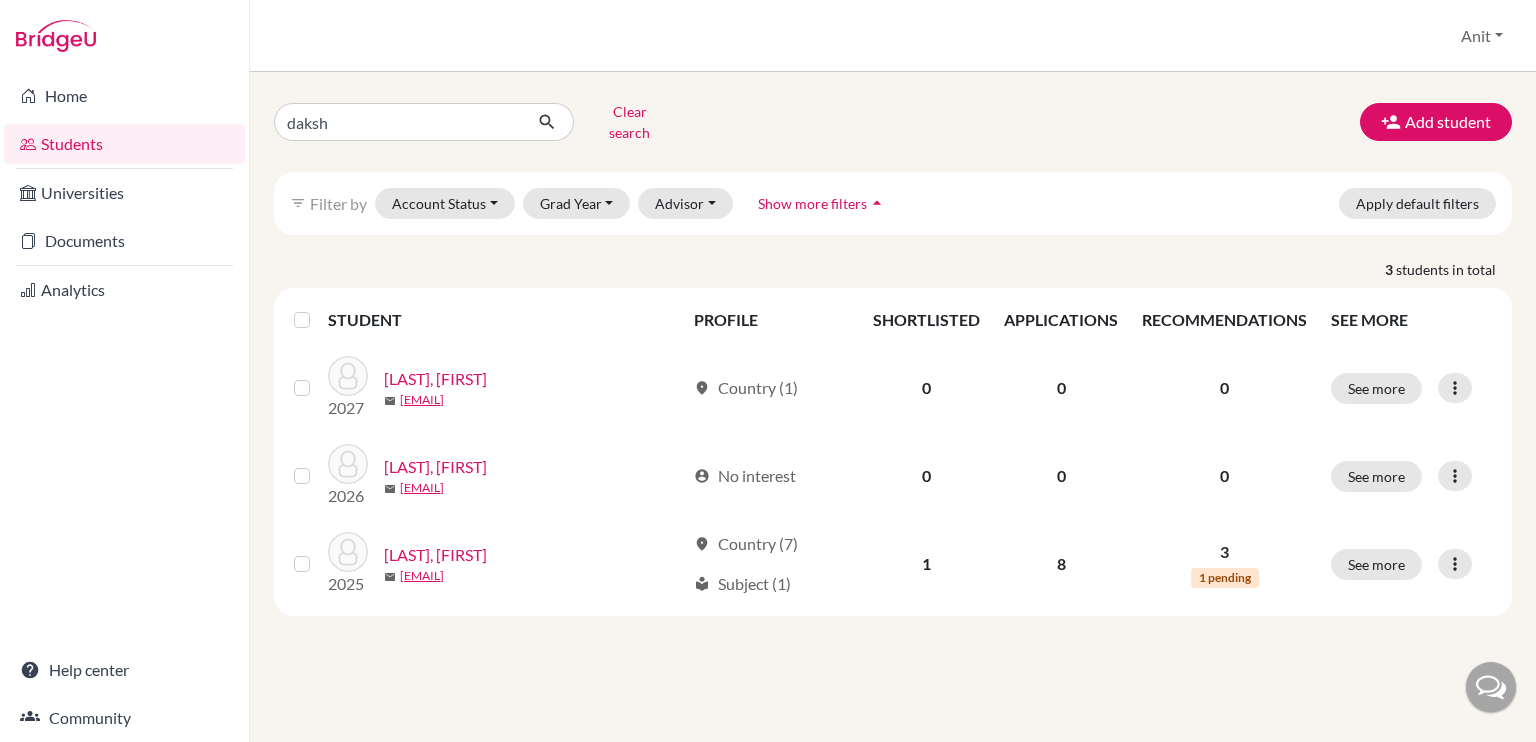 scroll, scrollTop: 0, scrollLeft: 0, axis: both 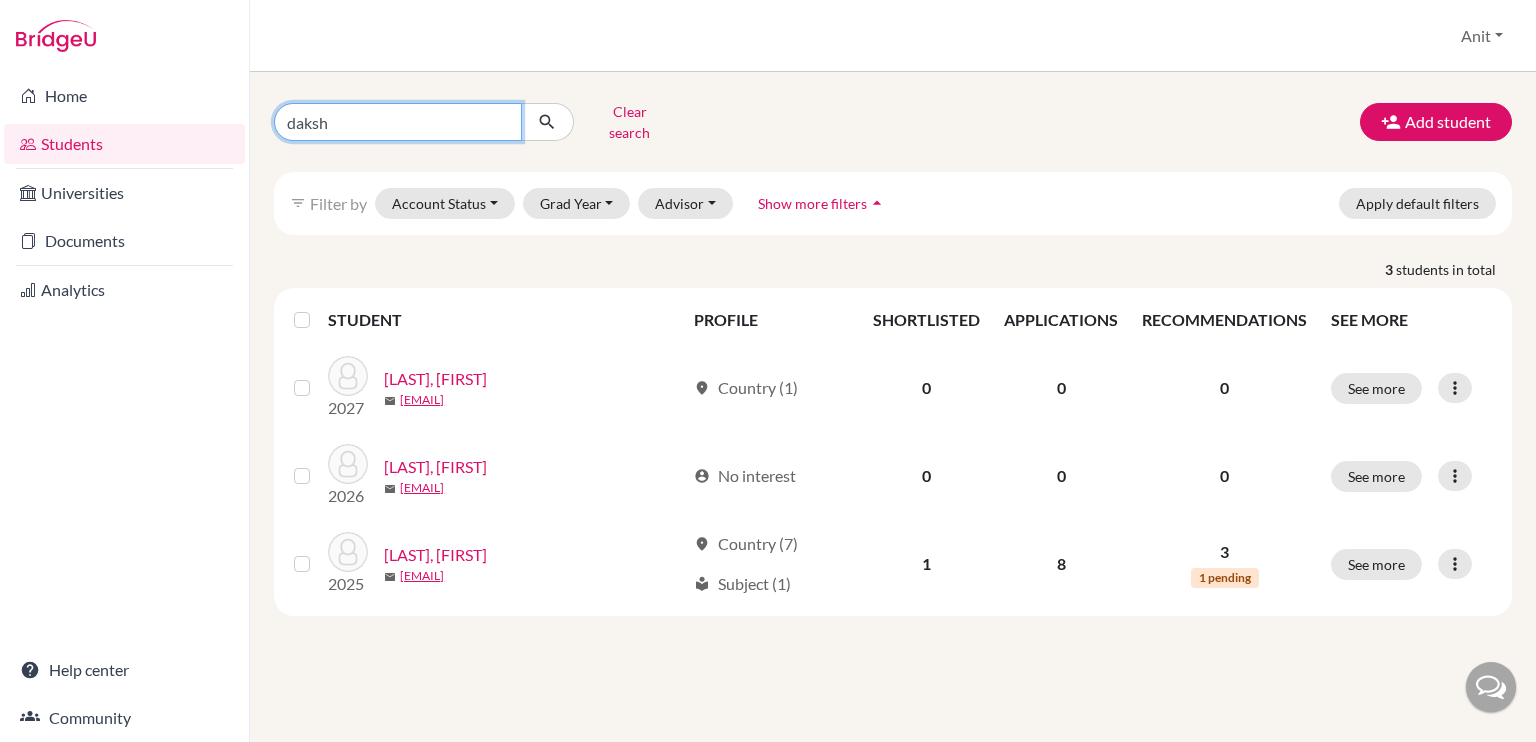 click on "daksh" at bounding box center (398, 122) 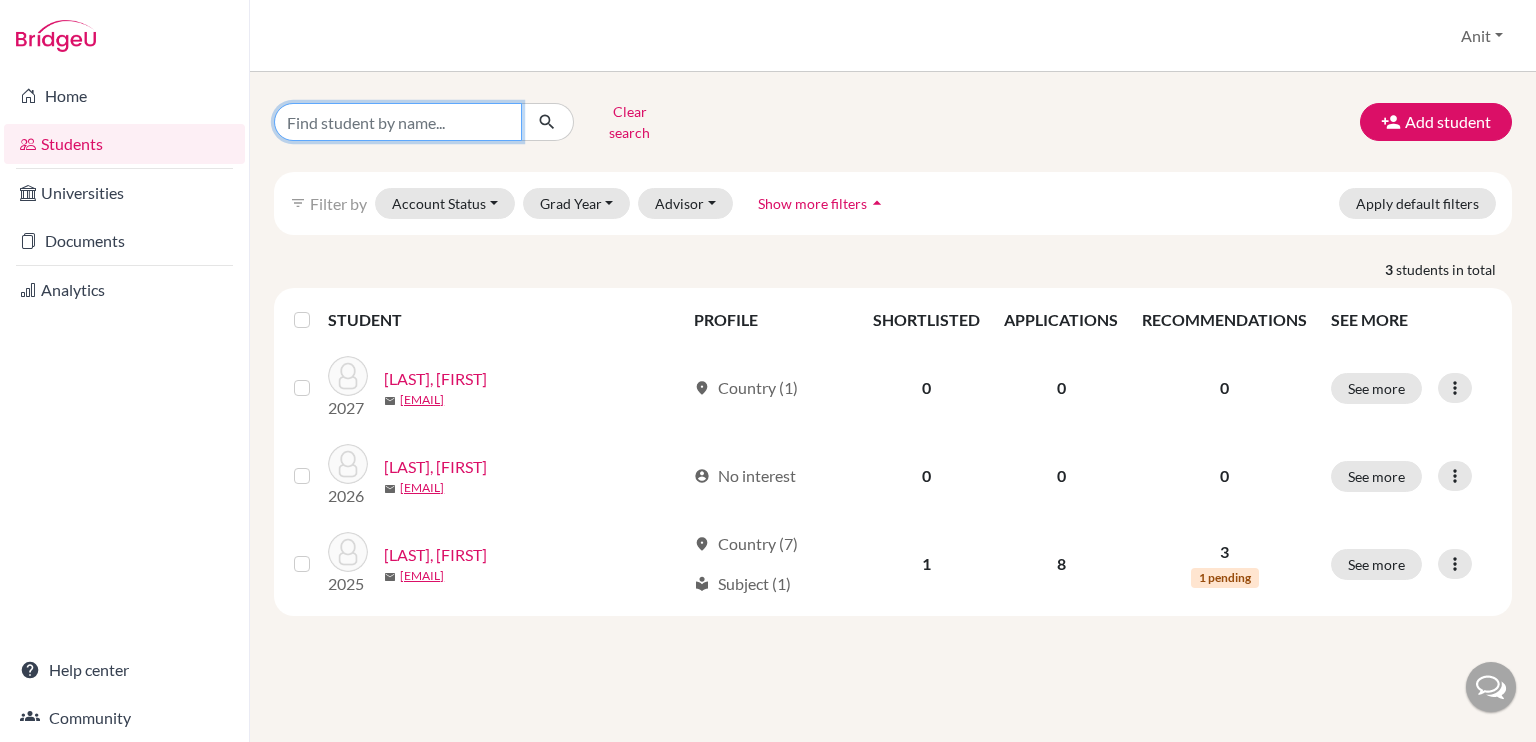 click at bounding box center [398, 122] 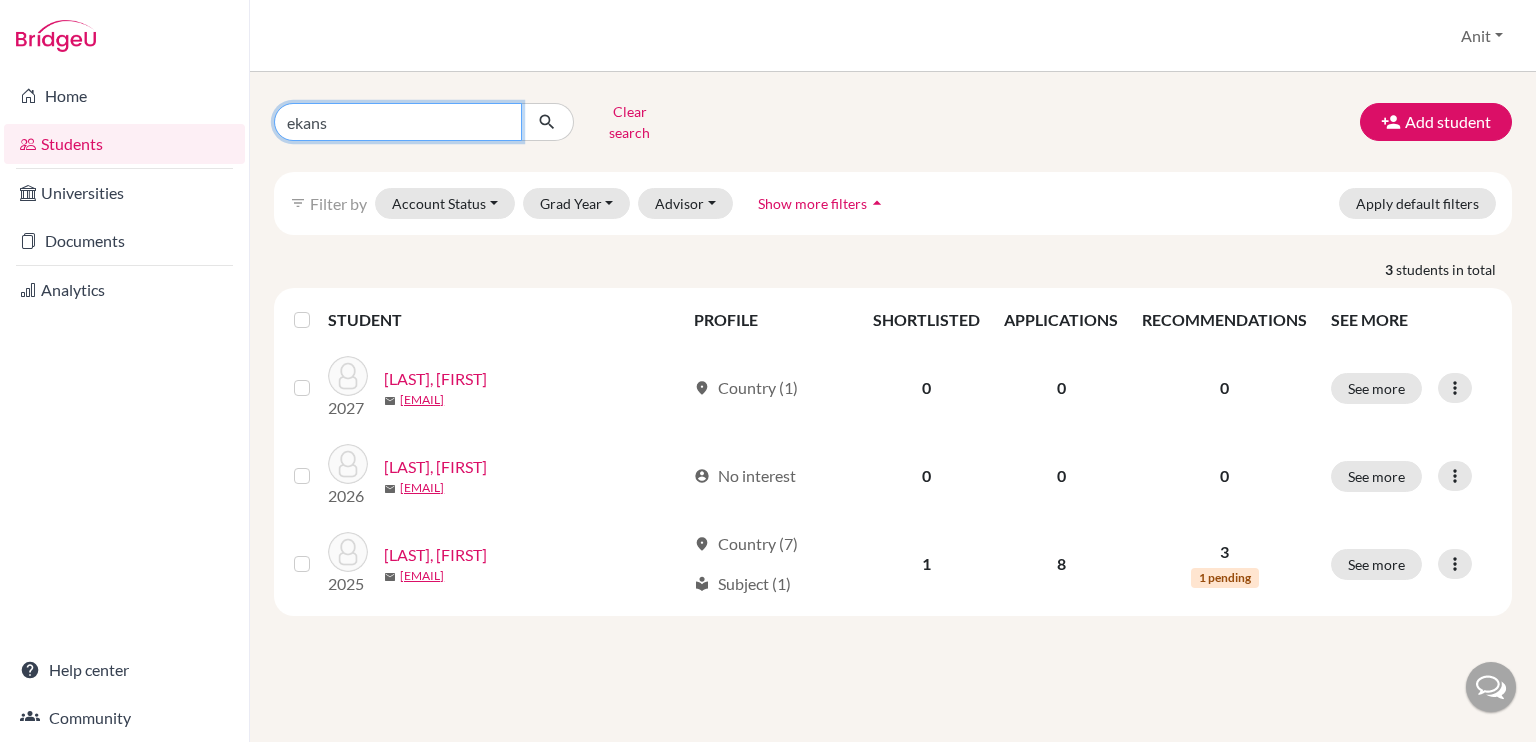 type on "ekansh" 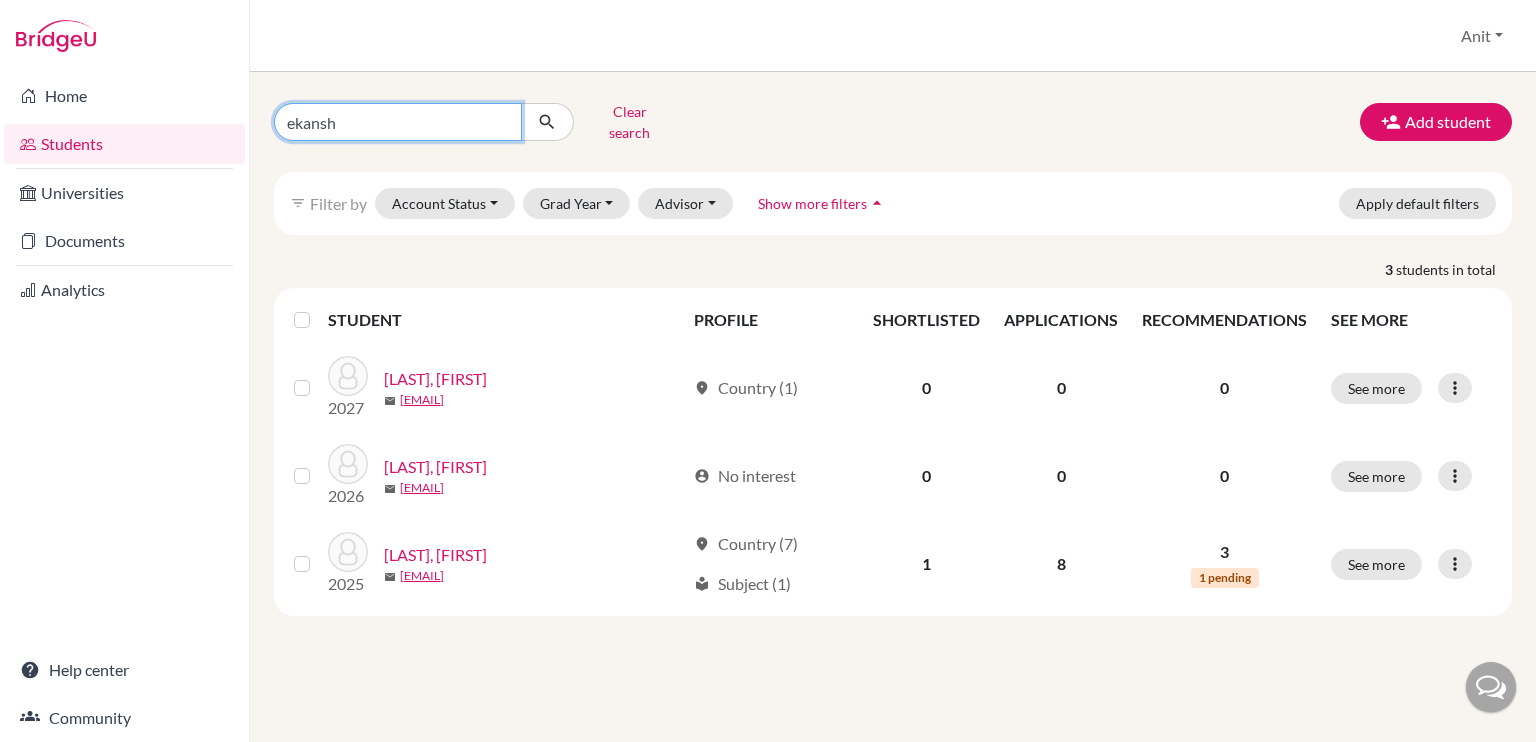 click at bounding box center (547, 122) 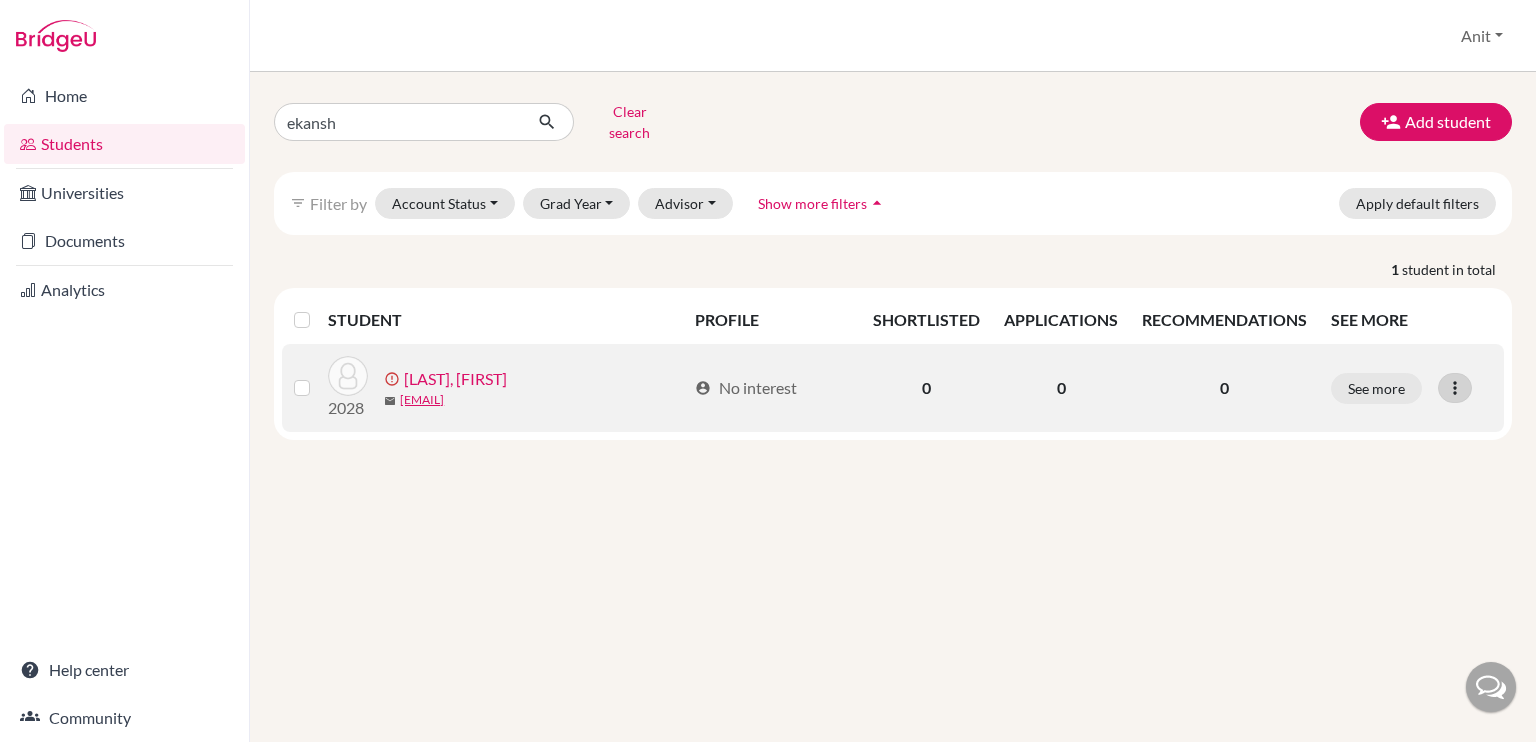 click at bounding box center [1455, 388] 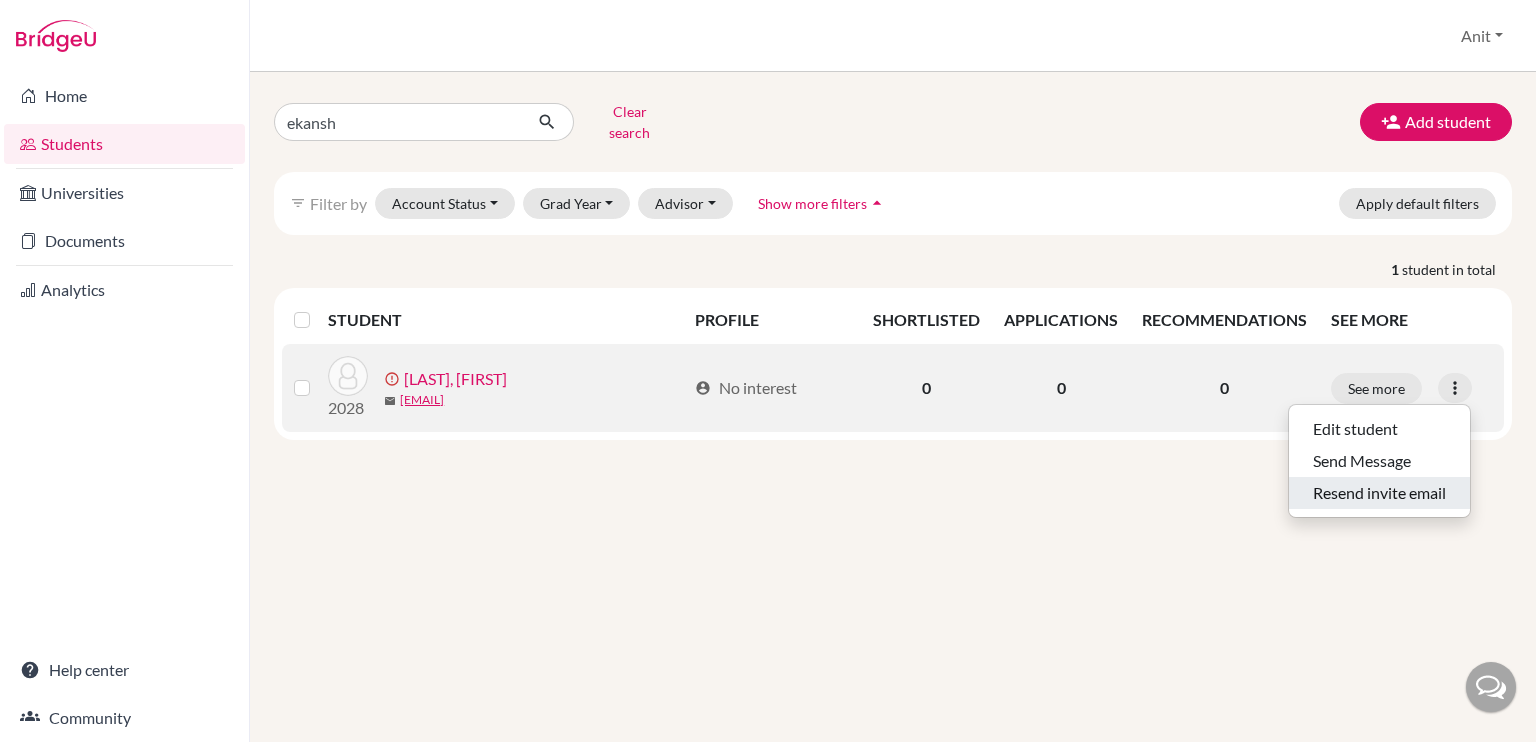click on "Resend invite email" at bounding box center [1379, 493] 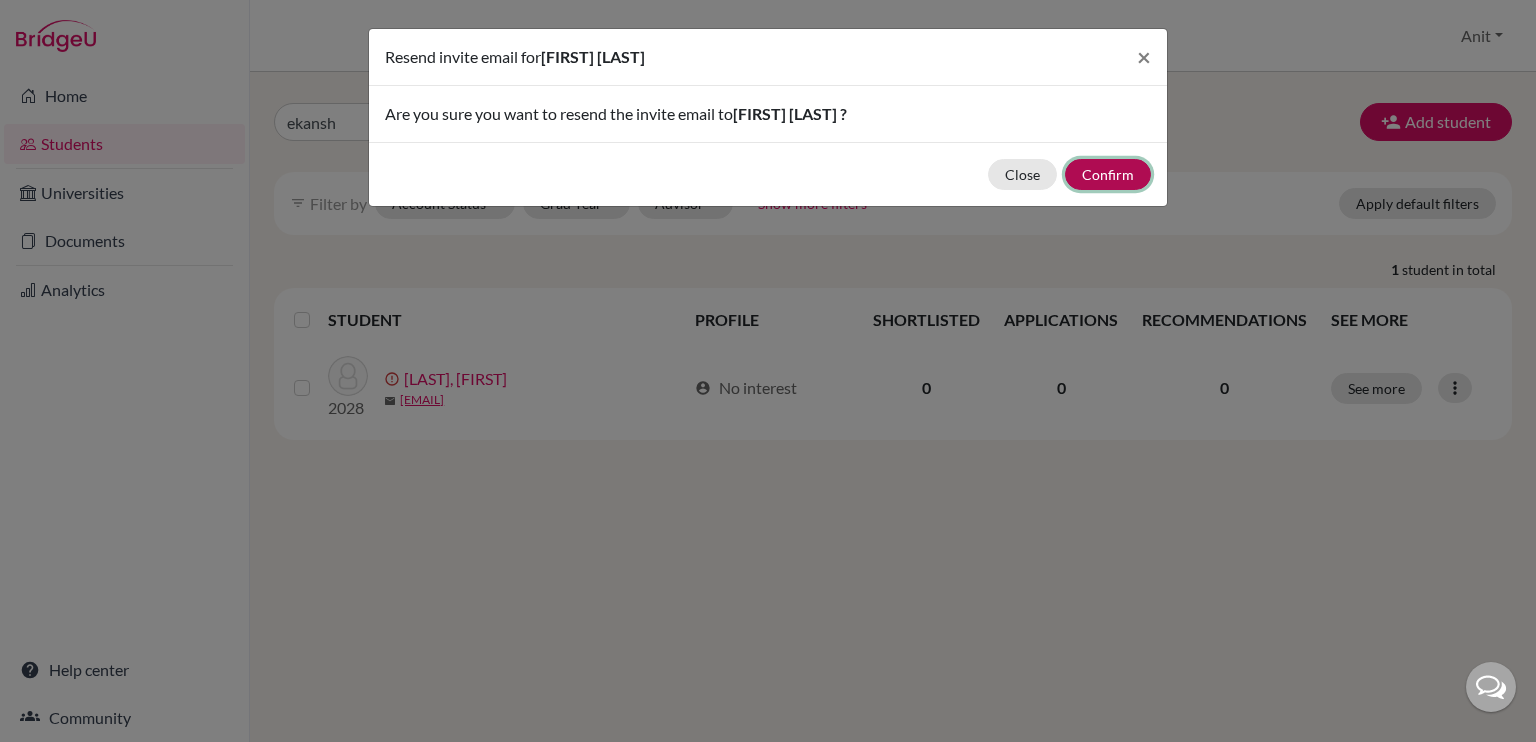 click on "Confirm" at bounding box center (1108, 174) 